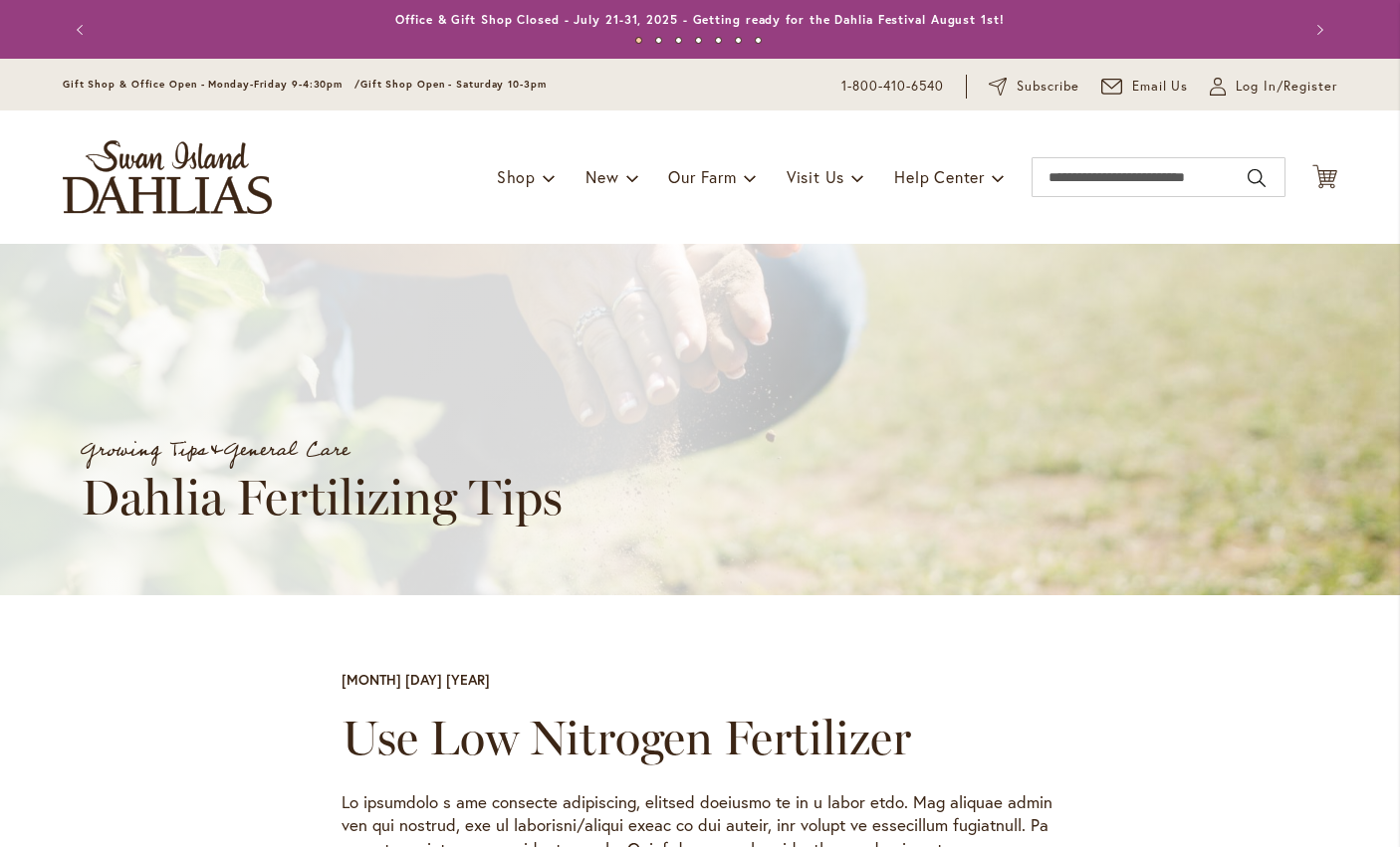scroll, scrollTop: 0, scrollLeft: 0, axis: both 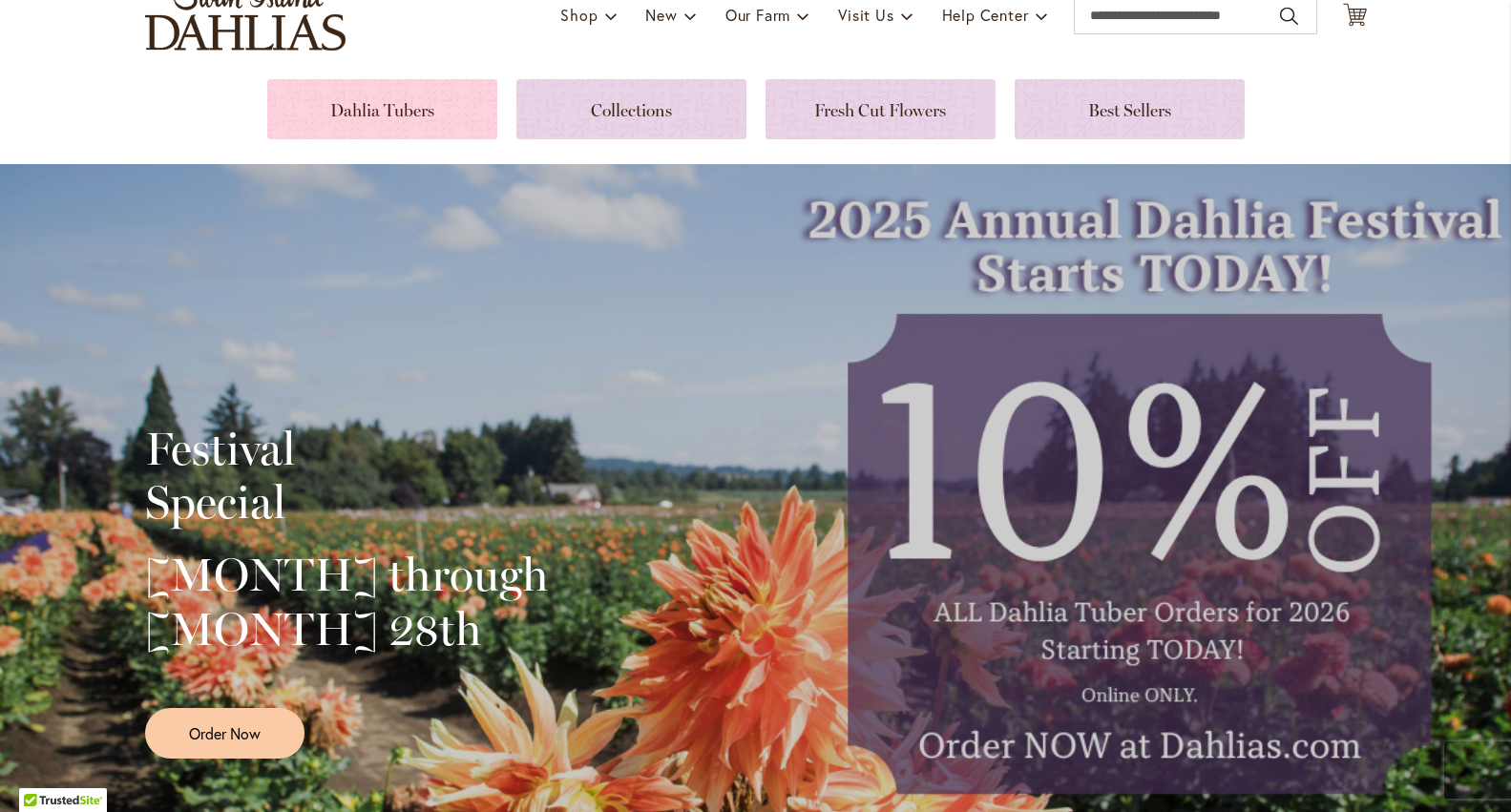 click at bounding box center (382, 109) 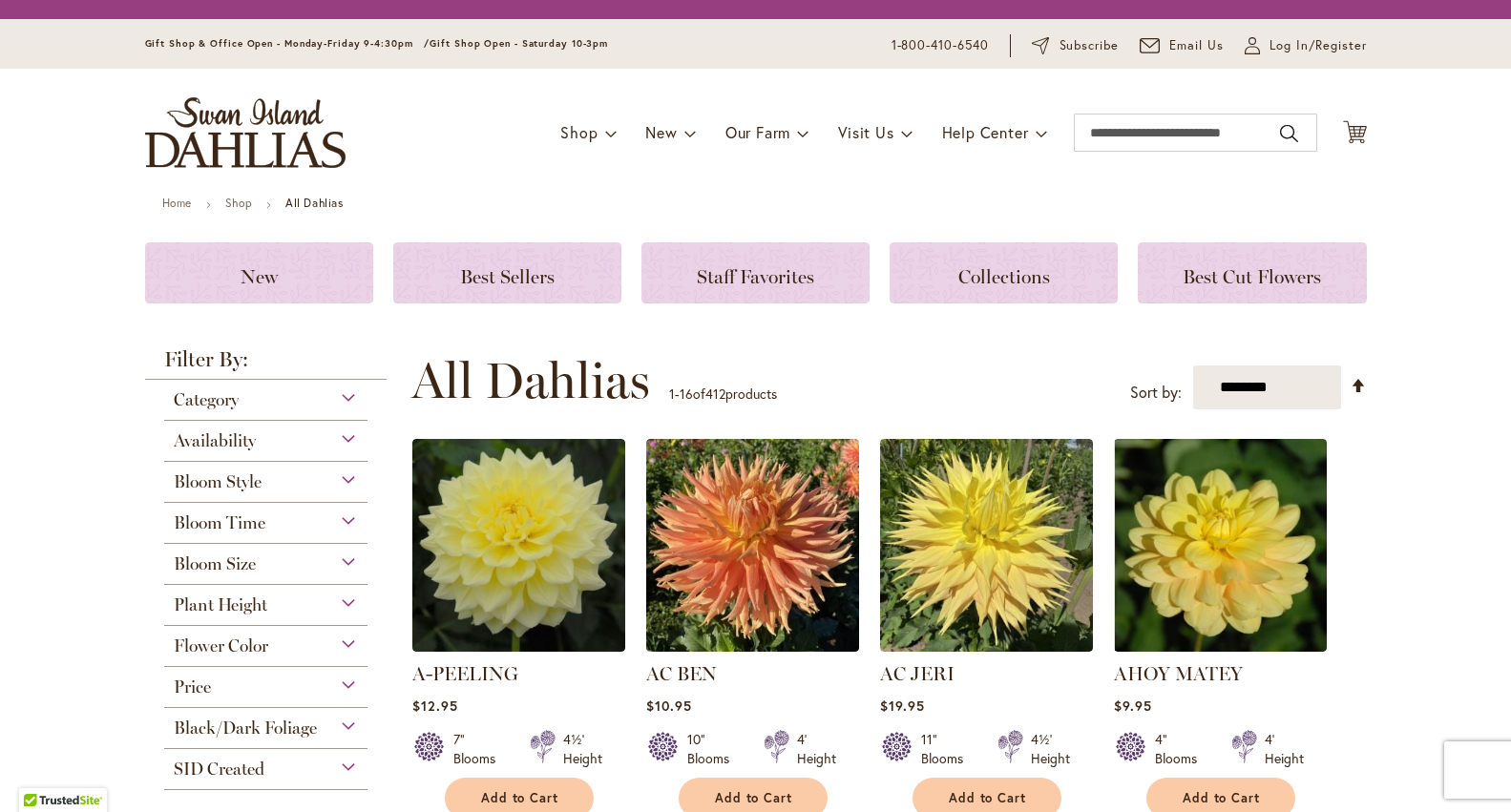 scroll, scrollTop: 0, scrollLeft: 0, axis: both 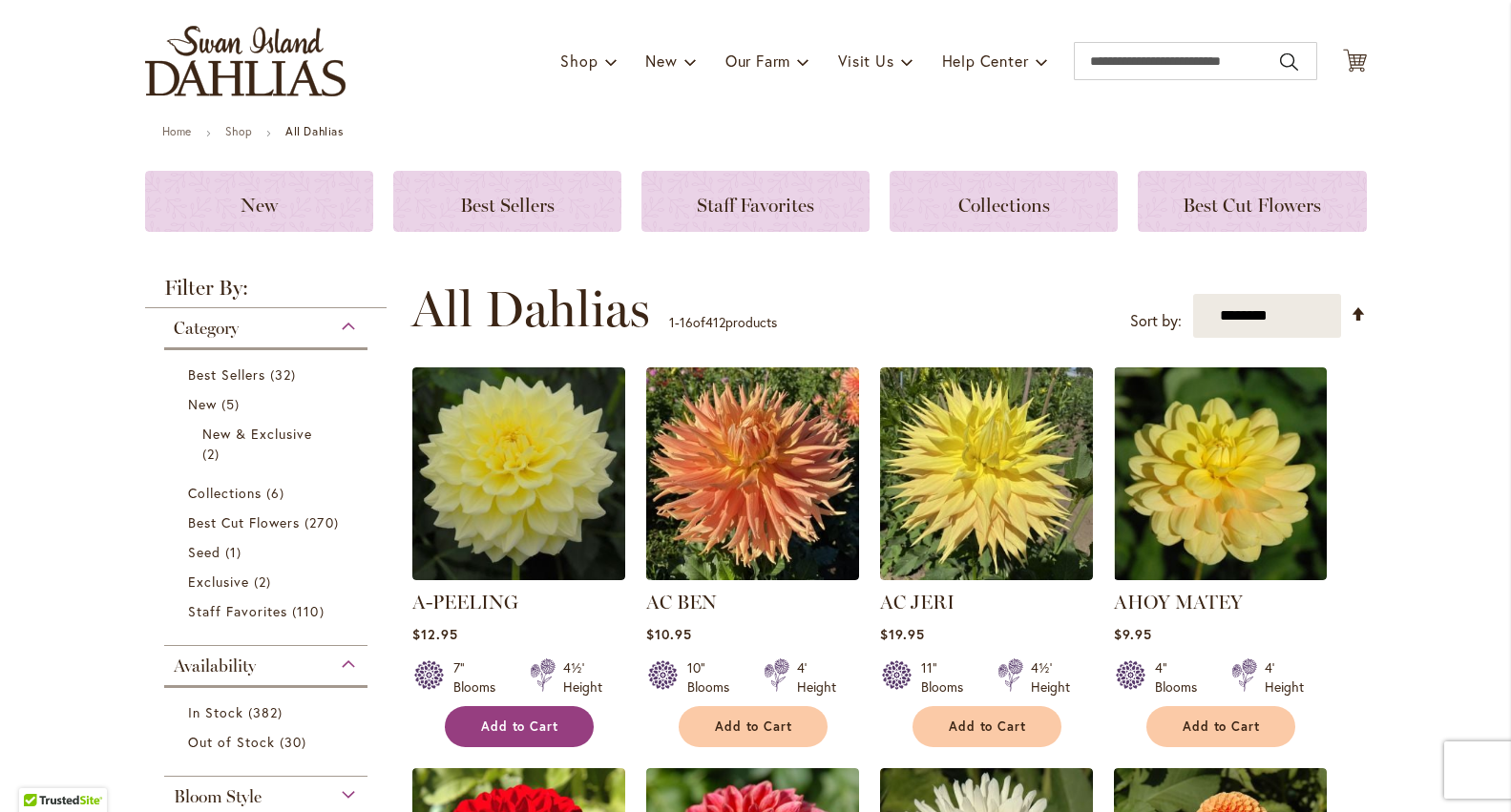 click on "Add to Cart" at bounding box center (520, 726) 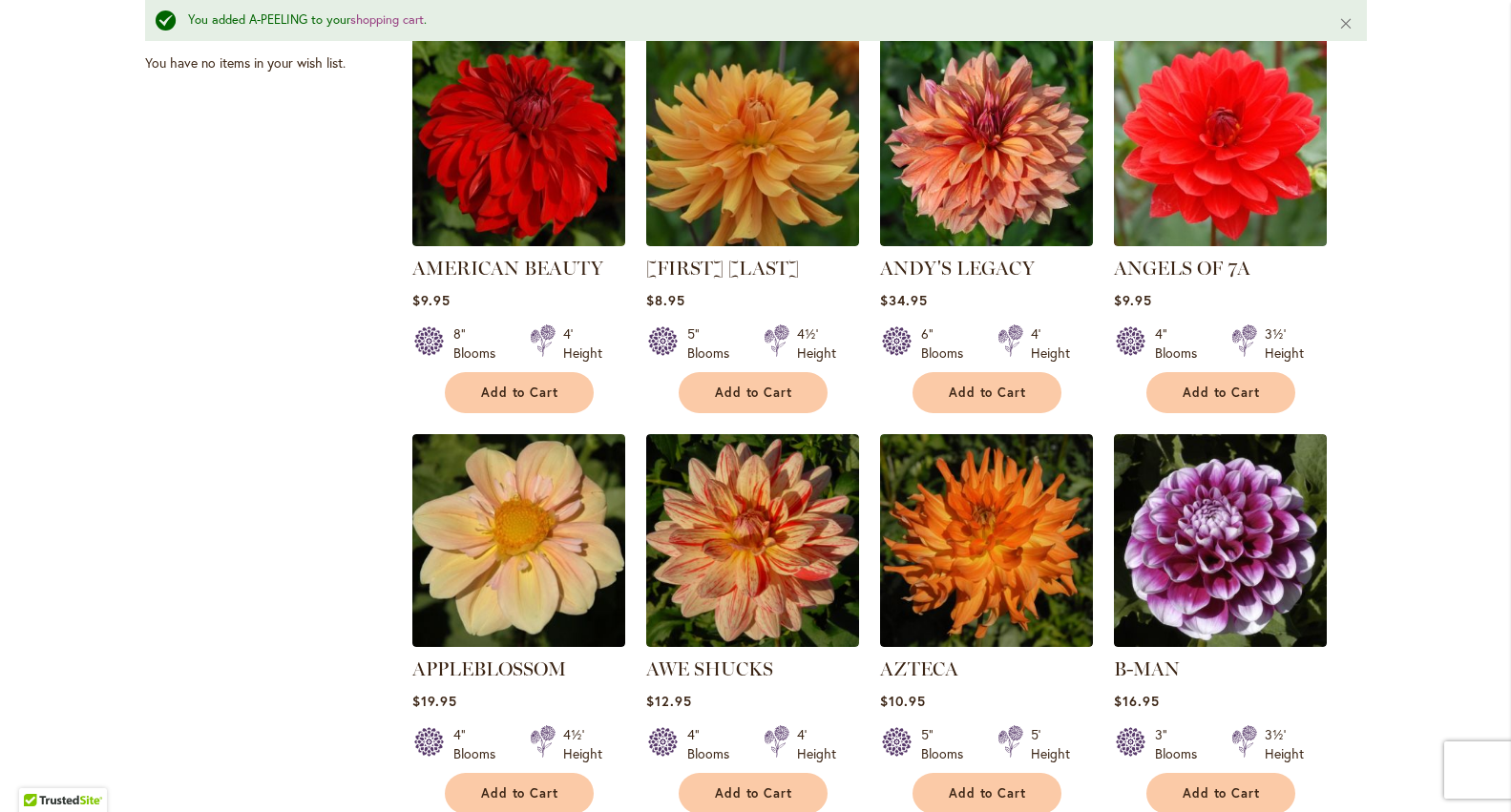 scroll, scrollTop: 1298, scrollLeft: 0, axis: vertical 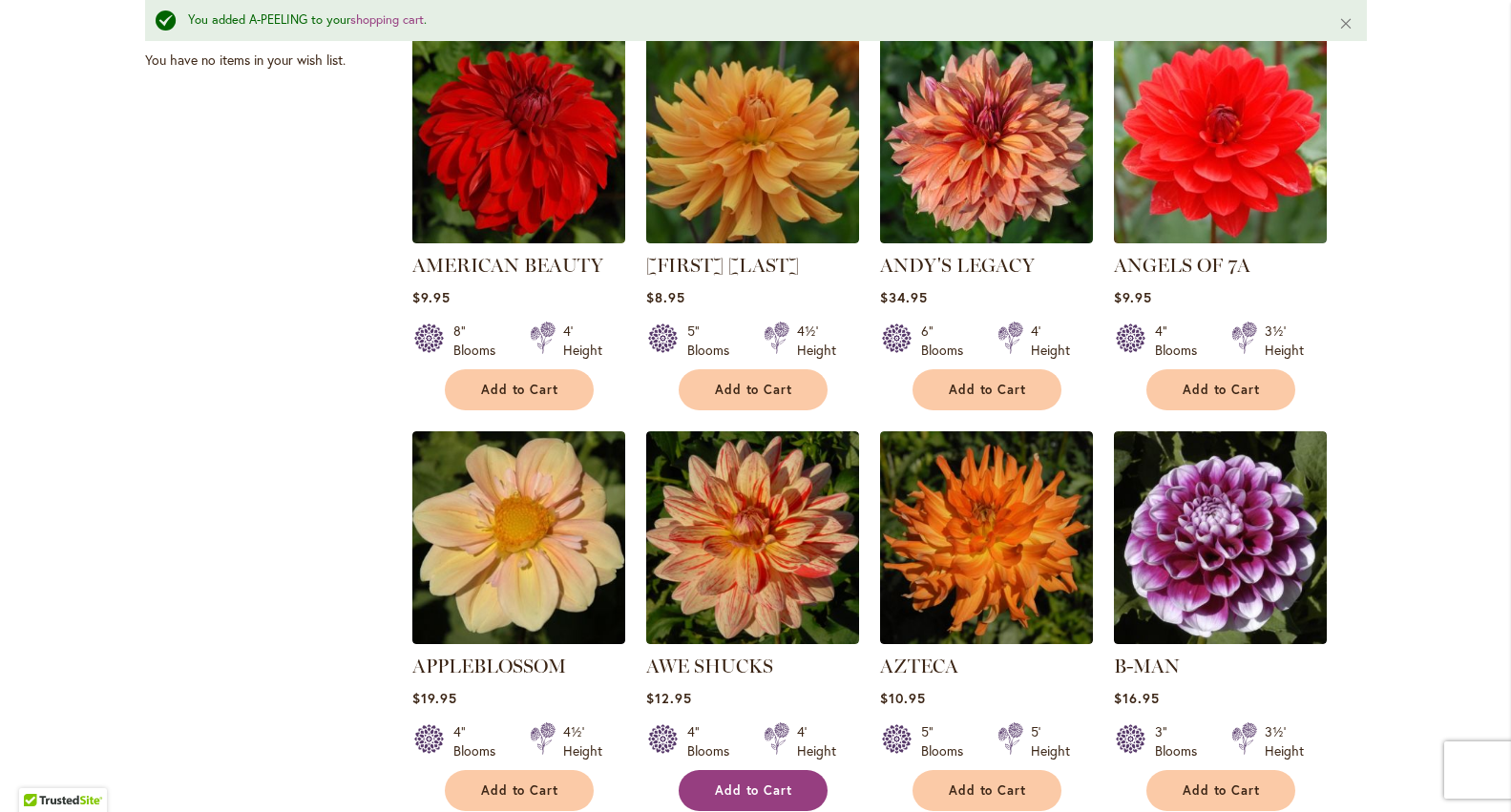 click on "Add to Cart" at bounding box center (754, 790) 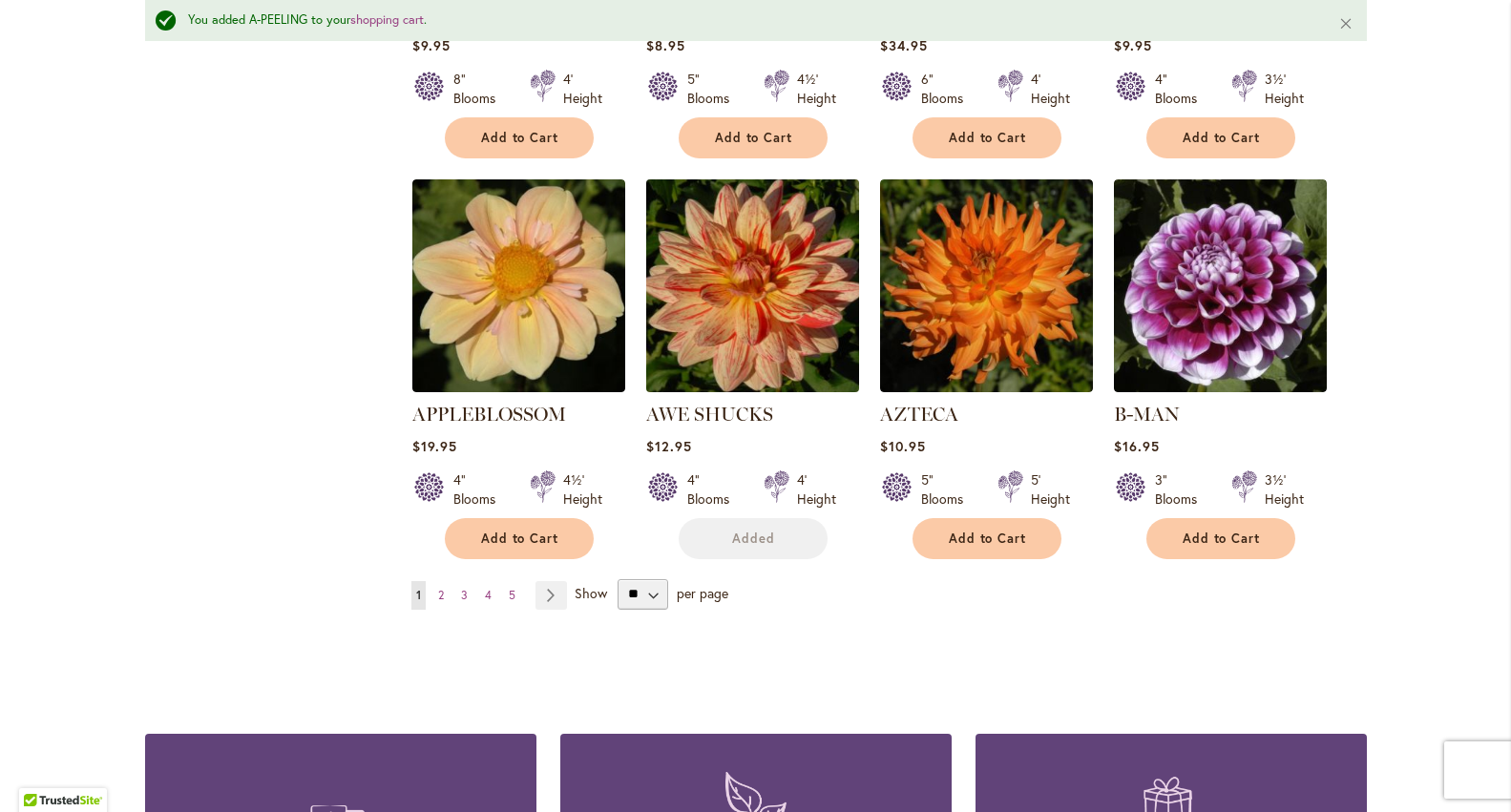 scroll, scrollTop: 1559, scrollLeft: 0, axis: vertical 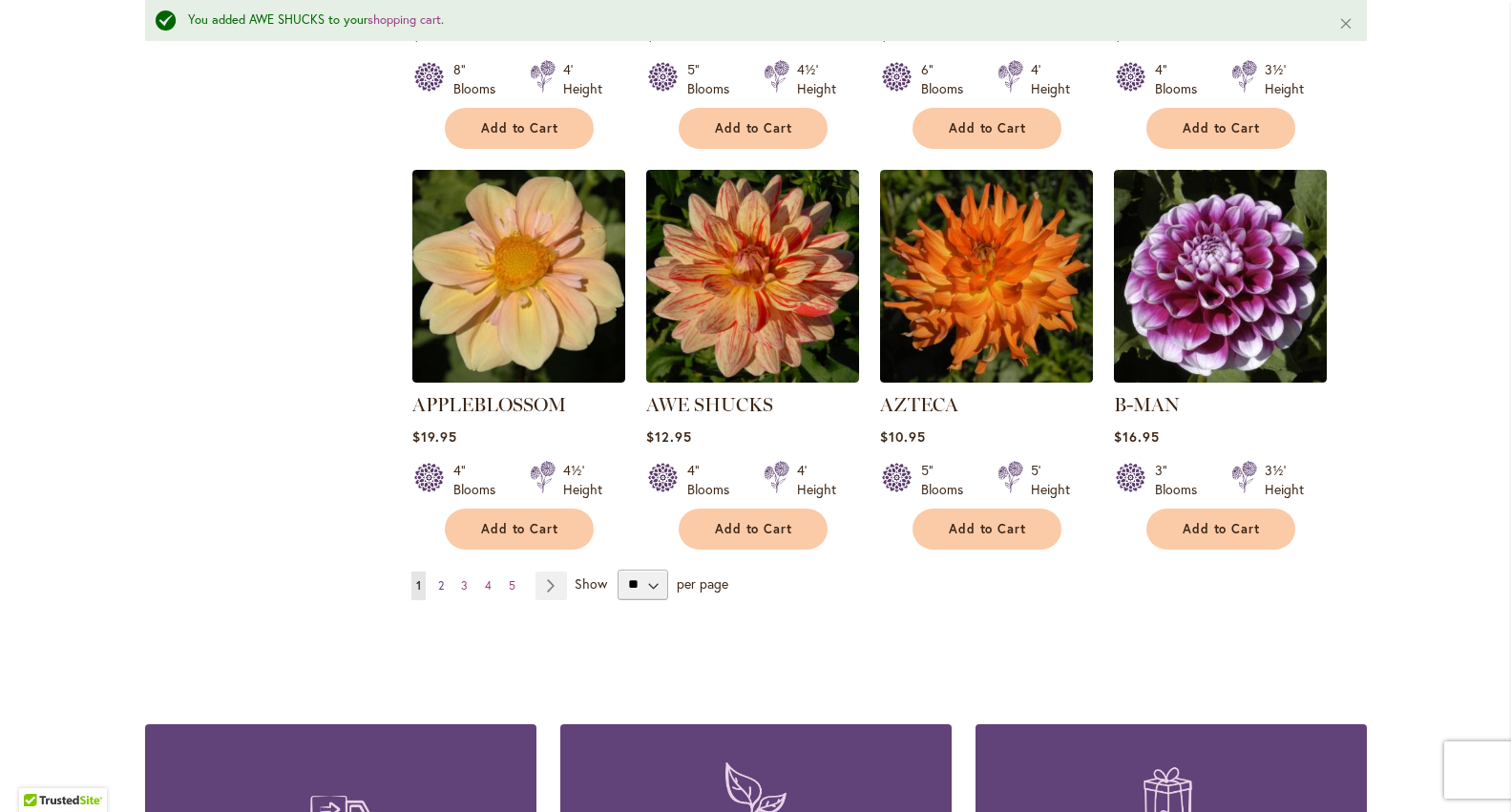 click on "2" at bounding box center (441, 585) 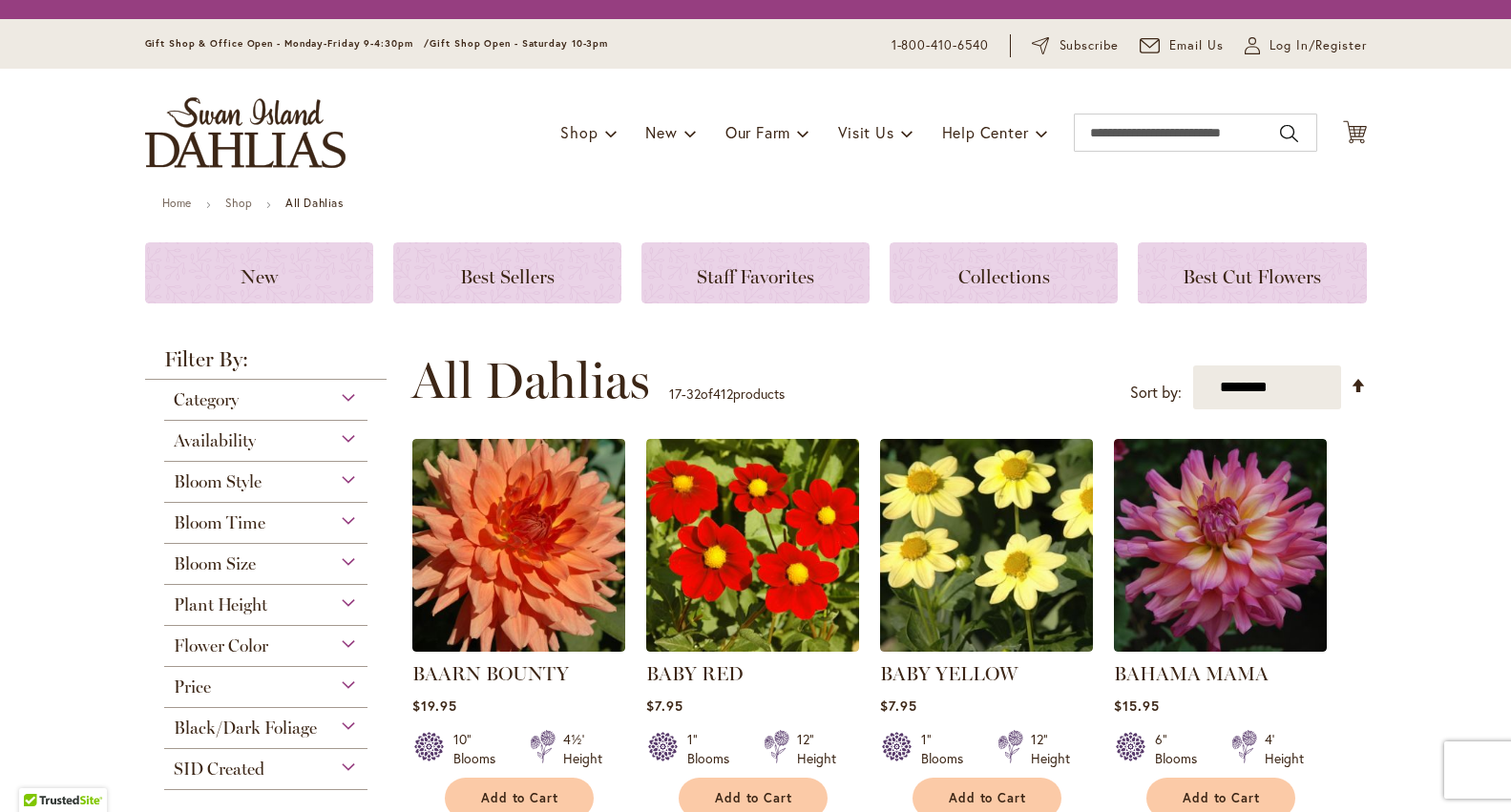 scroll, scrollTop: 0, scrollLeft: 0, axis: both 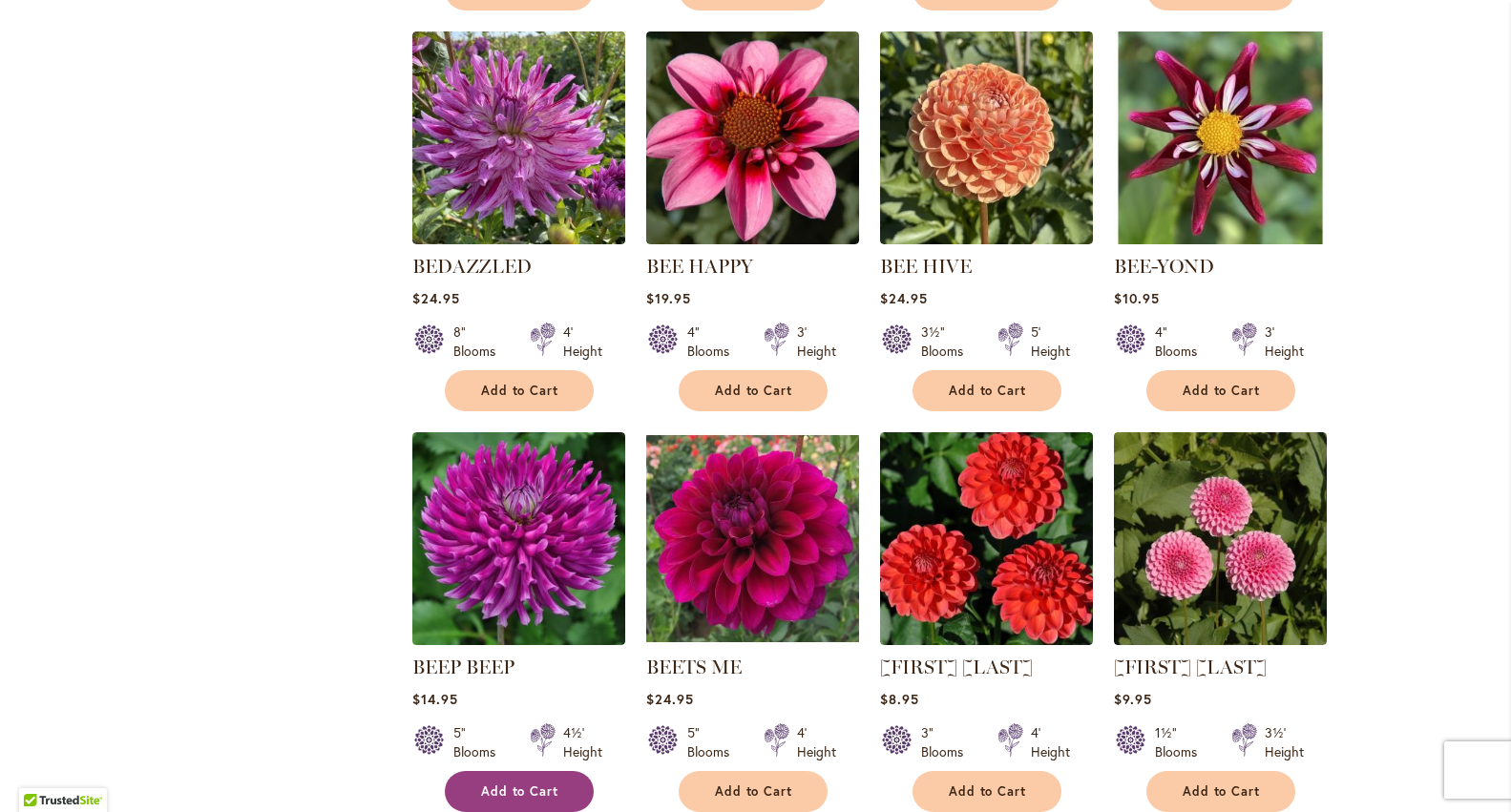 click on "Add to Cart" at bounding box center [520, 791] 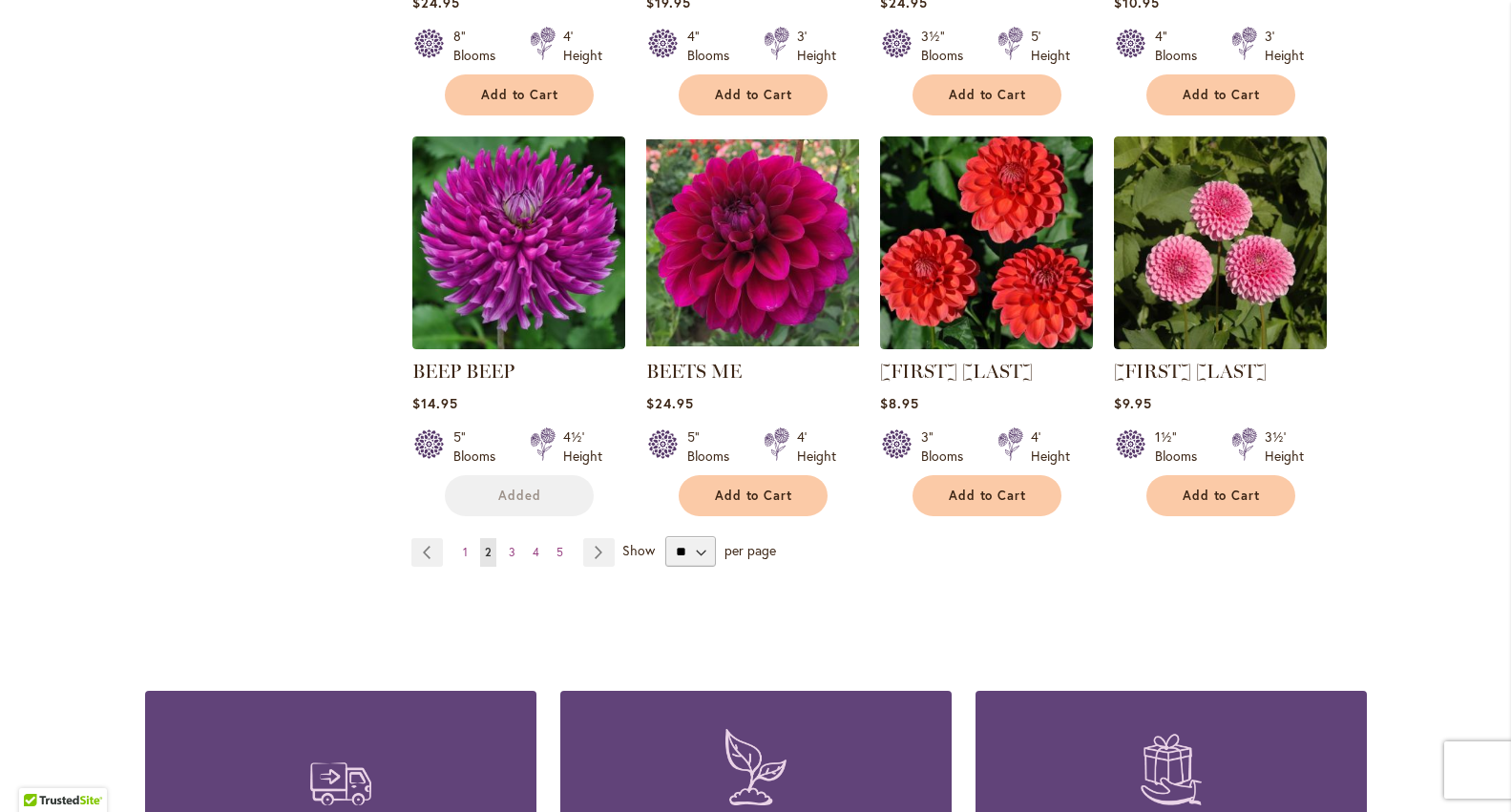 scroll, scrollTop: 1592, scrollLeft: 0, axis: vertical 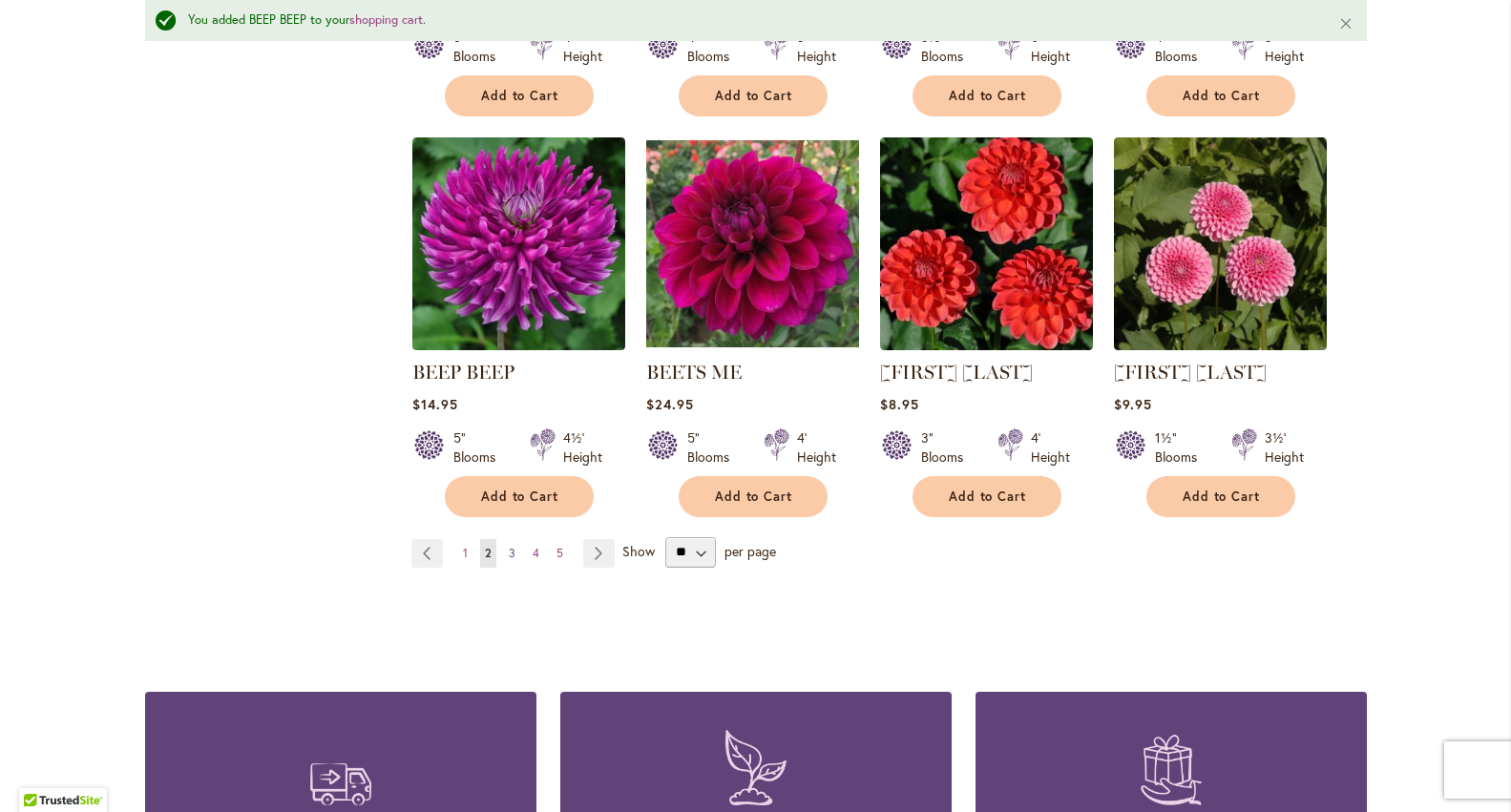 click on "3" at bounding box center [512, 552] 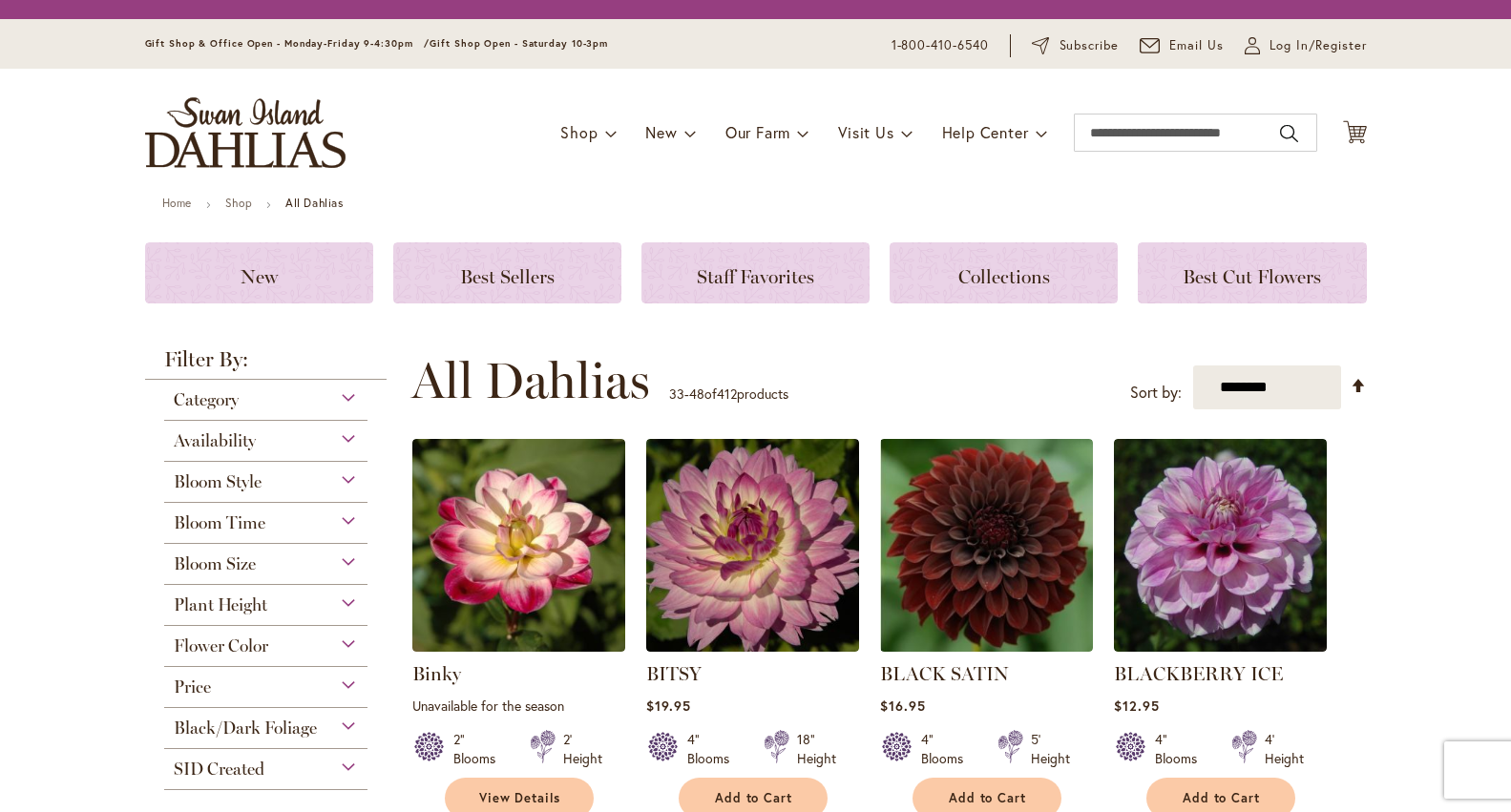 scroll, scrollTop: 0, scrollLeft: 0, axis: both 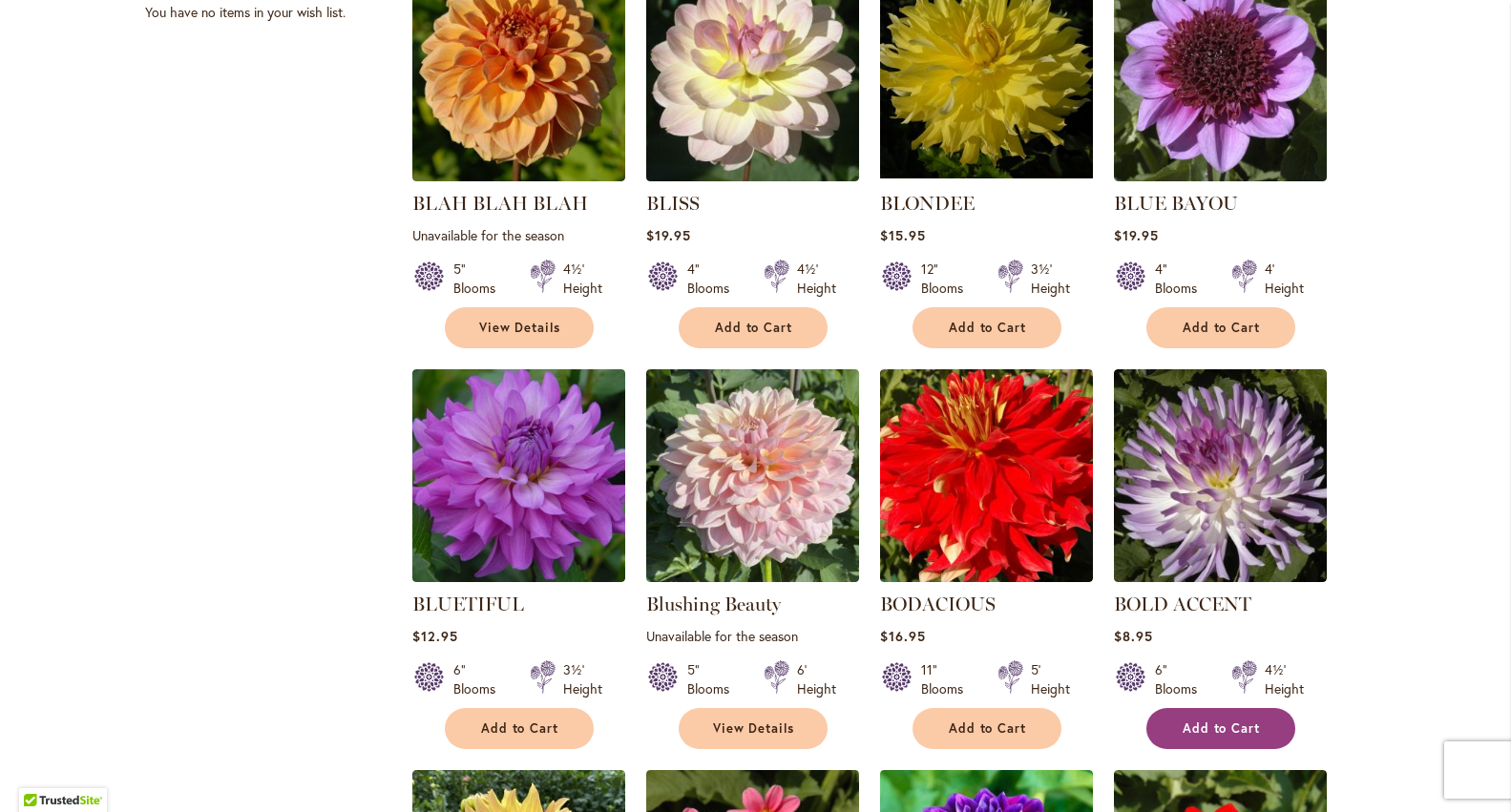 click on "Add to Cart" at bounding box center [1222, 728] 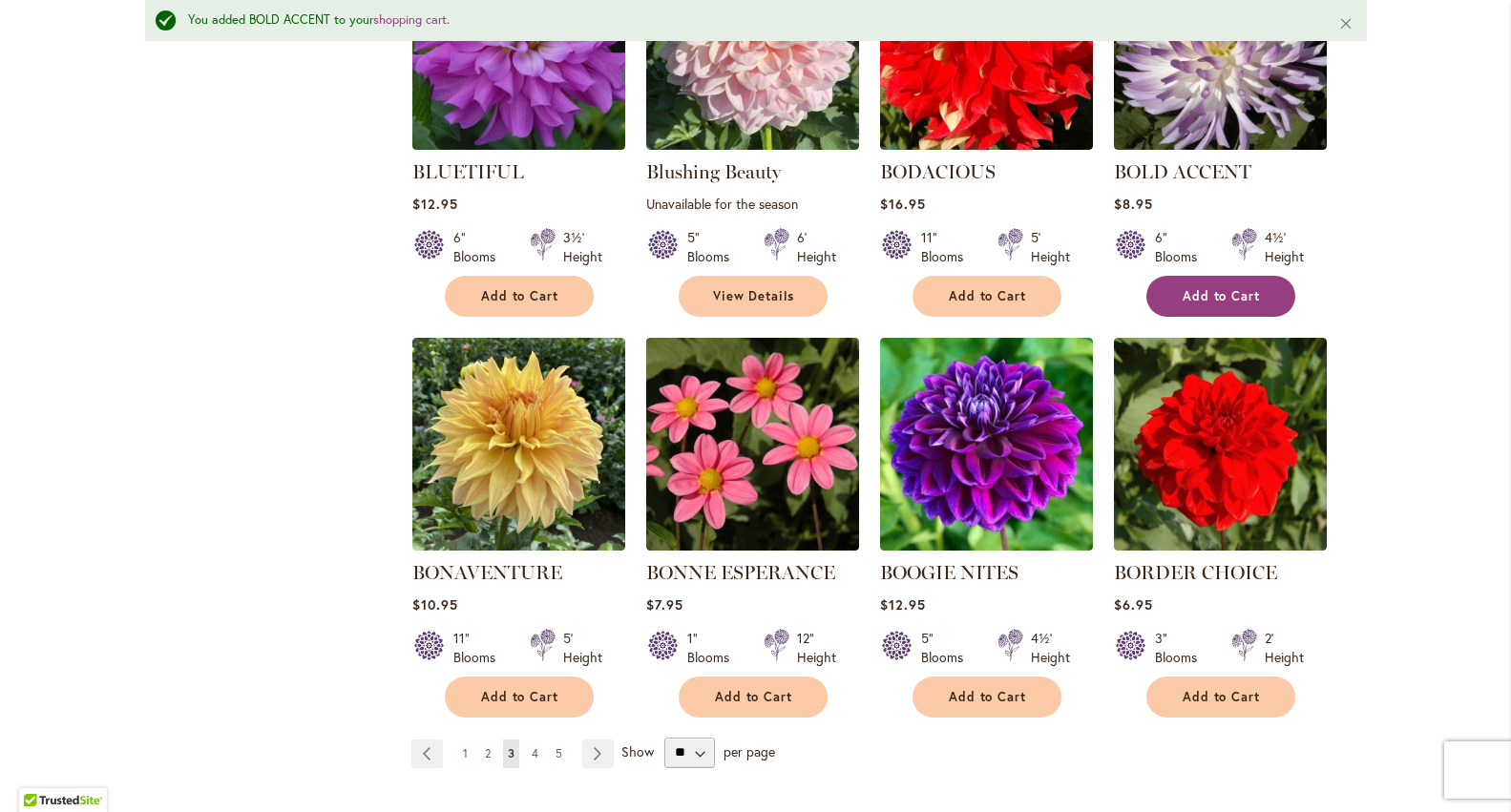 scroll, scrollTop: 1398, scrollLeft: 0, axis: vertical 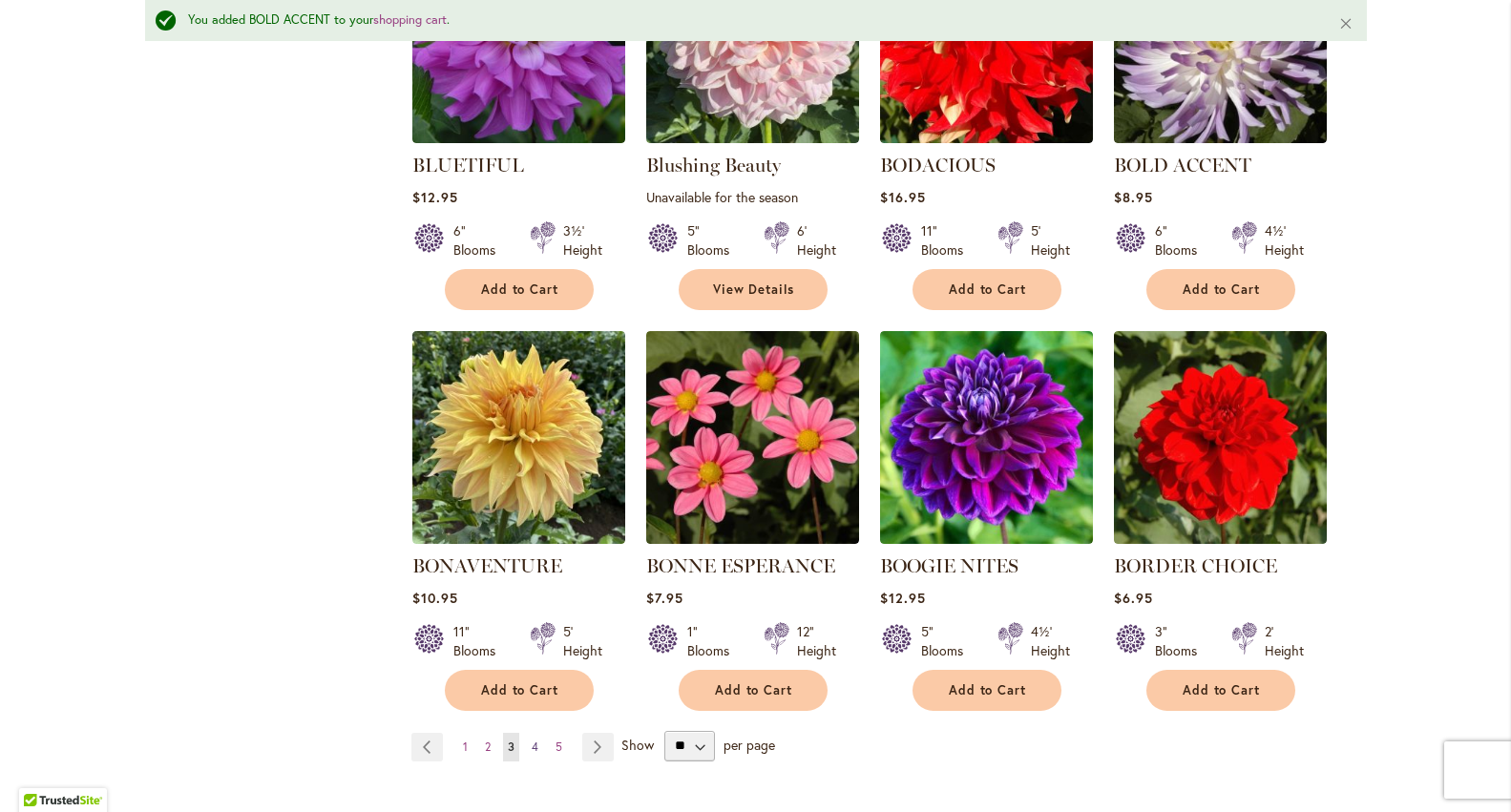 click on "4" at bounding box center (535, 746) 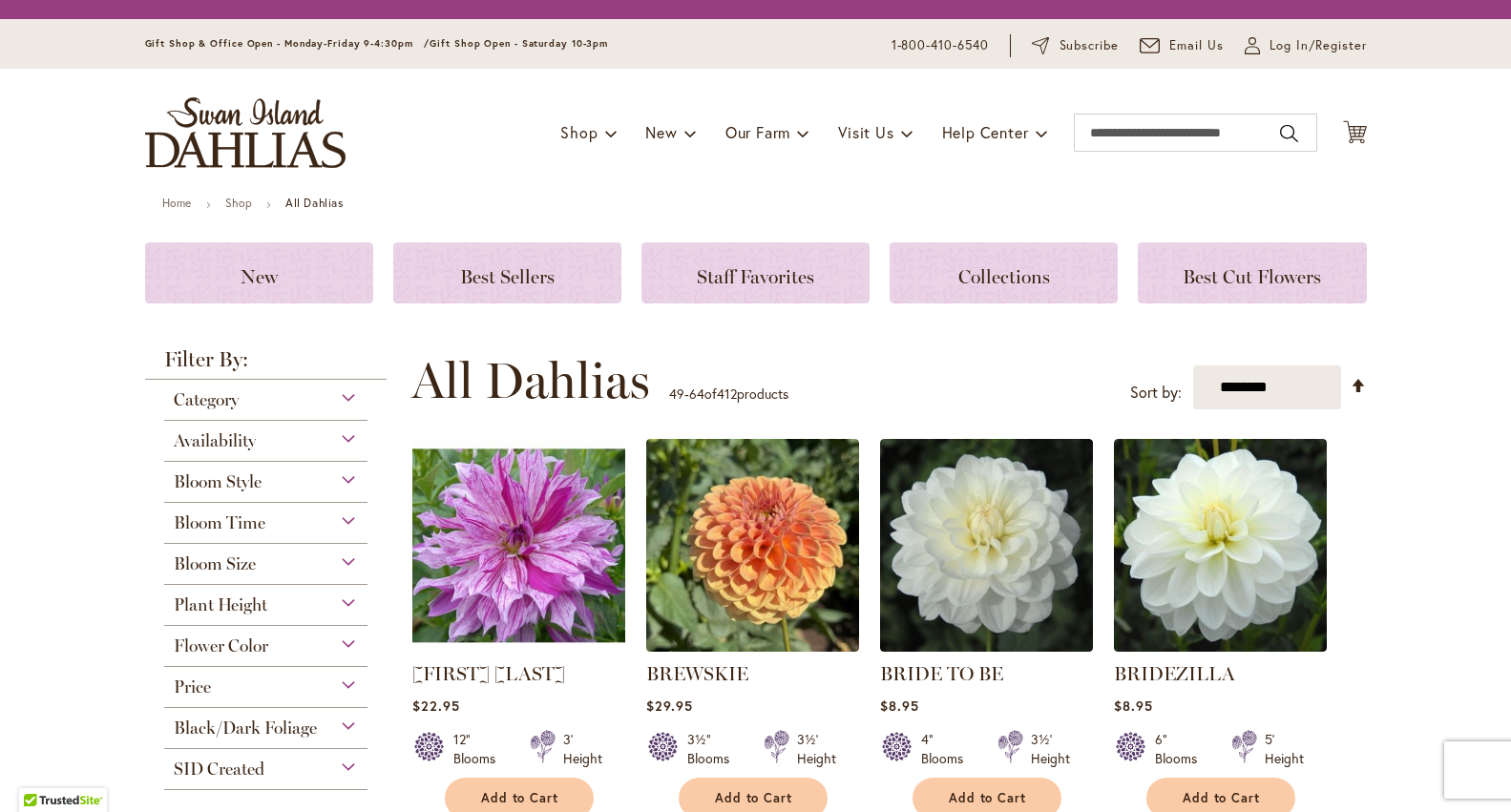 scroll, scrollTop: 0, scrollLeft: 0, axis: both 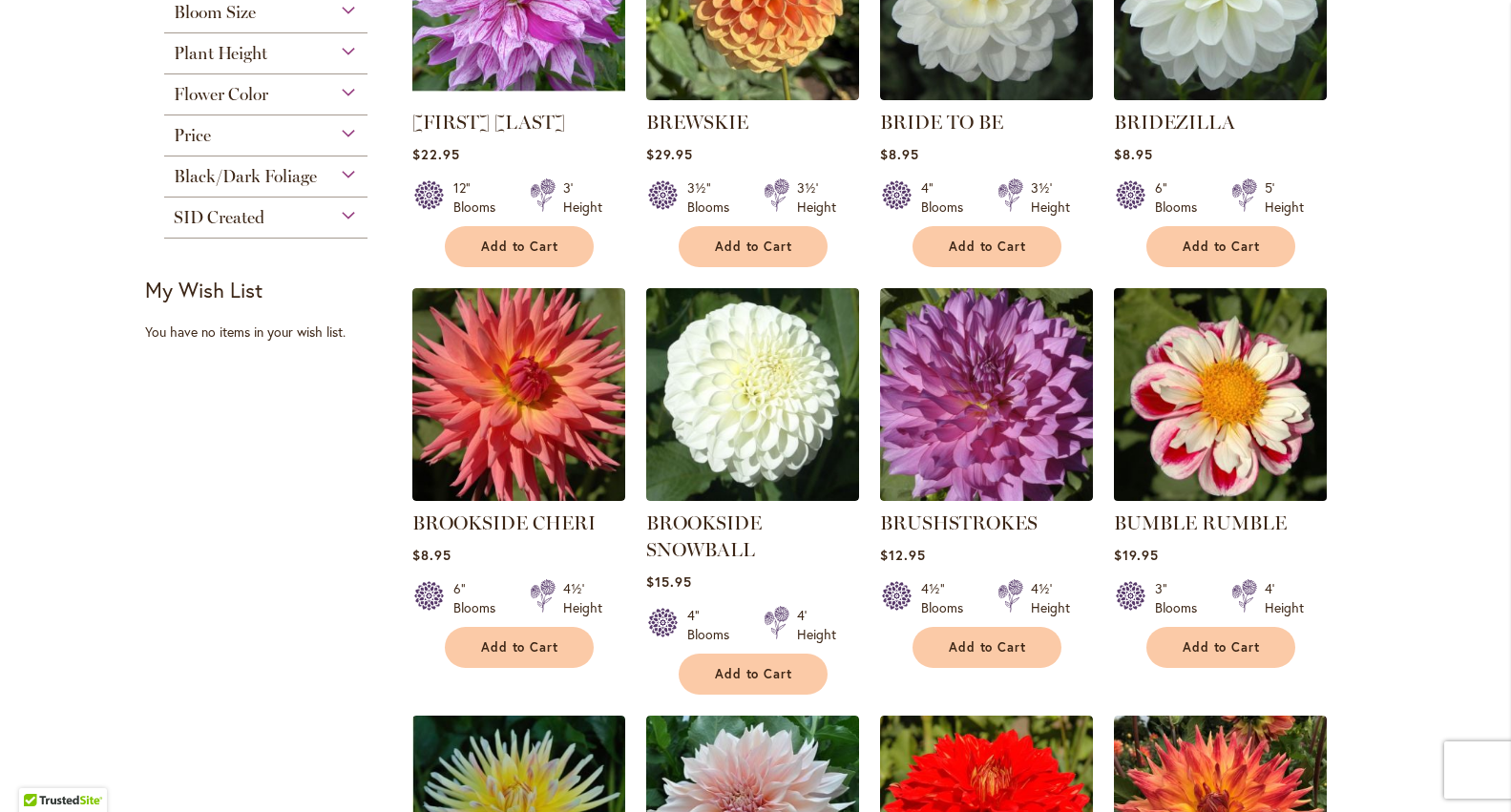 click at bounding box center [1220, 395] 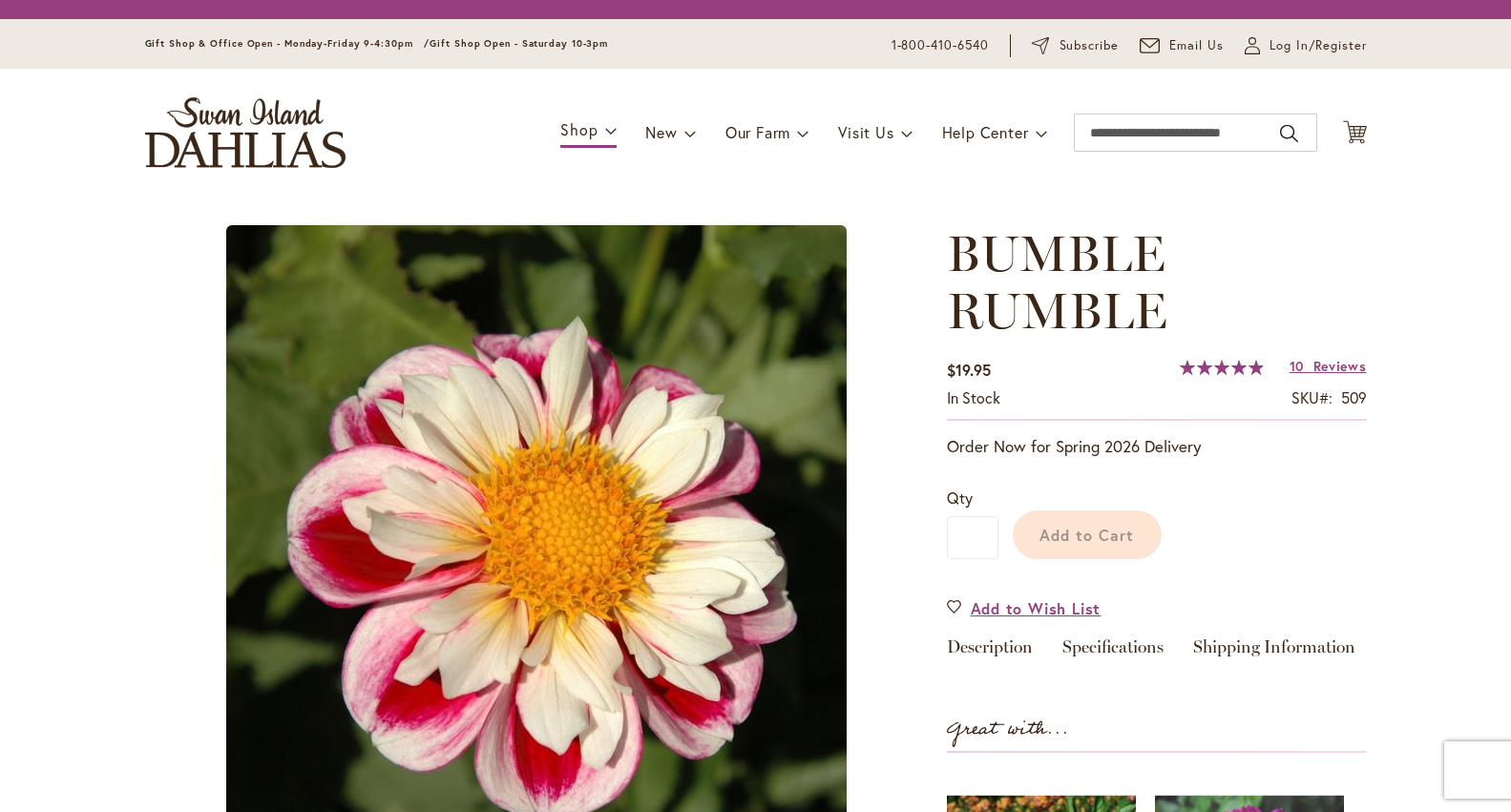 scroll, scrollTop: 0, scrollLeft: 0, axis: both 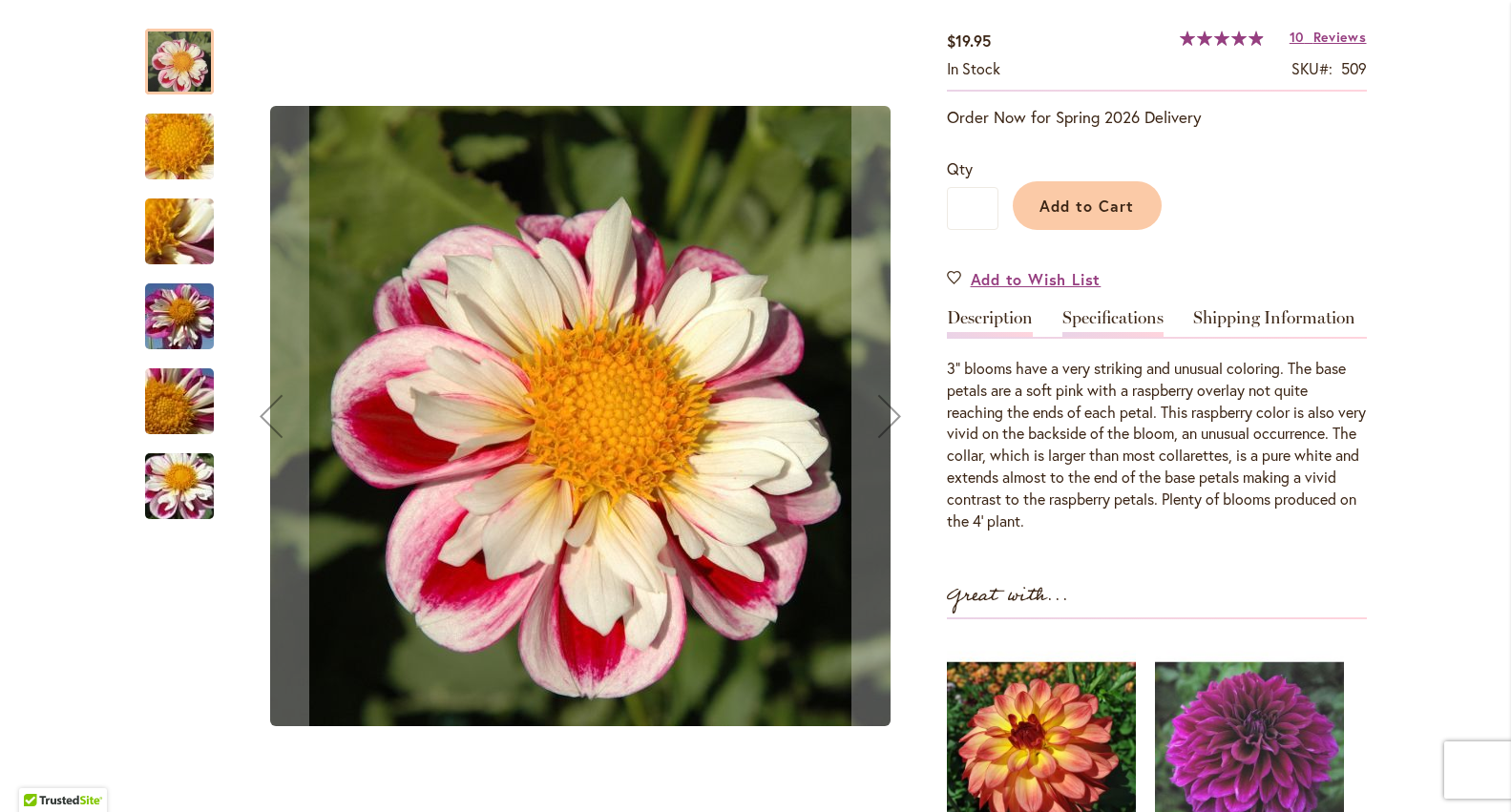 click on "Specifications" at bounding box center [1113, 323] 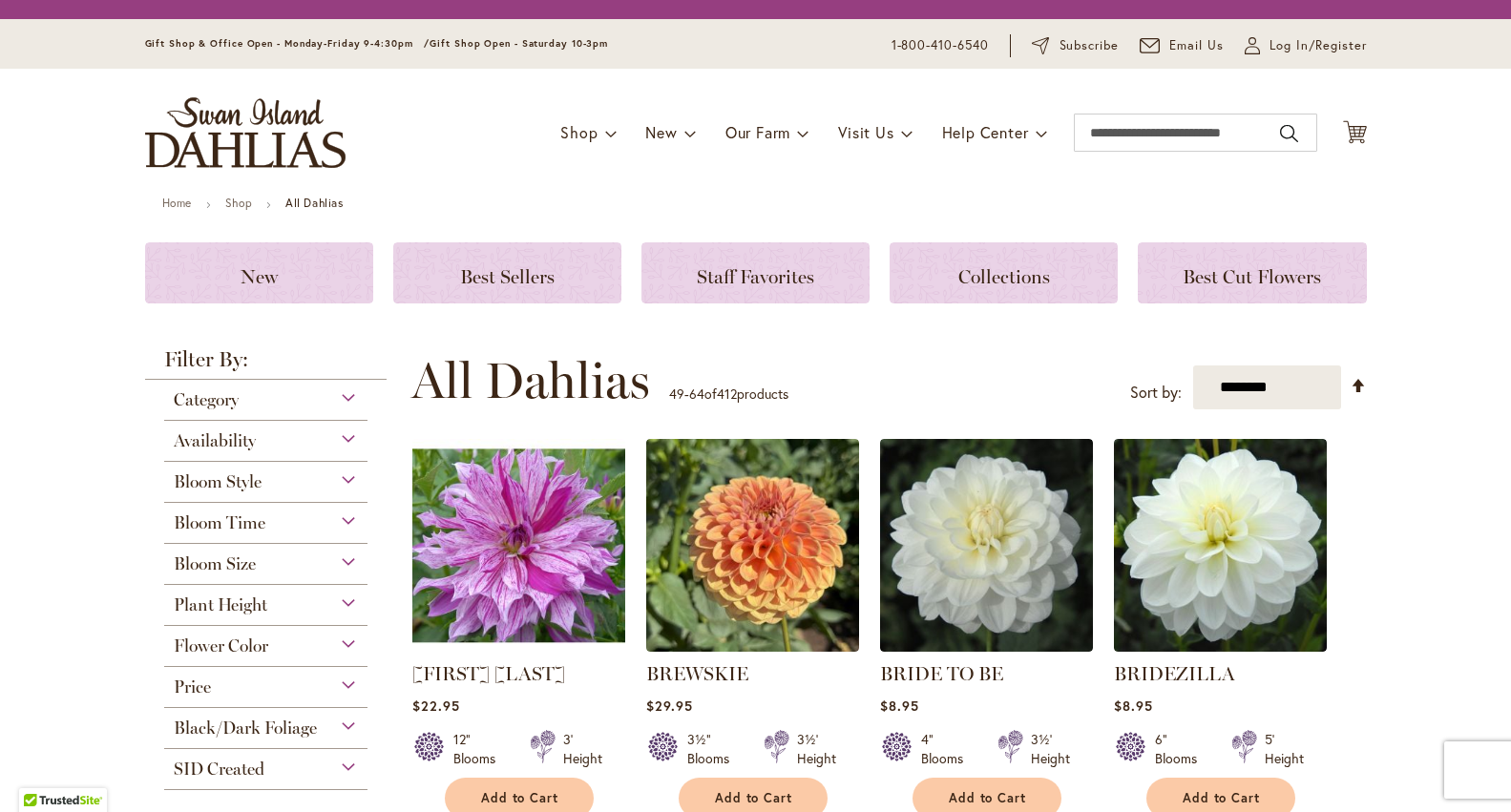 scroll, scrollTop: 0, scrollLeft: 0, axis: both 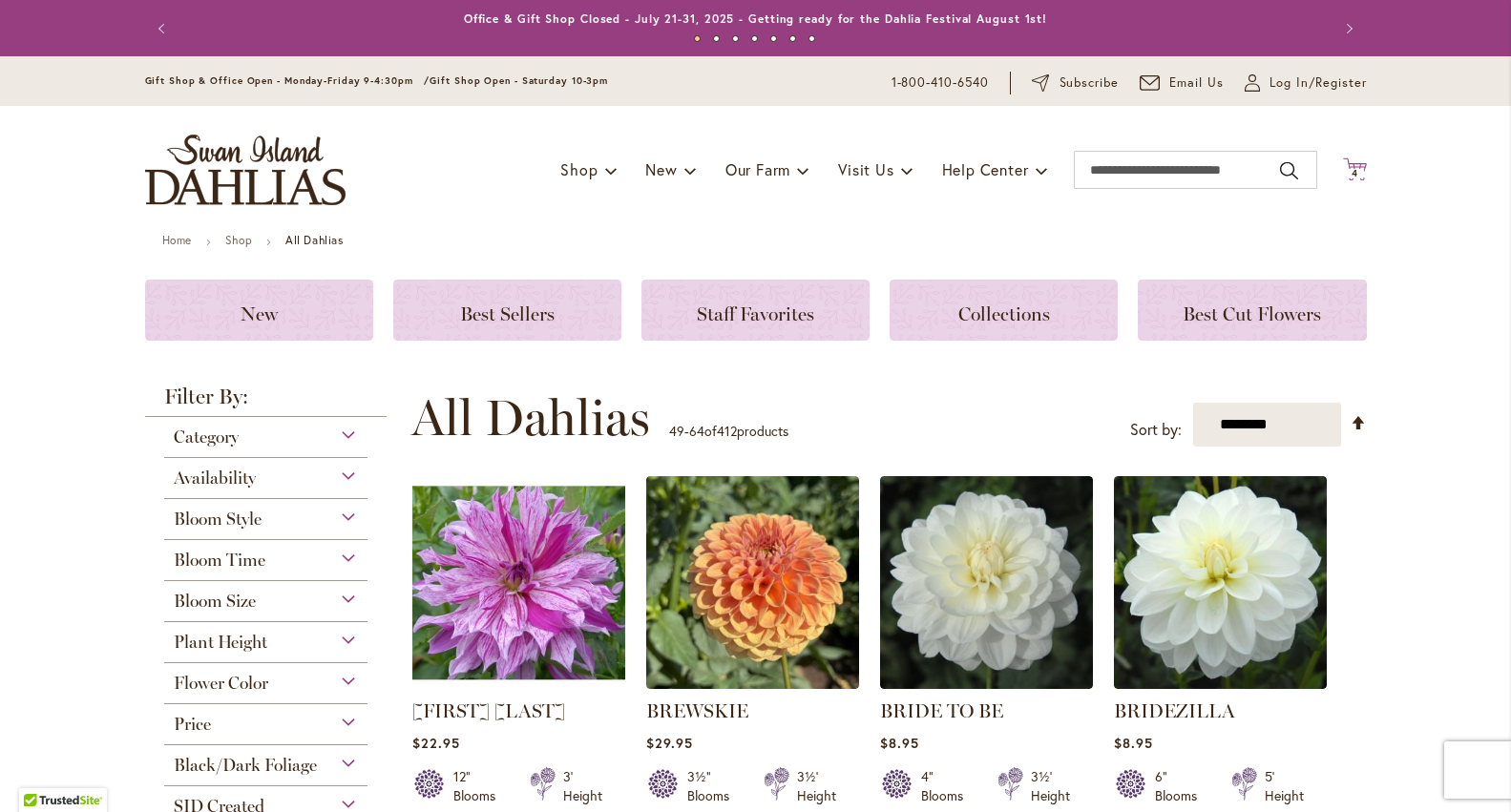 click on "4" at bounding box center (1354, 173) 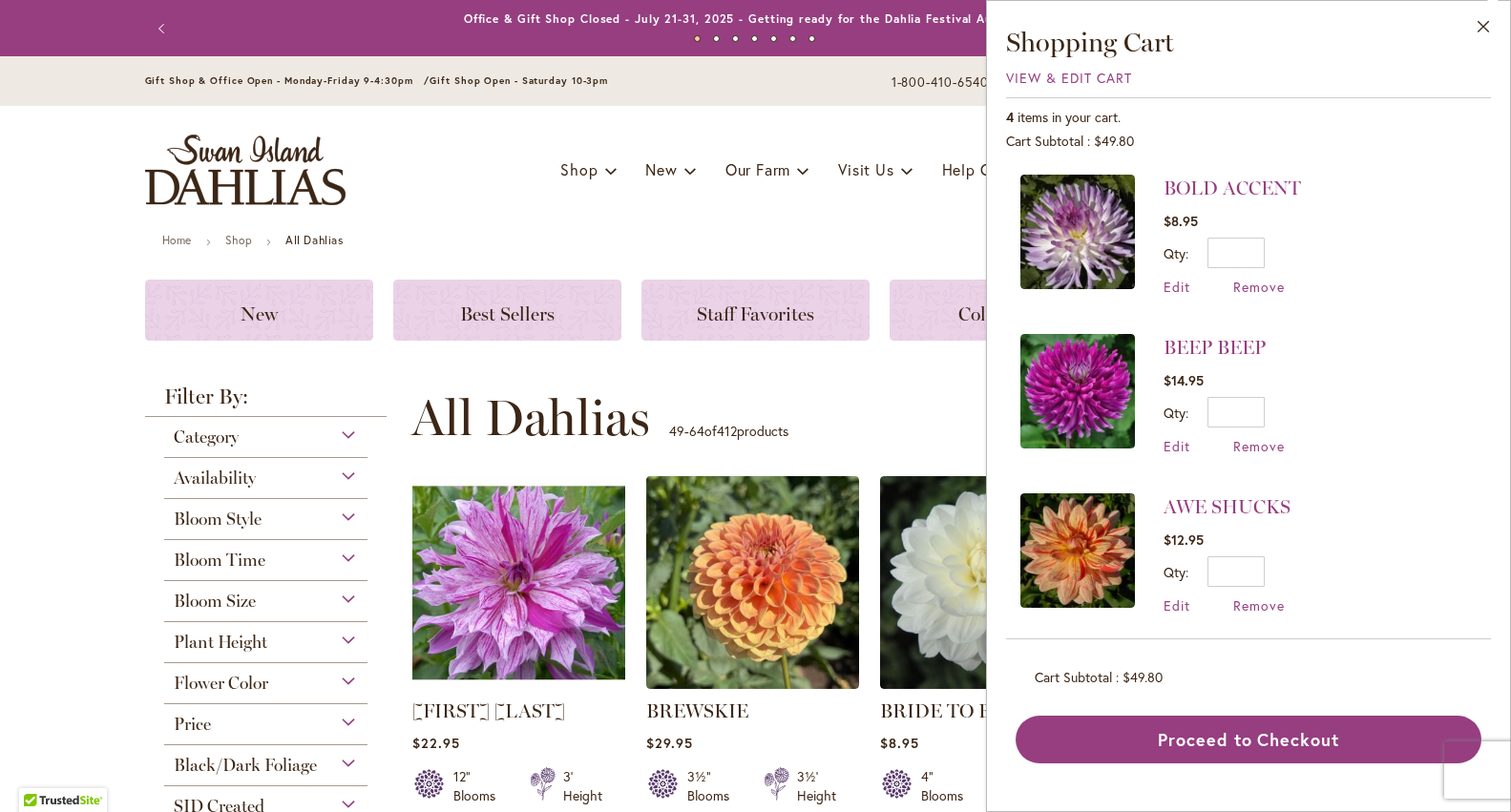 click at bounding box center [1078, 232] 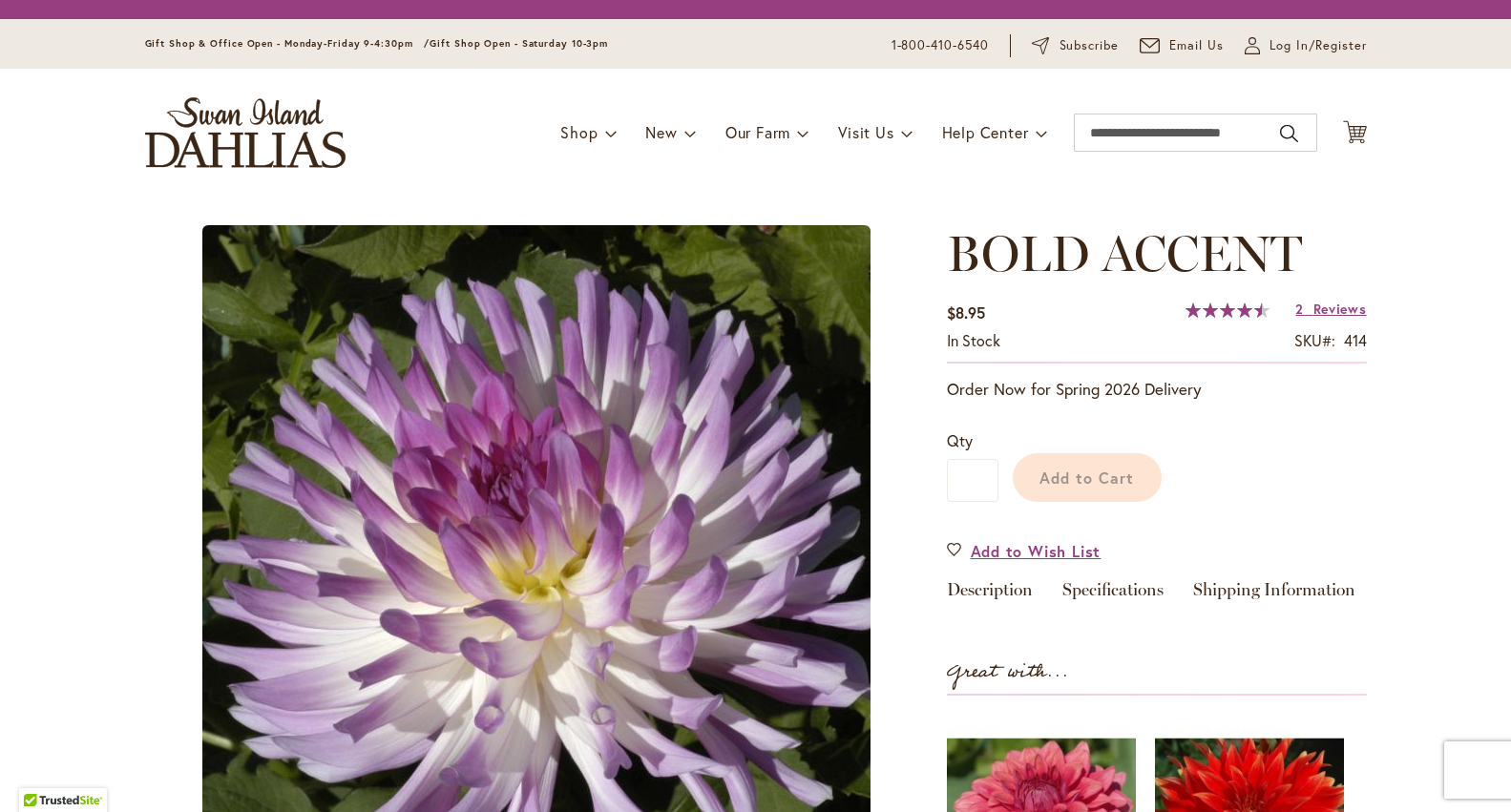 scroll, scrollTop: 0, scrollLeft: 0, axis: both 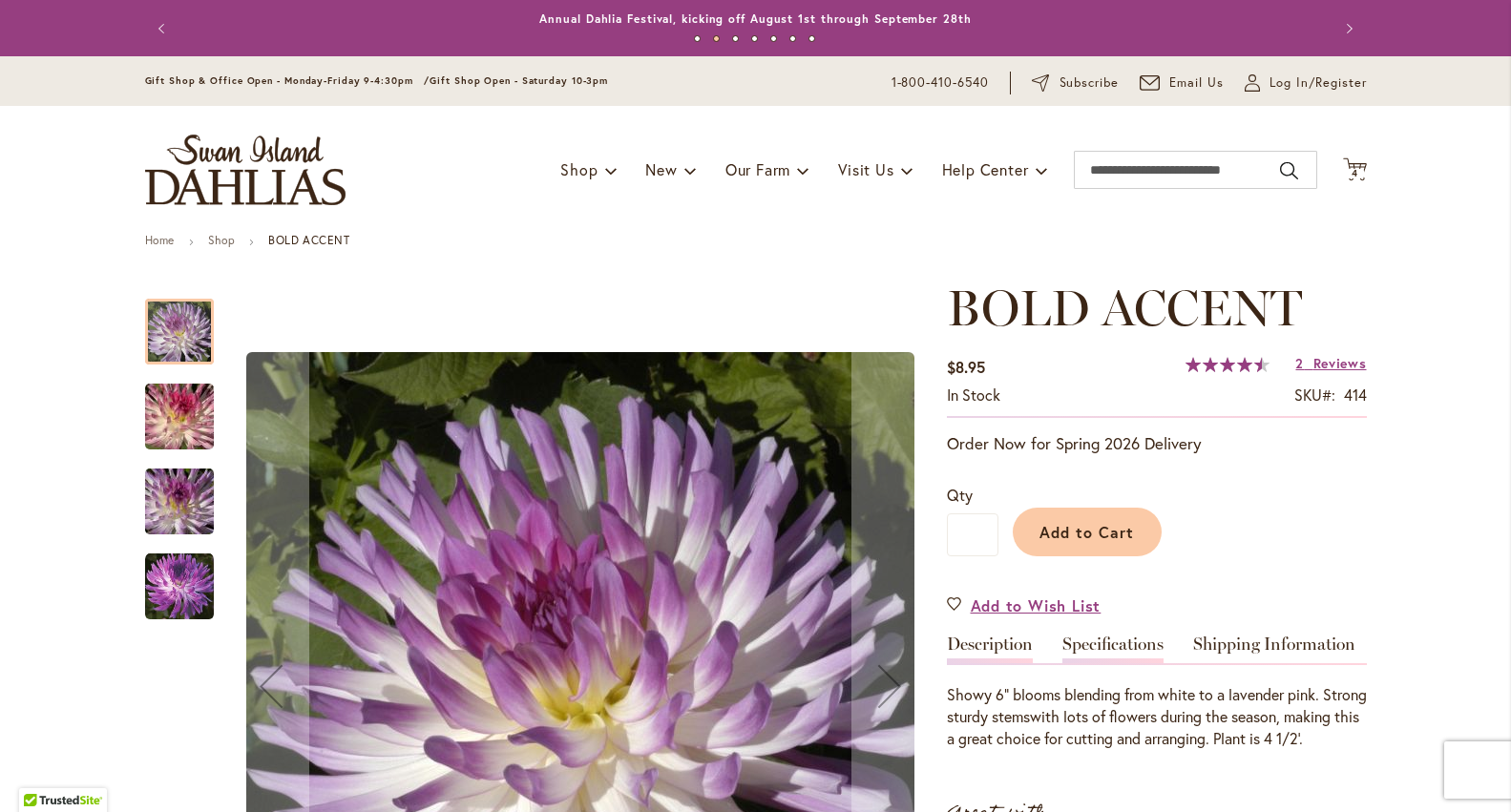 click on "Specifications" at bounding box center (1113, 649) 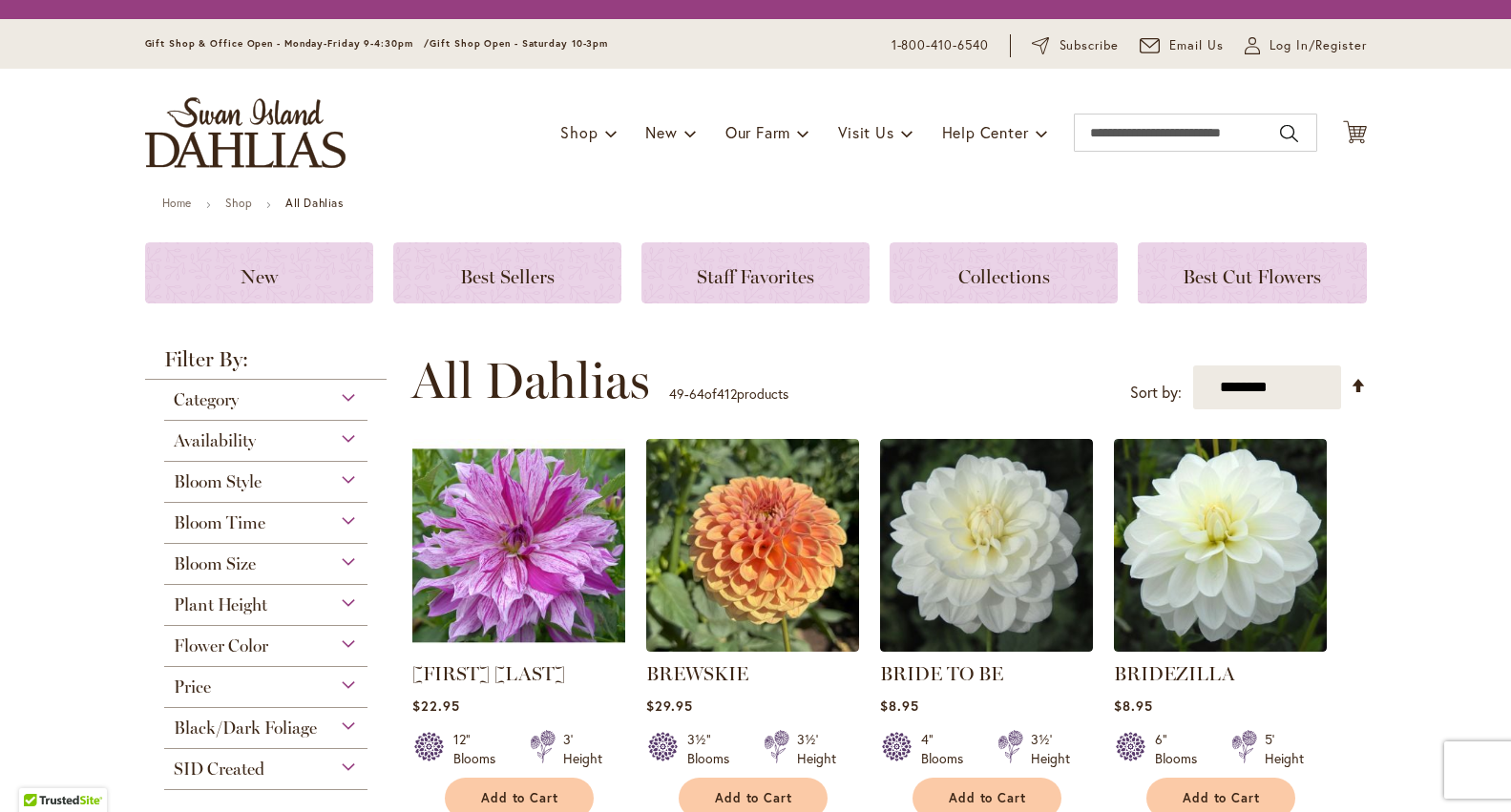 scroll, scrollTop: 0, scrollLeft: 0, axis: both 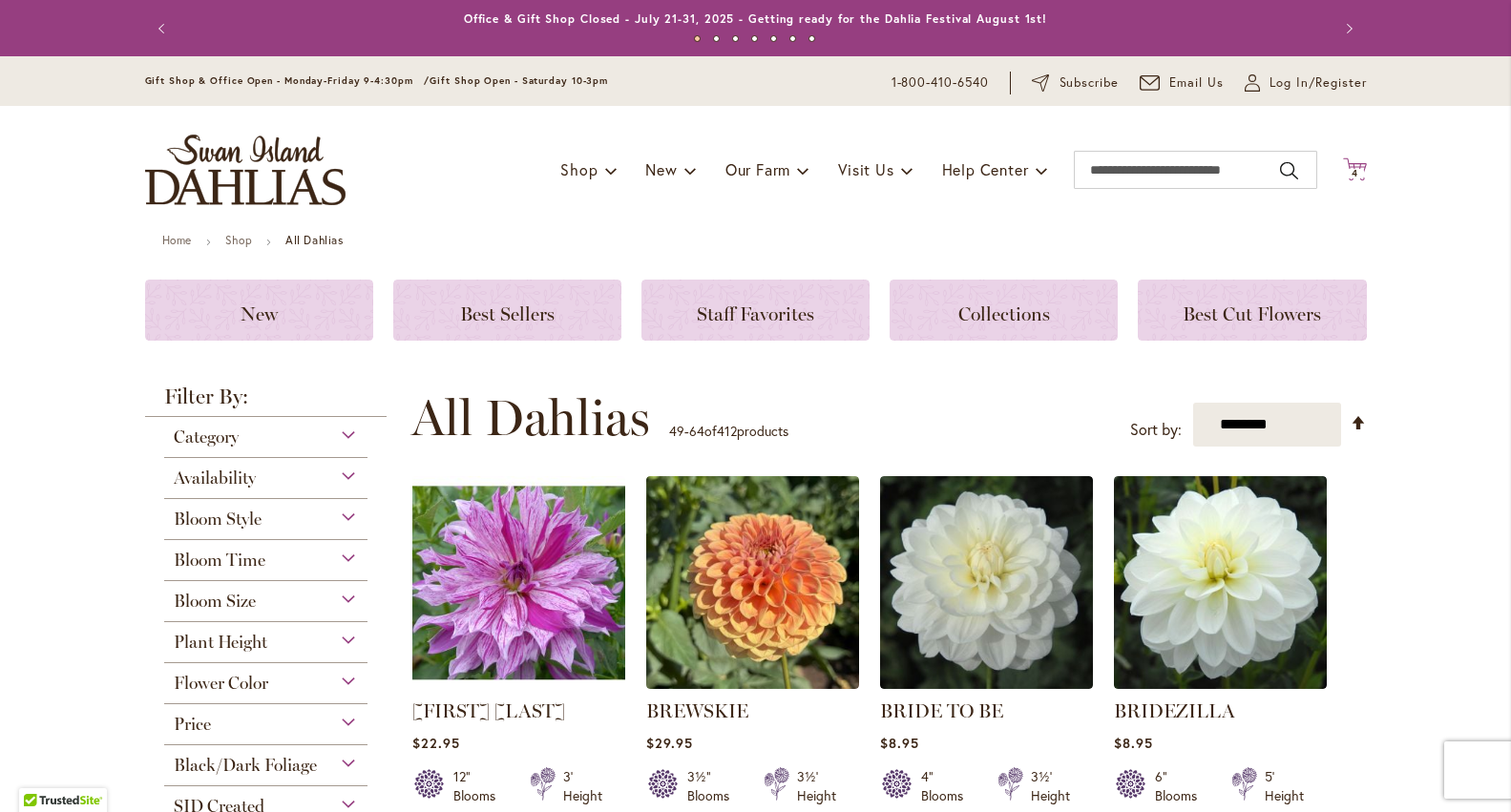click on "4" at bounding box center (1354, 173) 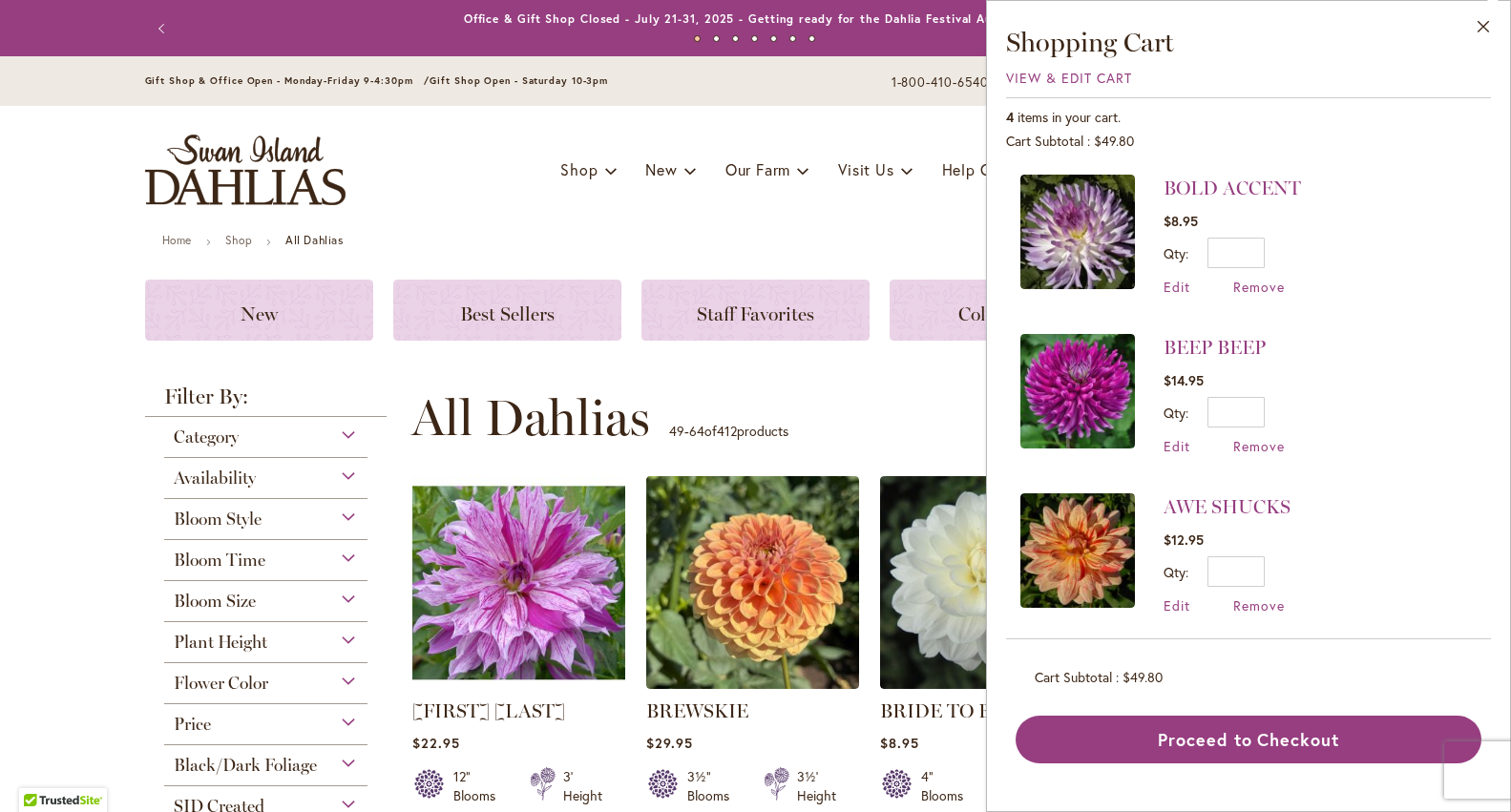 click at bounding box center (1078, 391) 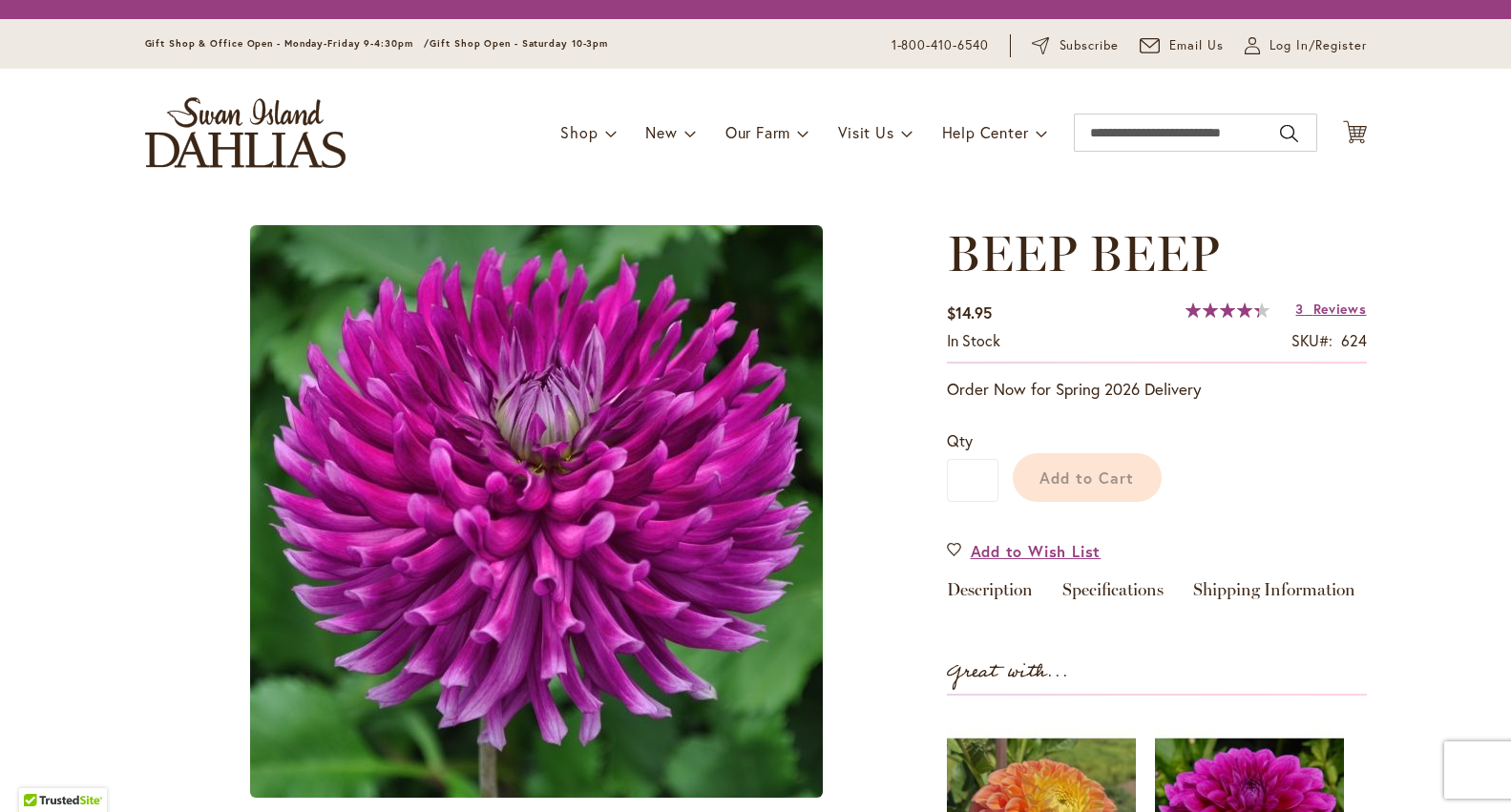 scroll, scrollTop: 0, scrollLeft: 0, axis: both 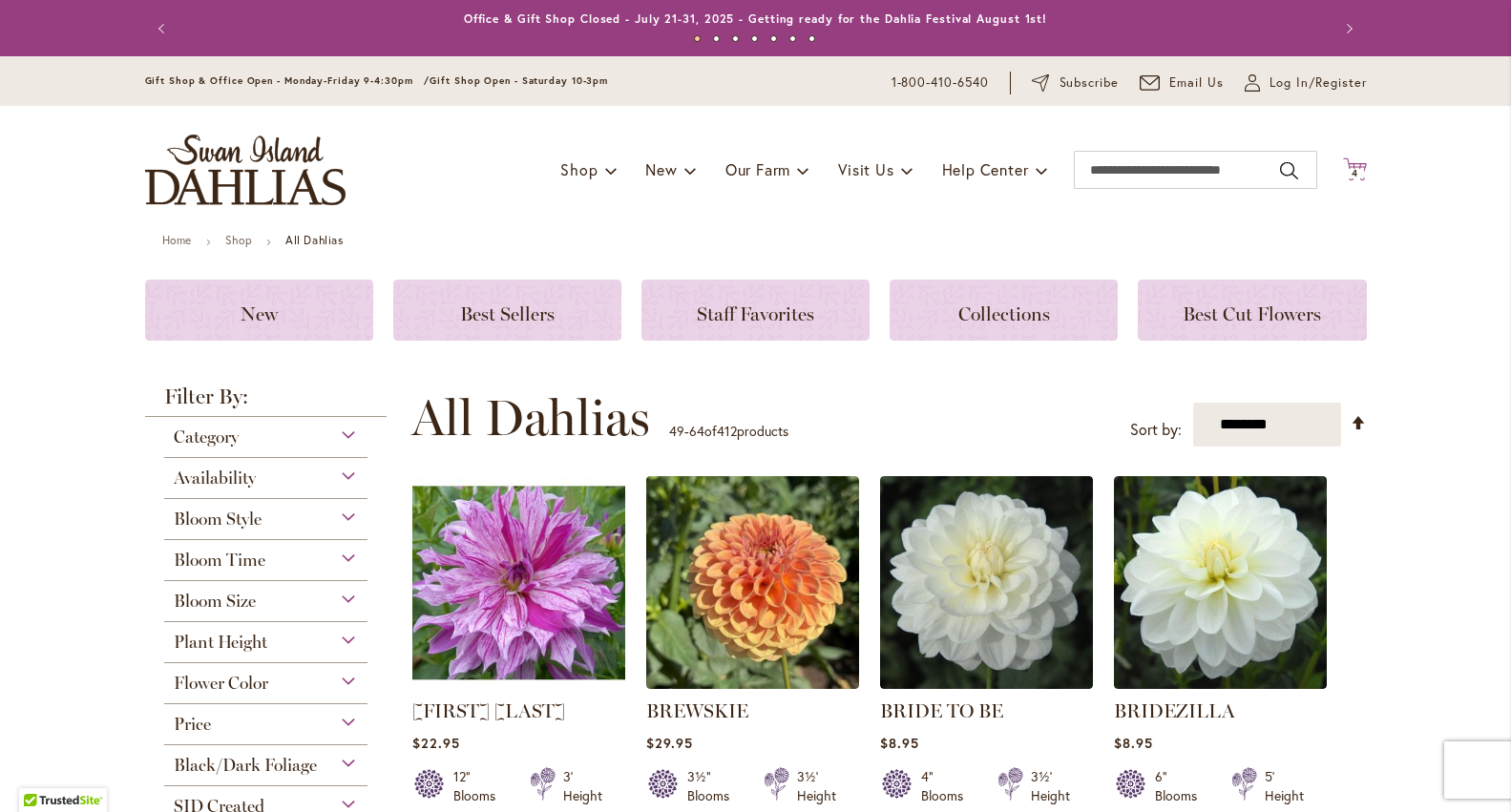 click on "4" at bounding box center (1354, 173) 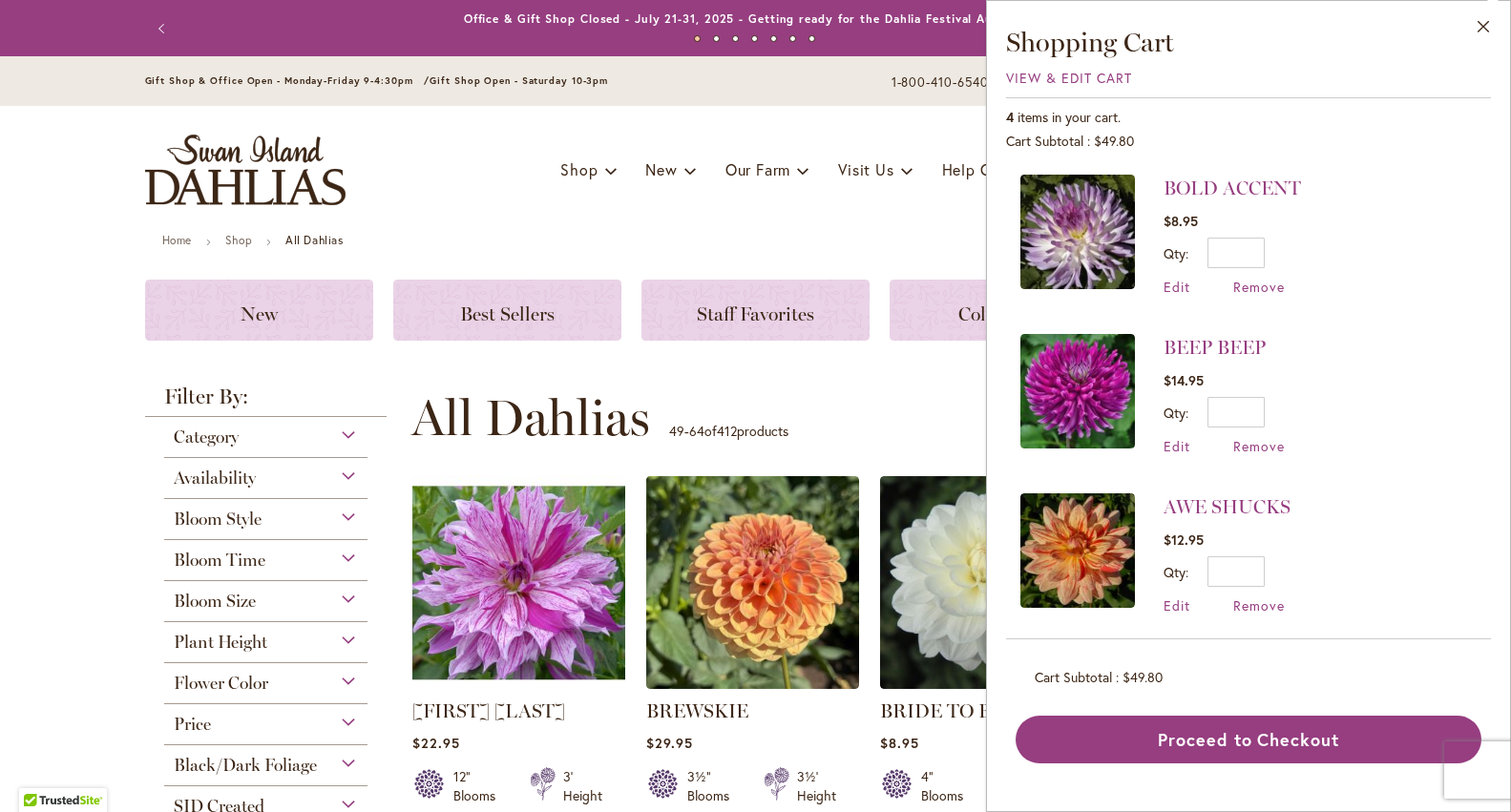 click at bounding box center (1078, 551) 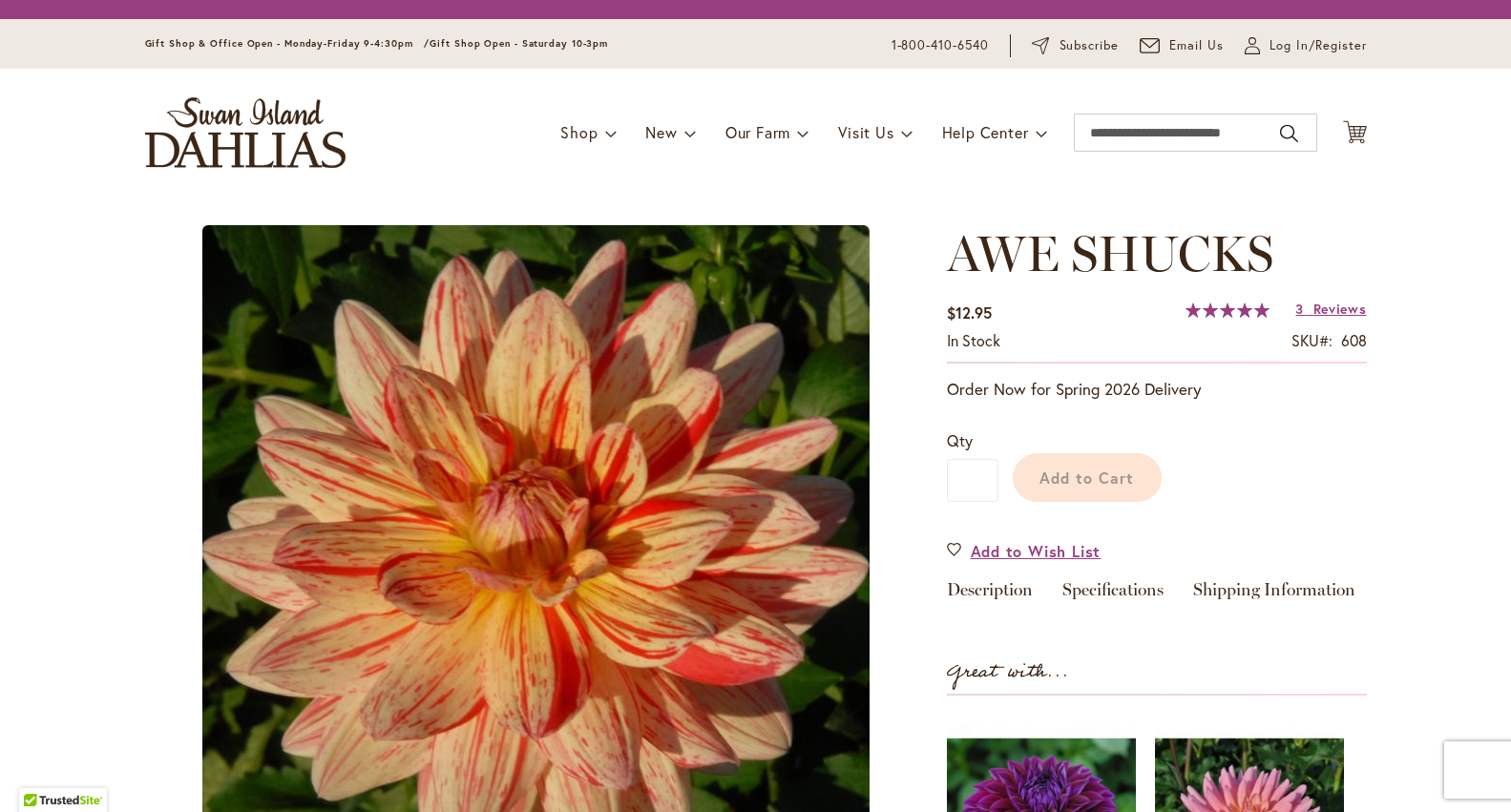 scroll, scrollTop: 0, scrollLeft: 0, axis: both 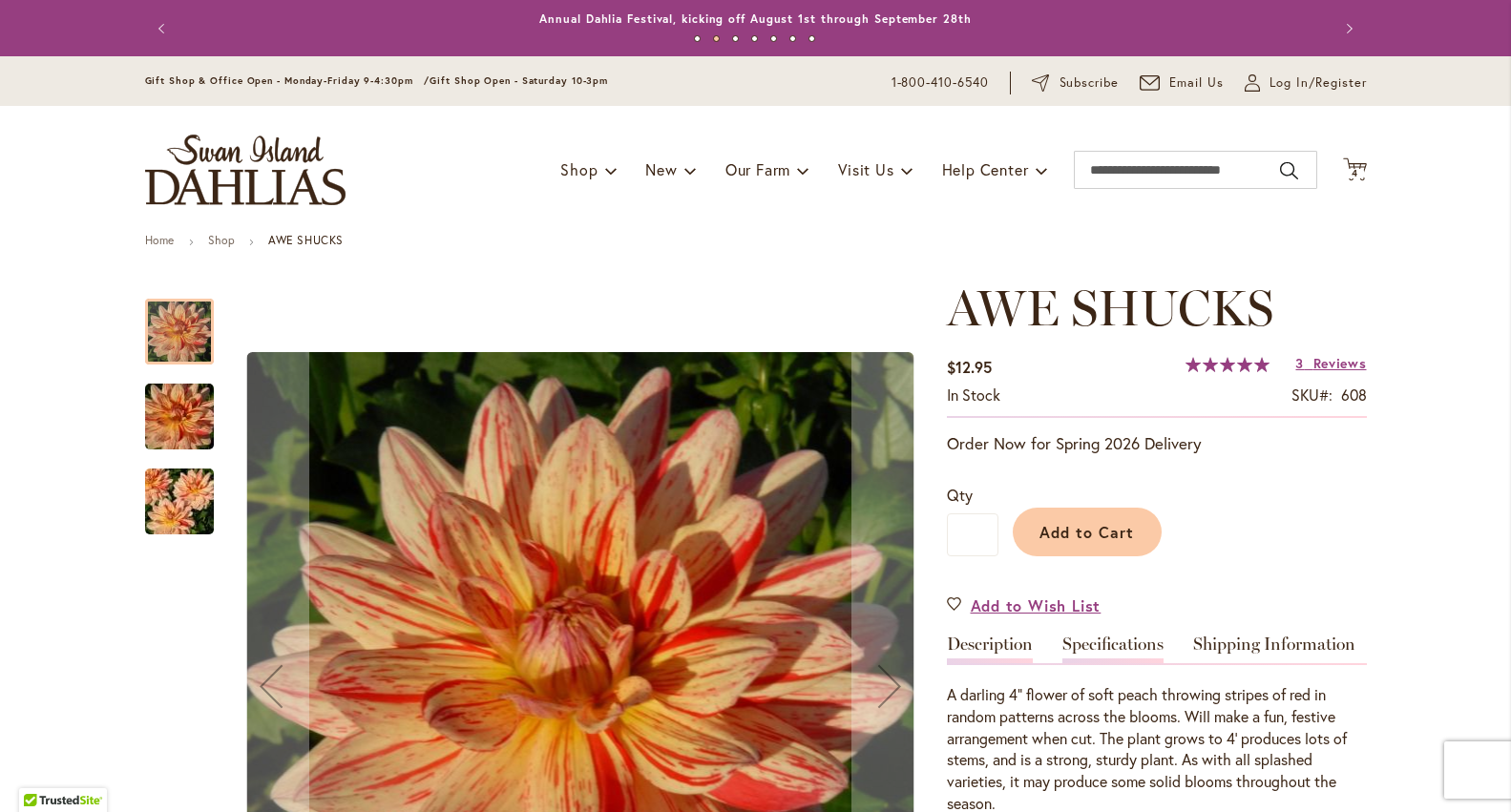 click on "Specifications" at bounding box center (1113, 649) 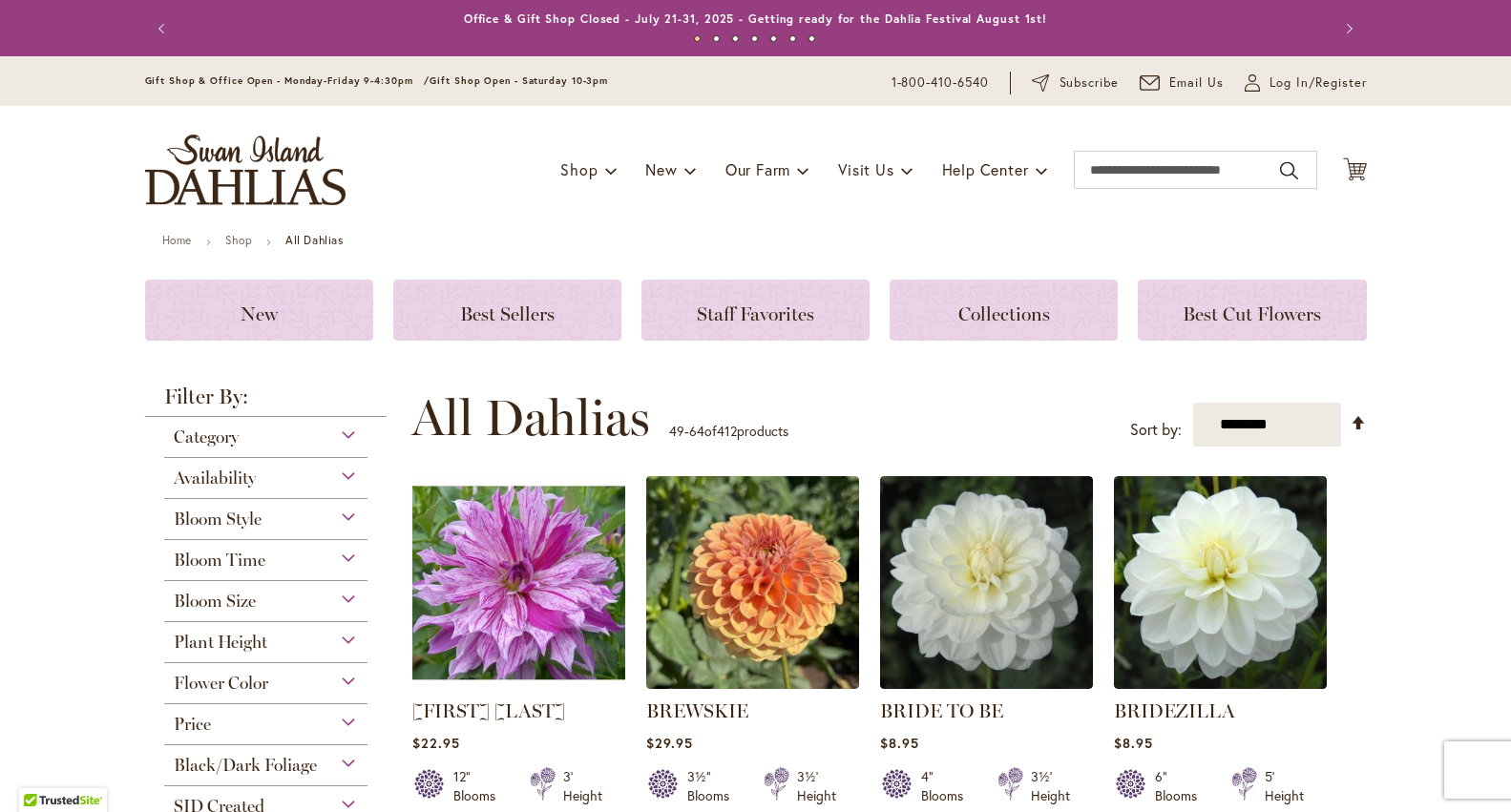 scroll, scrollTop: 0, scrollLeft: 0, axis: both 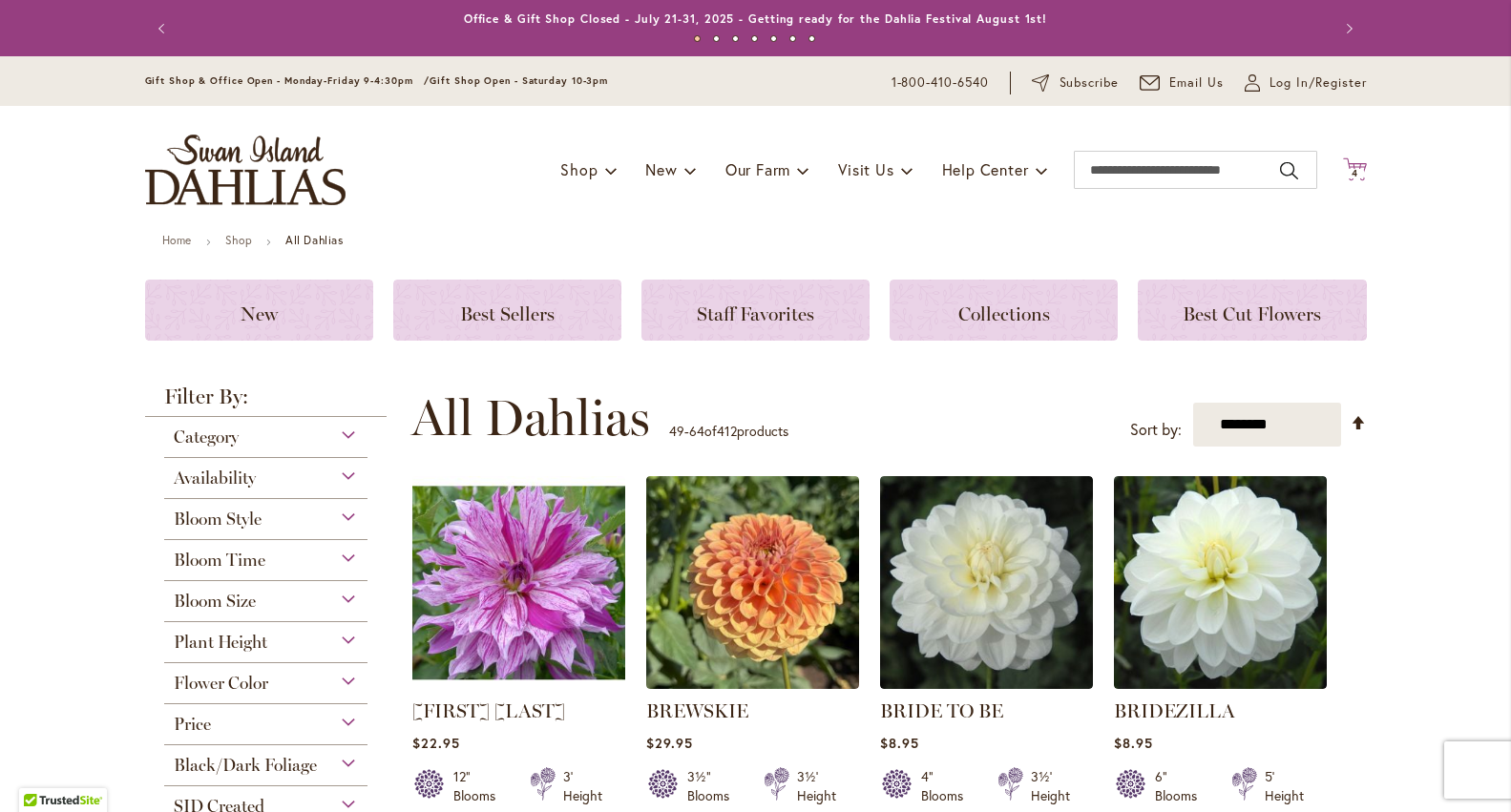 click on "Cart
.cls-1 {
fill: #231f20;
}" 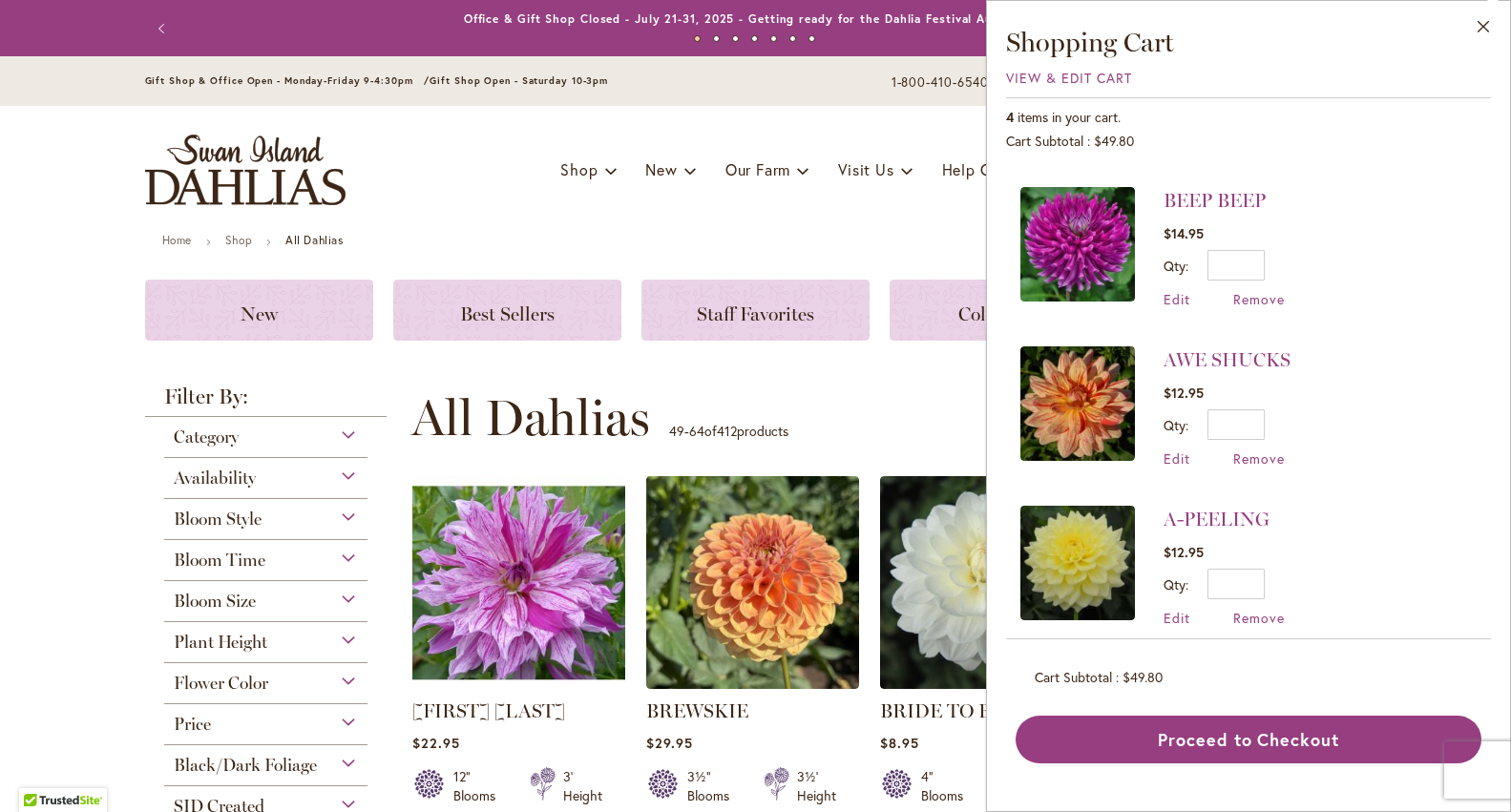 scroll, scrollTop: 163, scrollLeft: 0, axis: vertical 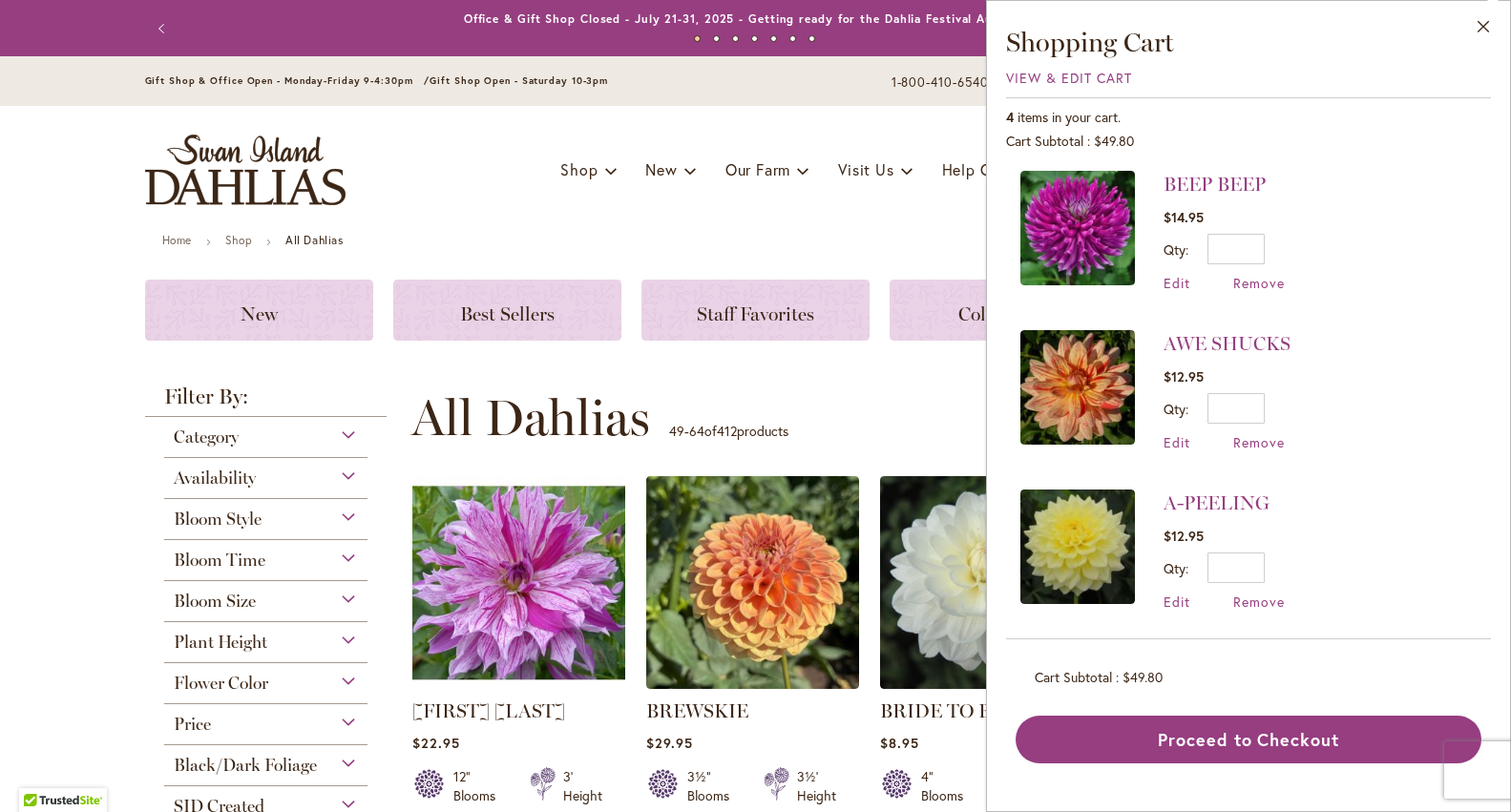 click at bounding box center (1078, 547) 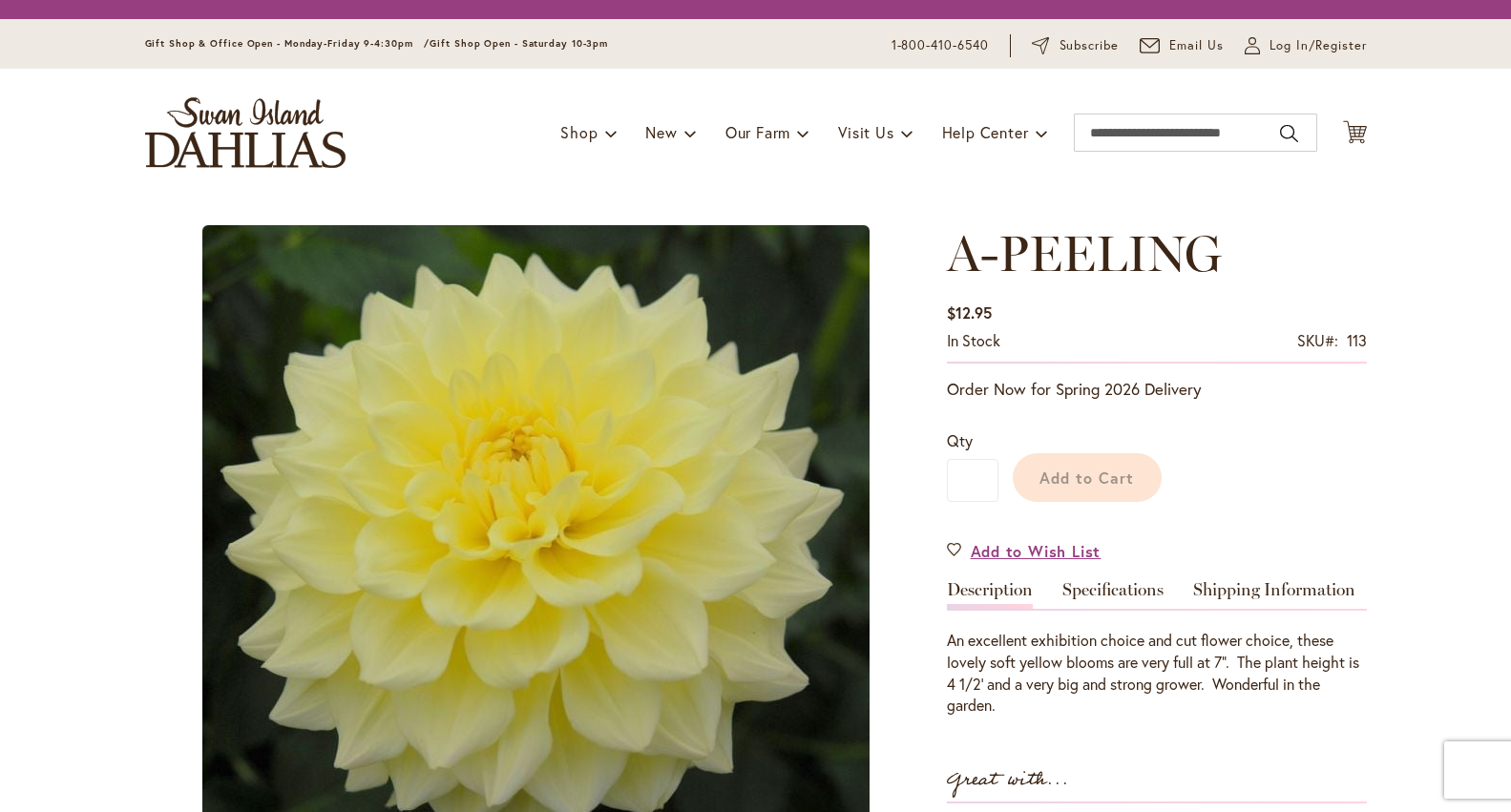 scroll, scrollTop: 0, scrollLeft: 0, axis: both 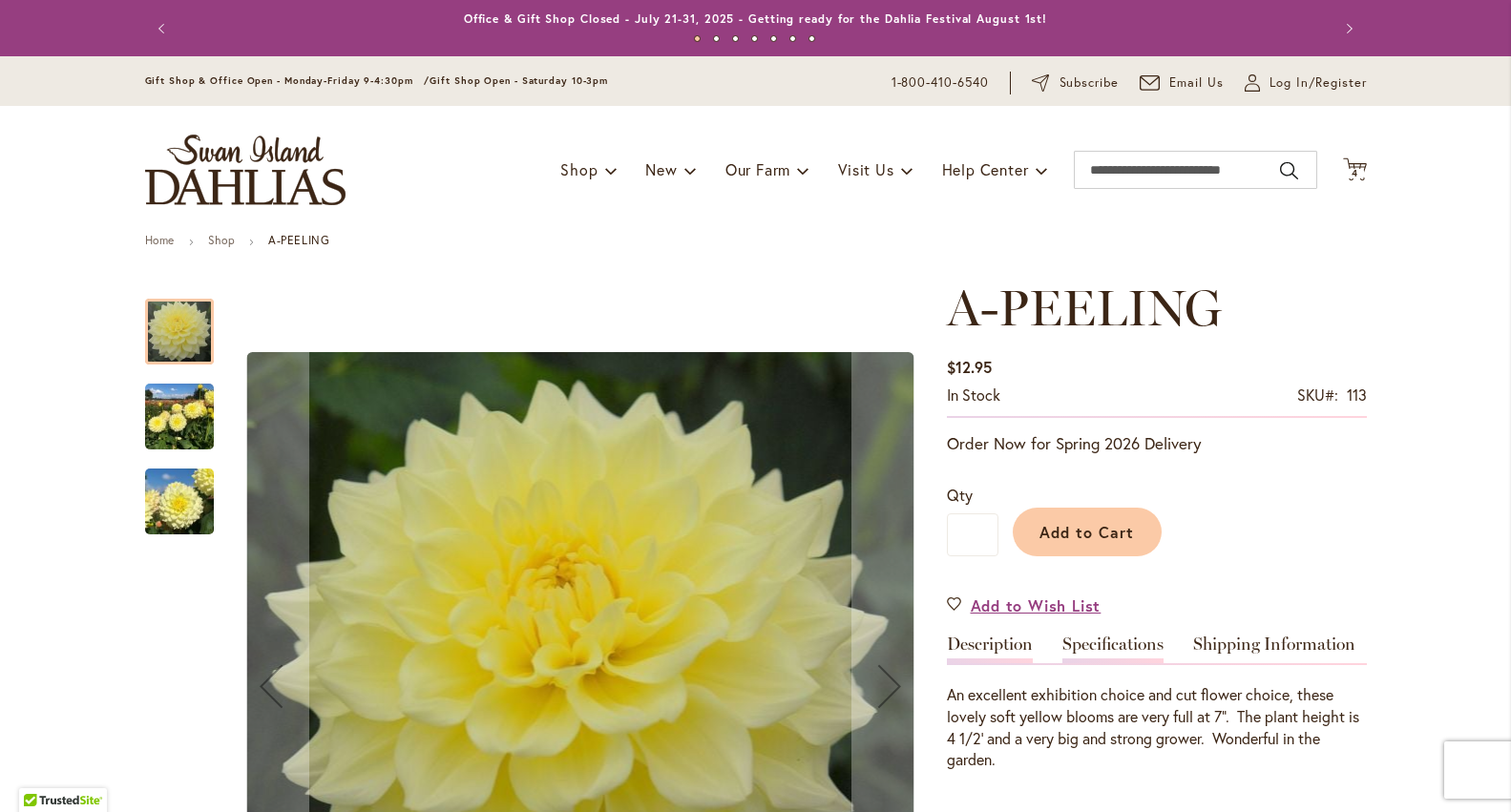 click on "Specifications" at bounding box center (1113, 649) 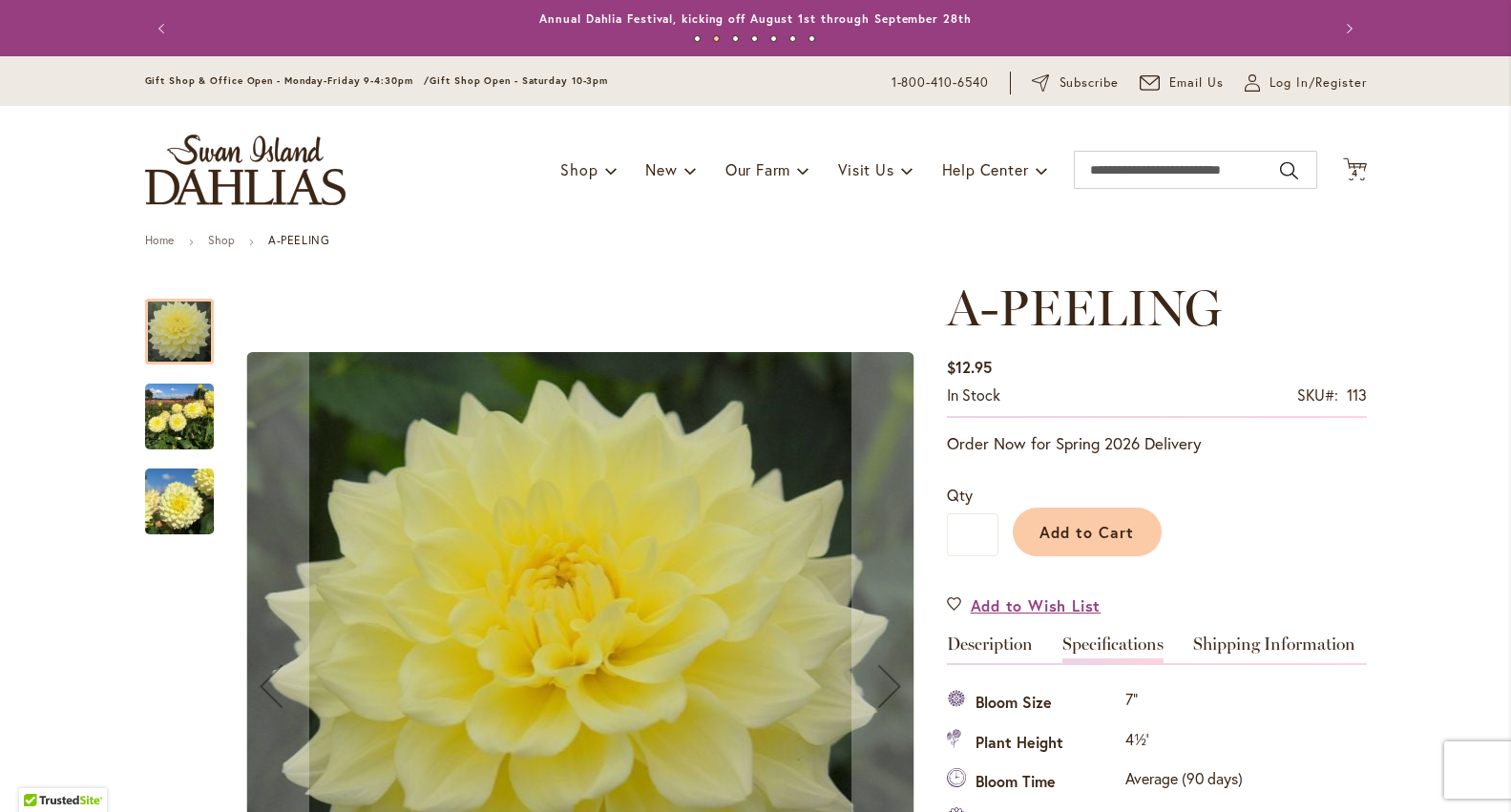 scroll, scrollTop: 635, scrollLeft: 0, axis: vertical 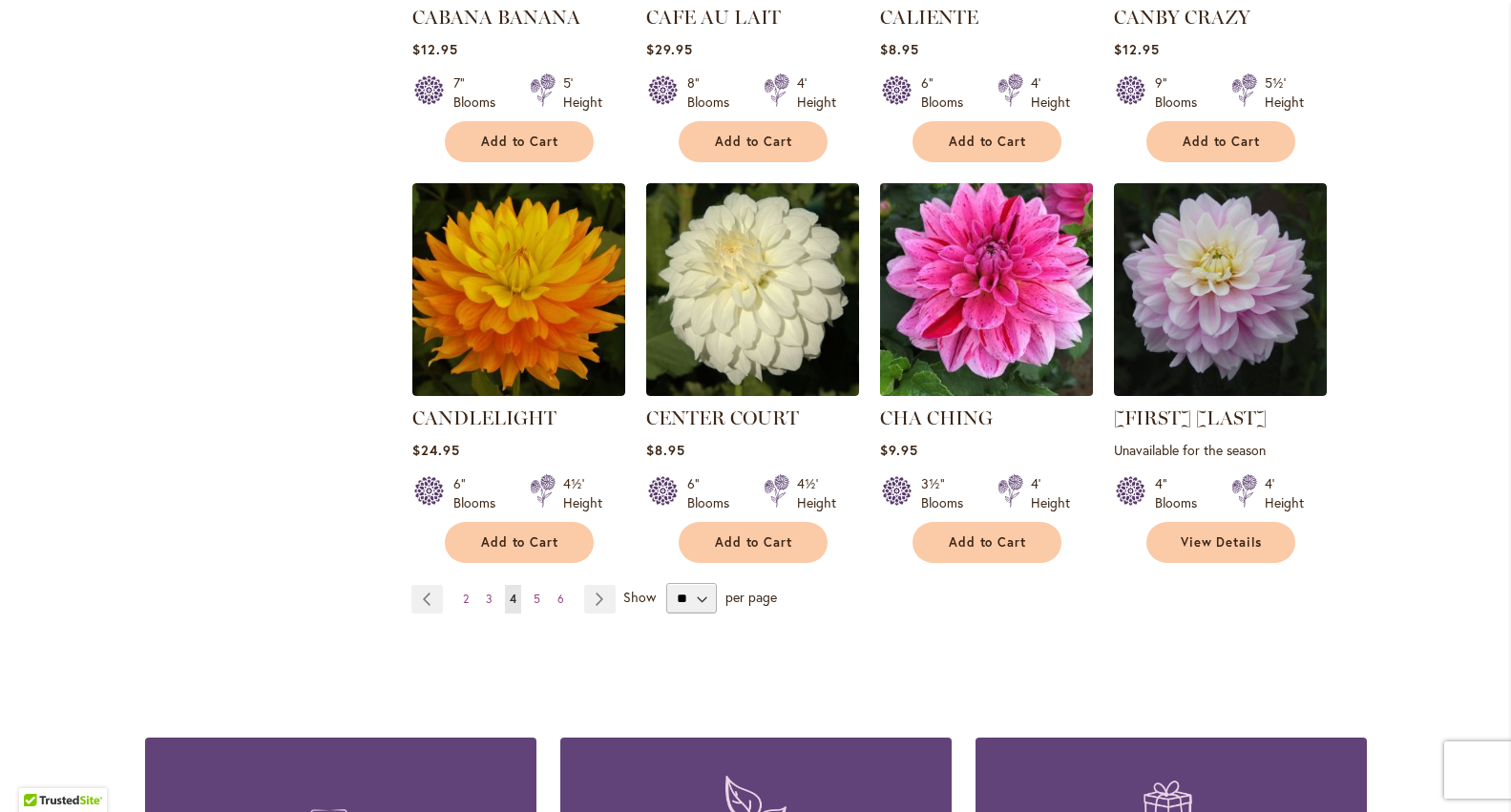 click at bounding box center (986, 290) 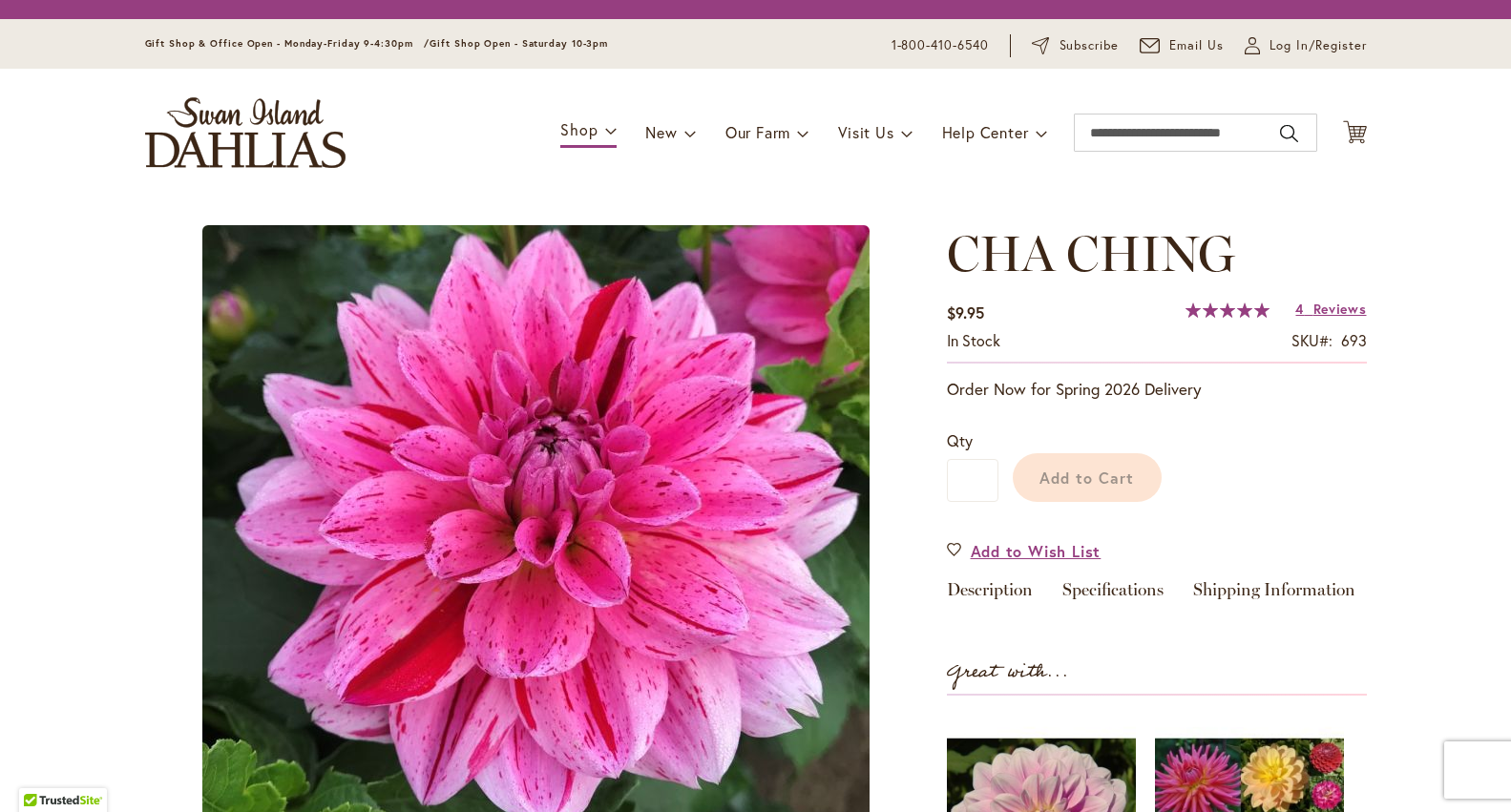 scroll, scrollTop: 0, scrollLeft: 0, axis: both 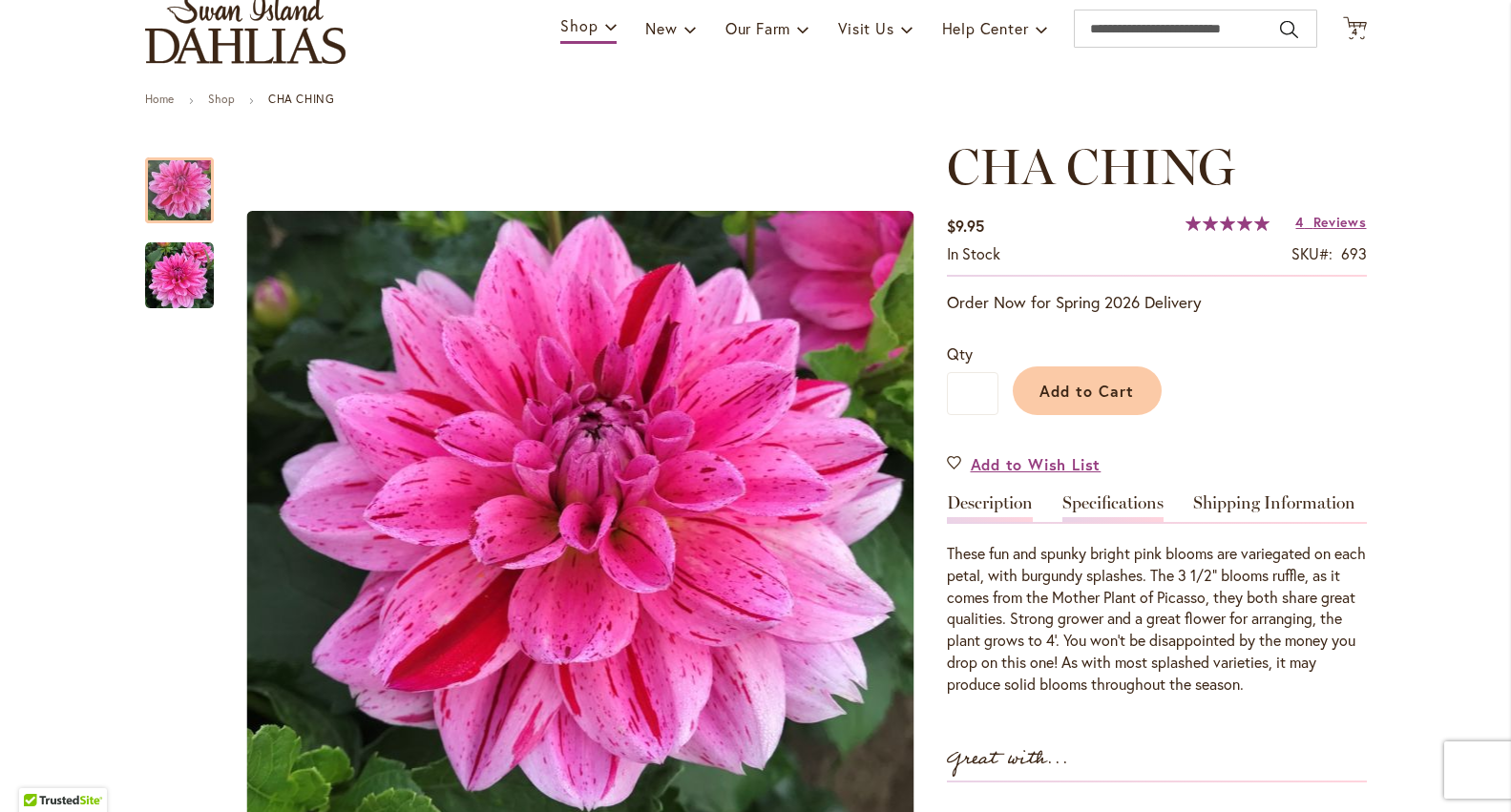 click on "Specifications" at bounding box center [1113, 508] 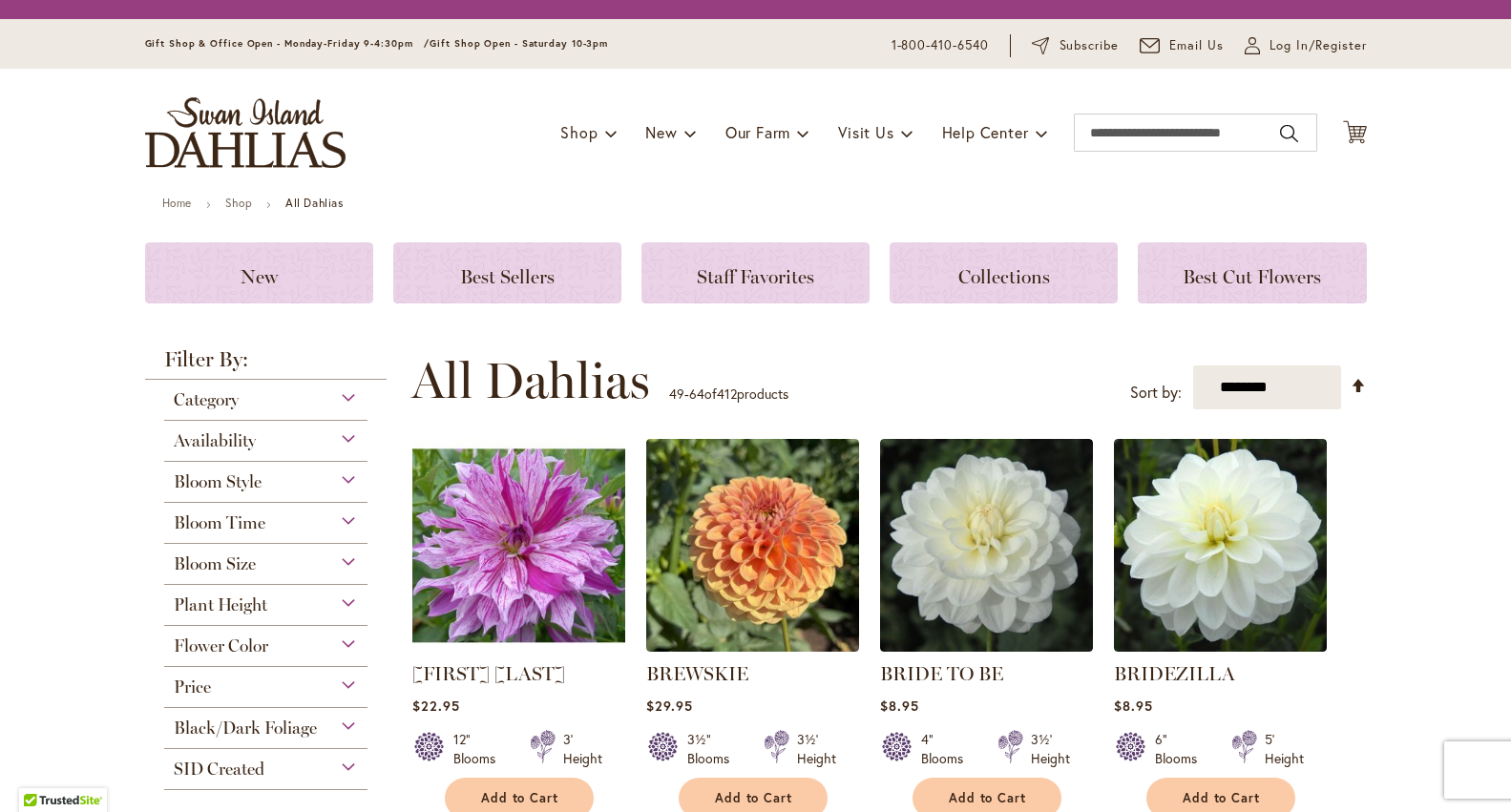 scroll, scrollTop: 0, scrollLeft: 0, axis: both 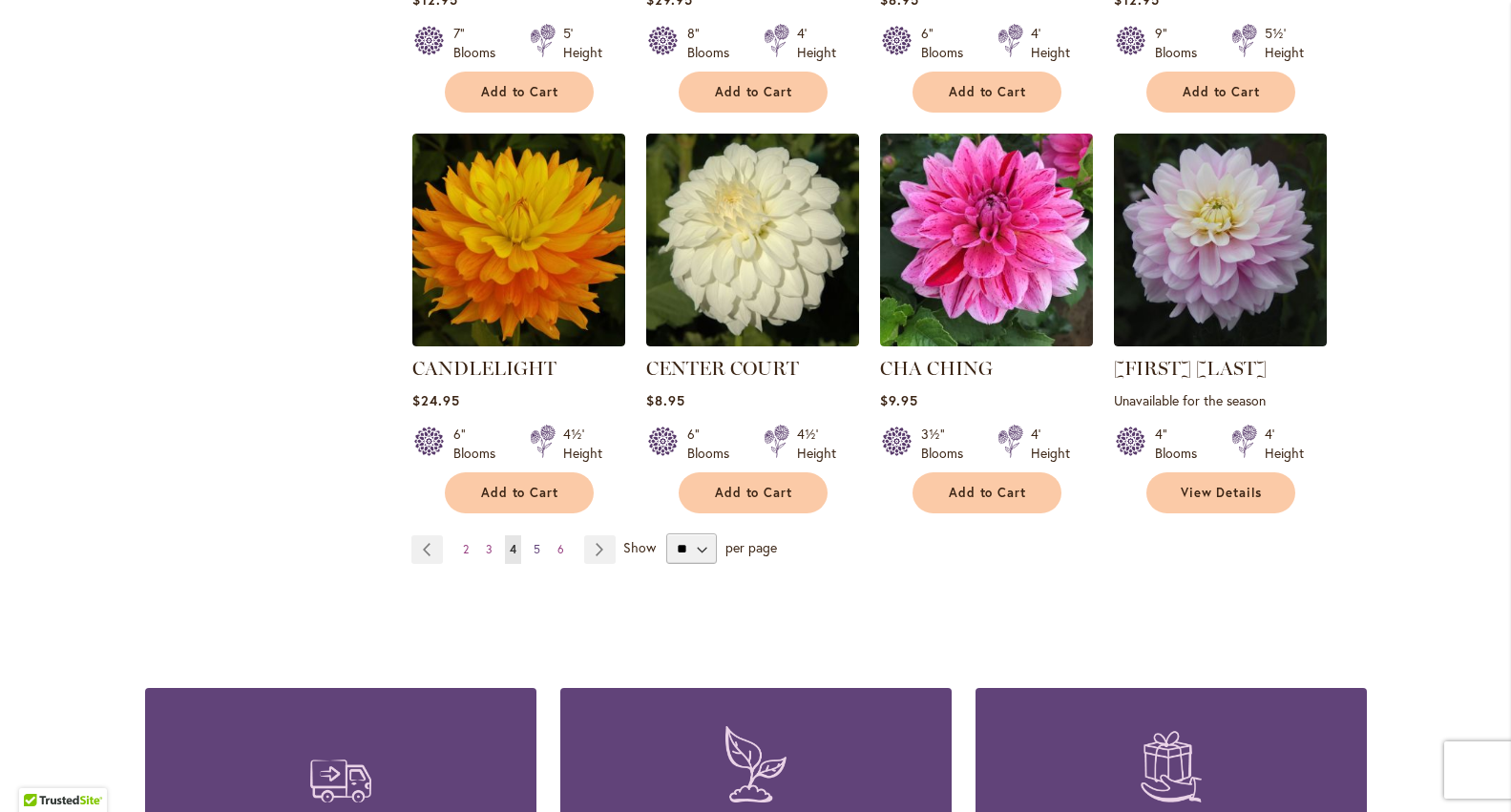 click on "5" at bounding box center (536, 549) 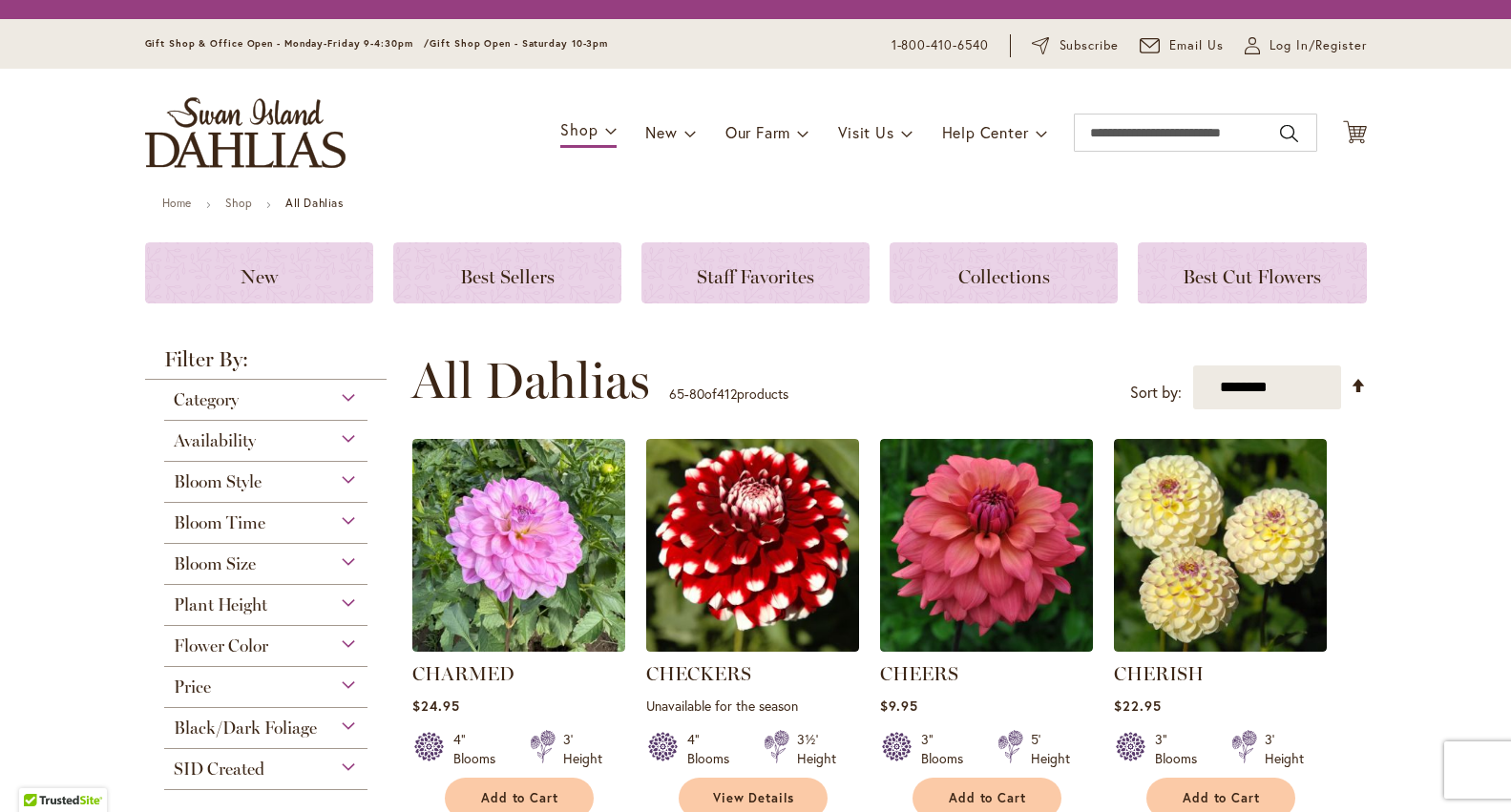 scroll, scrollTop: 0, scrollLeft: 0, axis: both 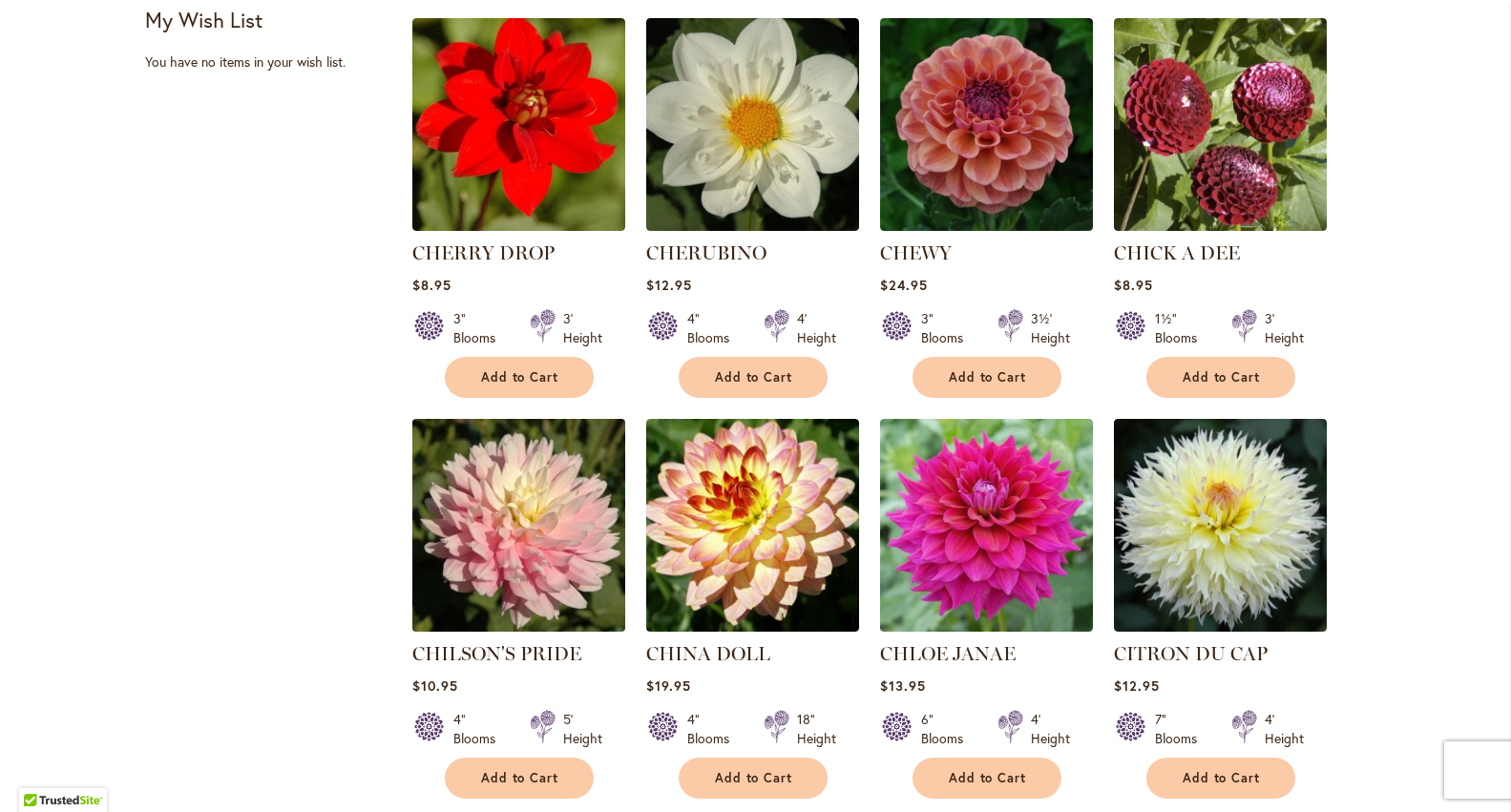 click at bounding box center (518, 526) 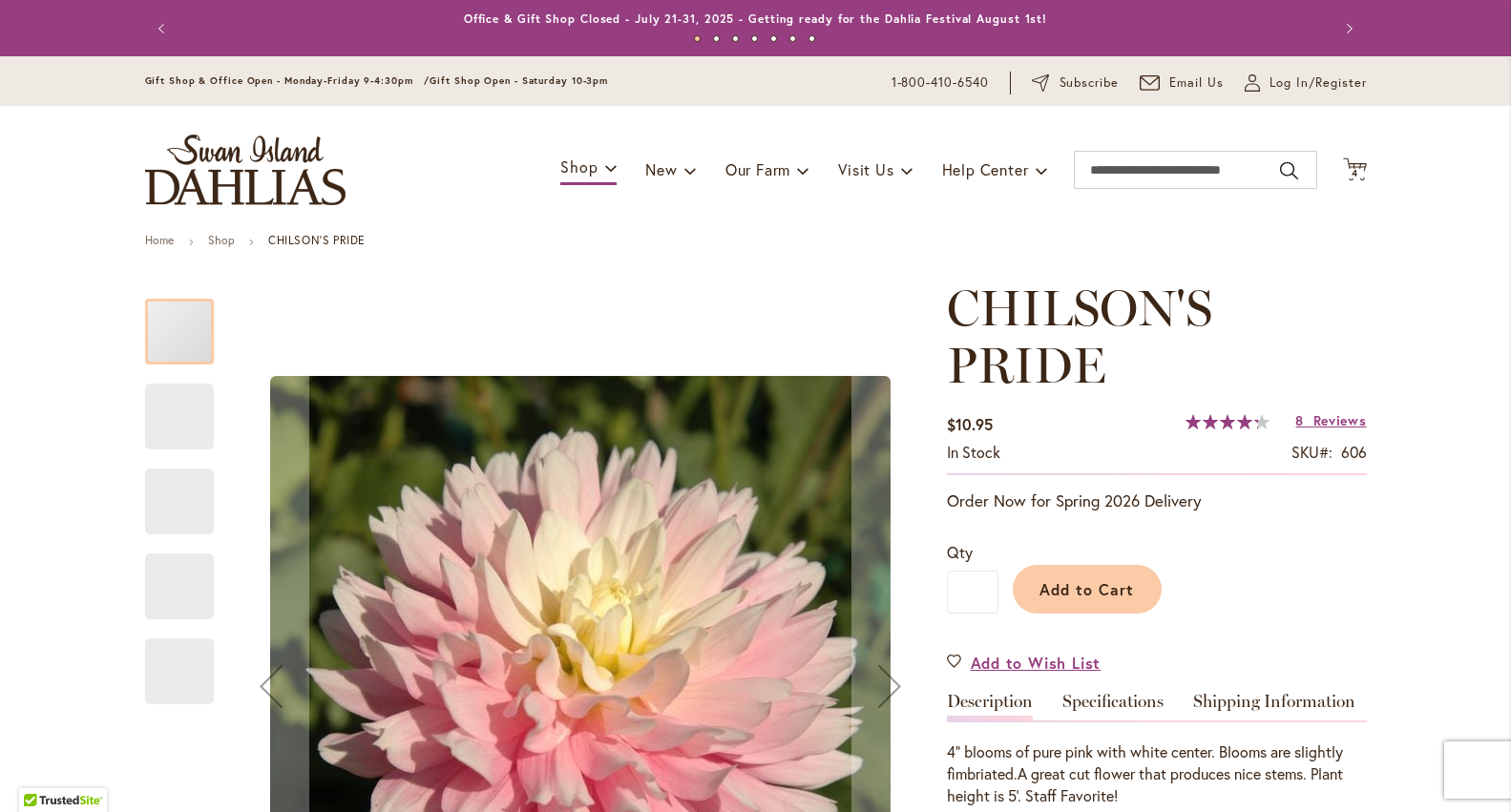 scroll, scrollTop: 0, scrollLeft: 0, axis: both 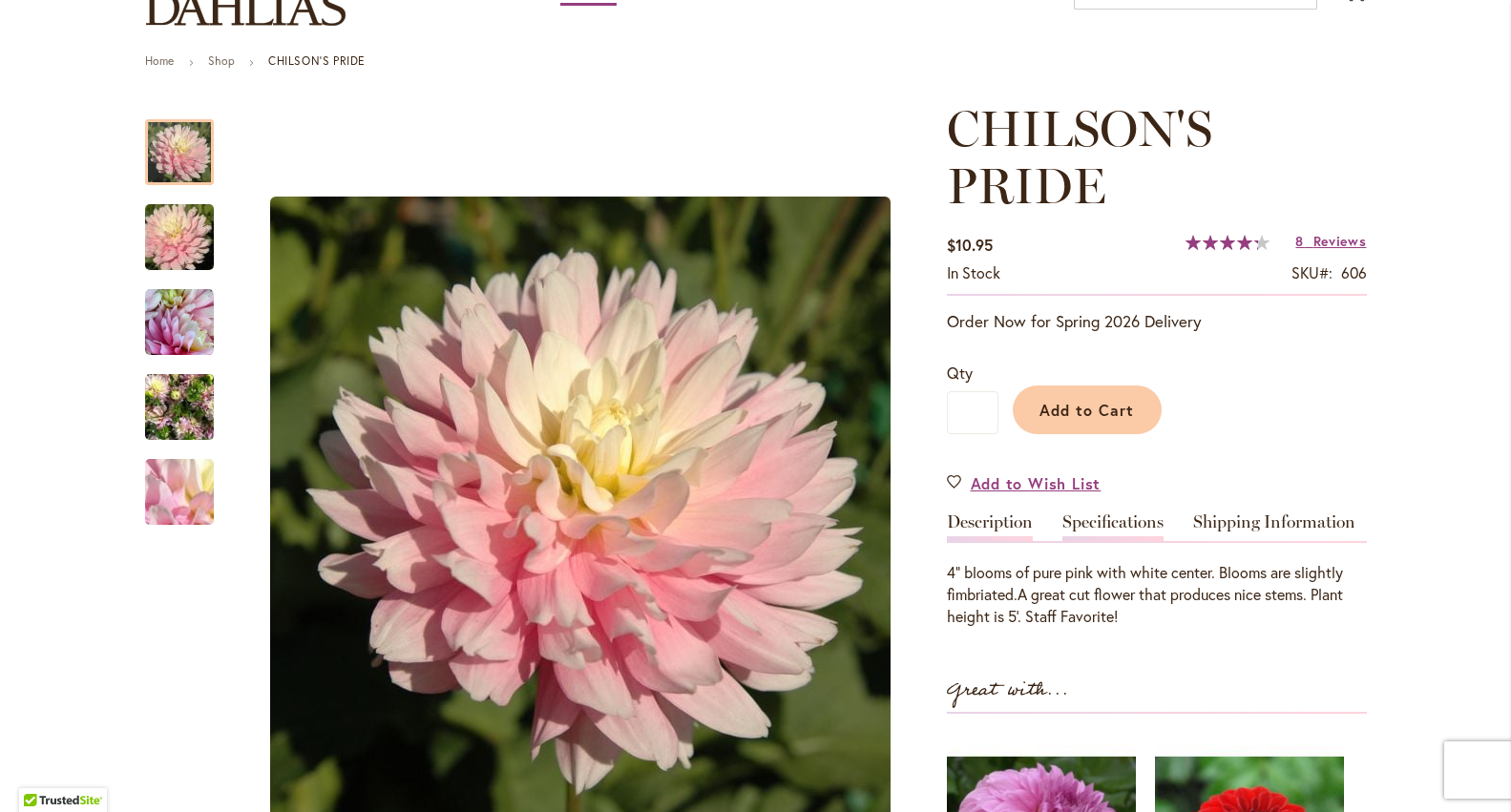 click on "Specifications" at bounding box center (1113, 527) 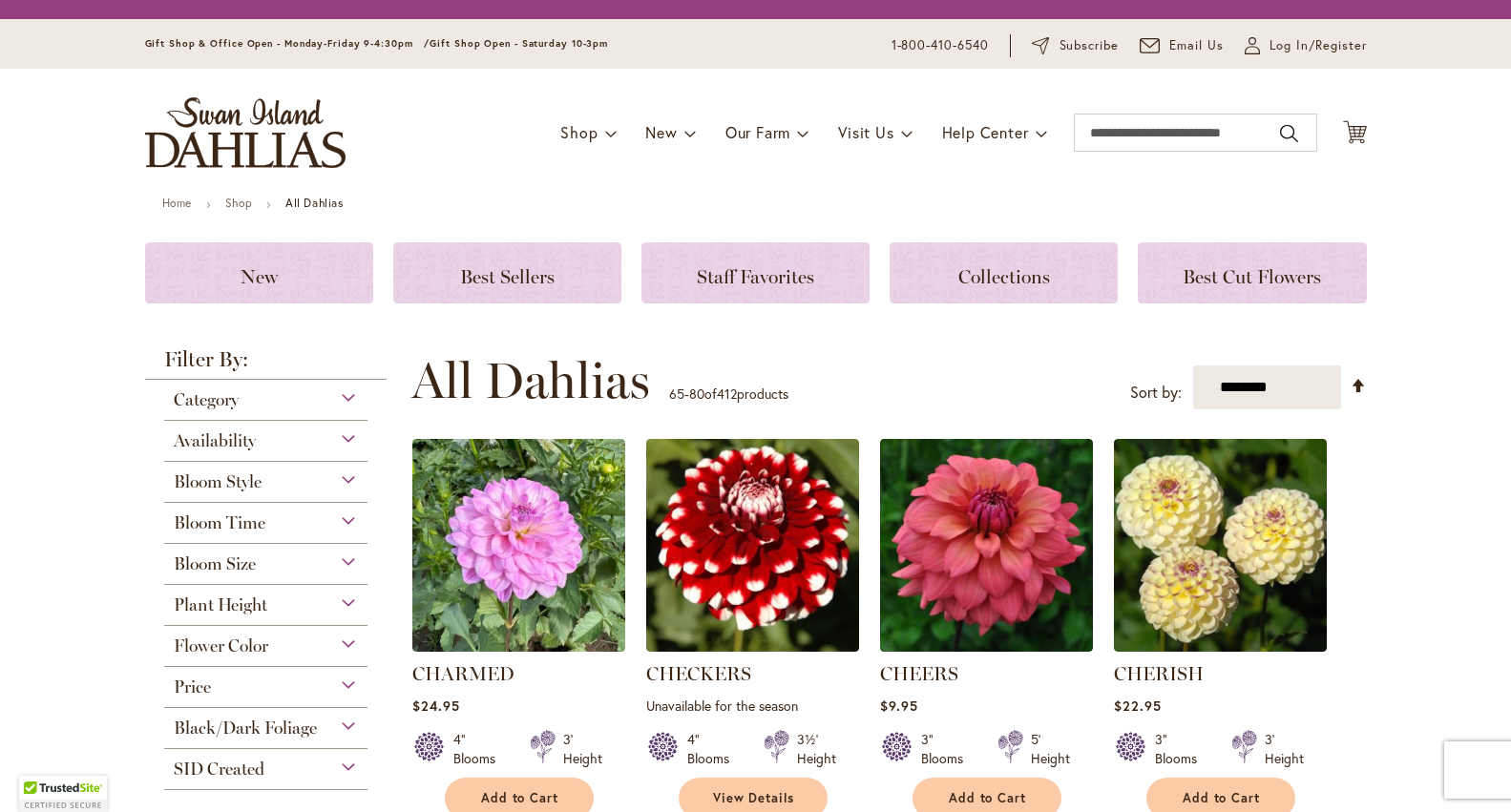 scroll, scrollTop: 0, scrollLeft: 0, axis: both 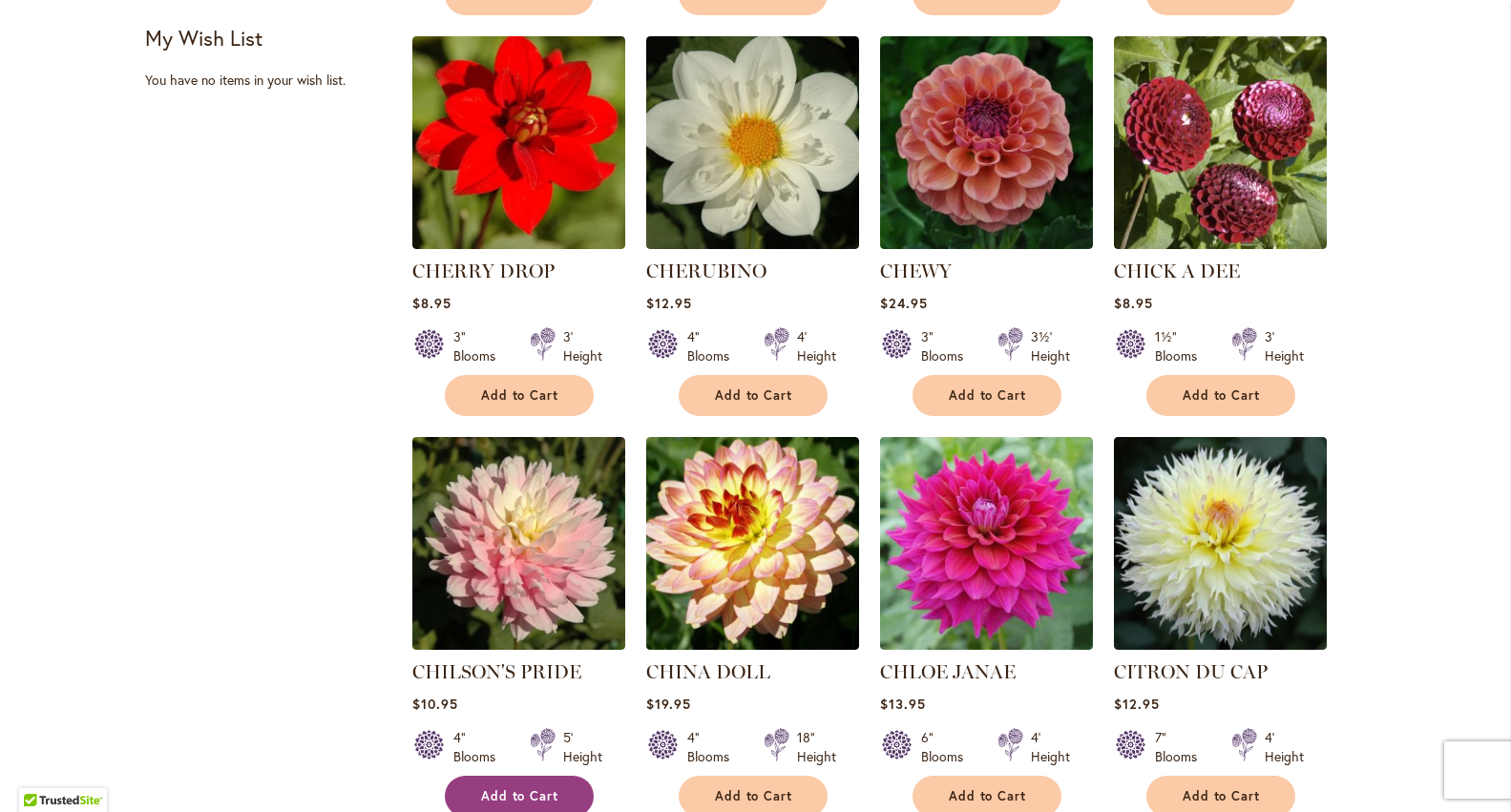 click on "Add to Cart" at bounding box center (520, 796) 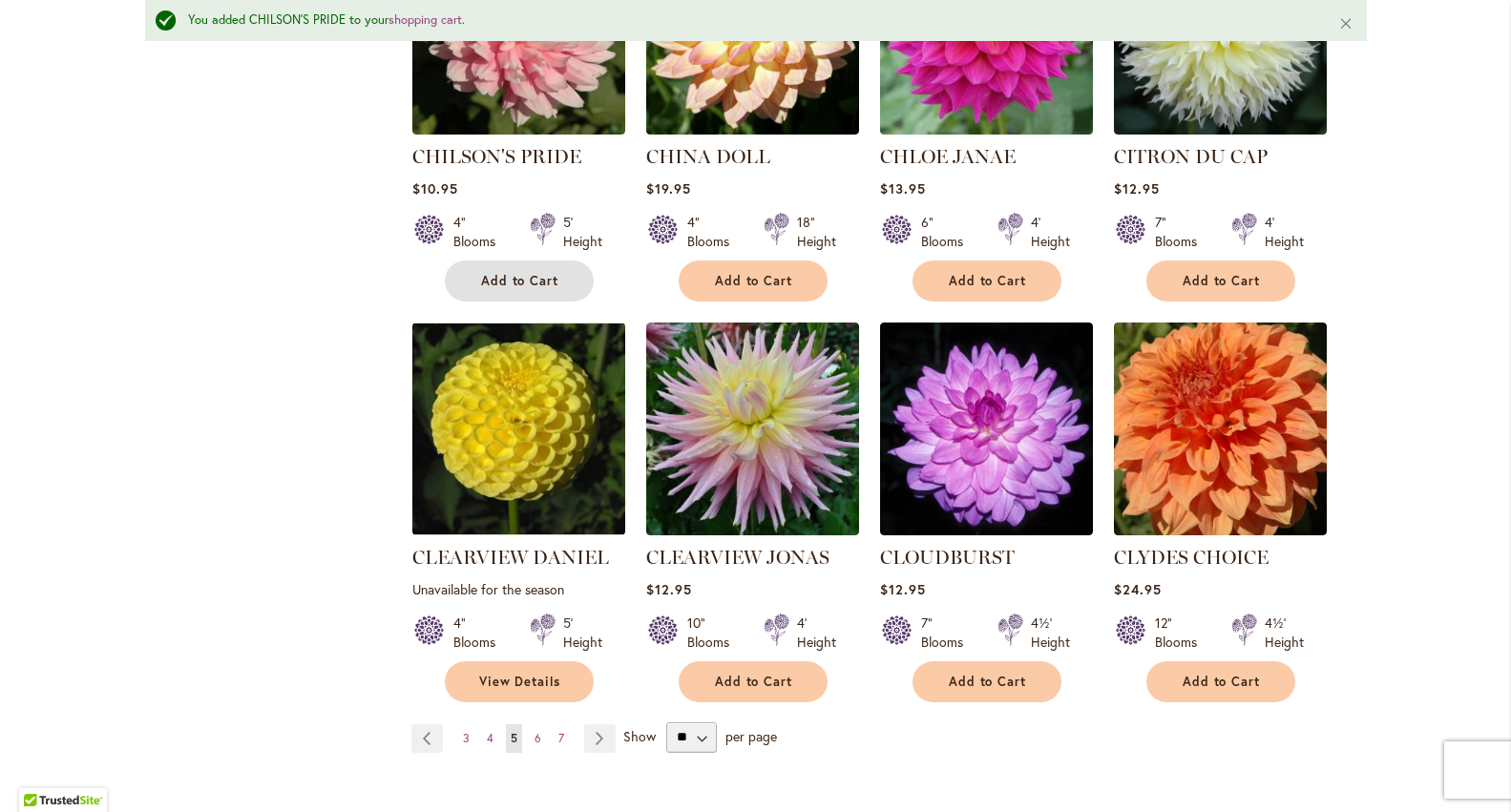 scroll, scrollTop: 1409, scrollLeft: 0, axis: vertical 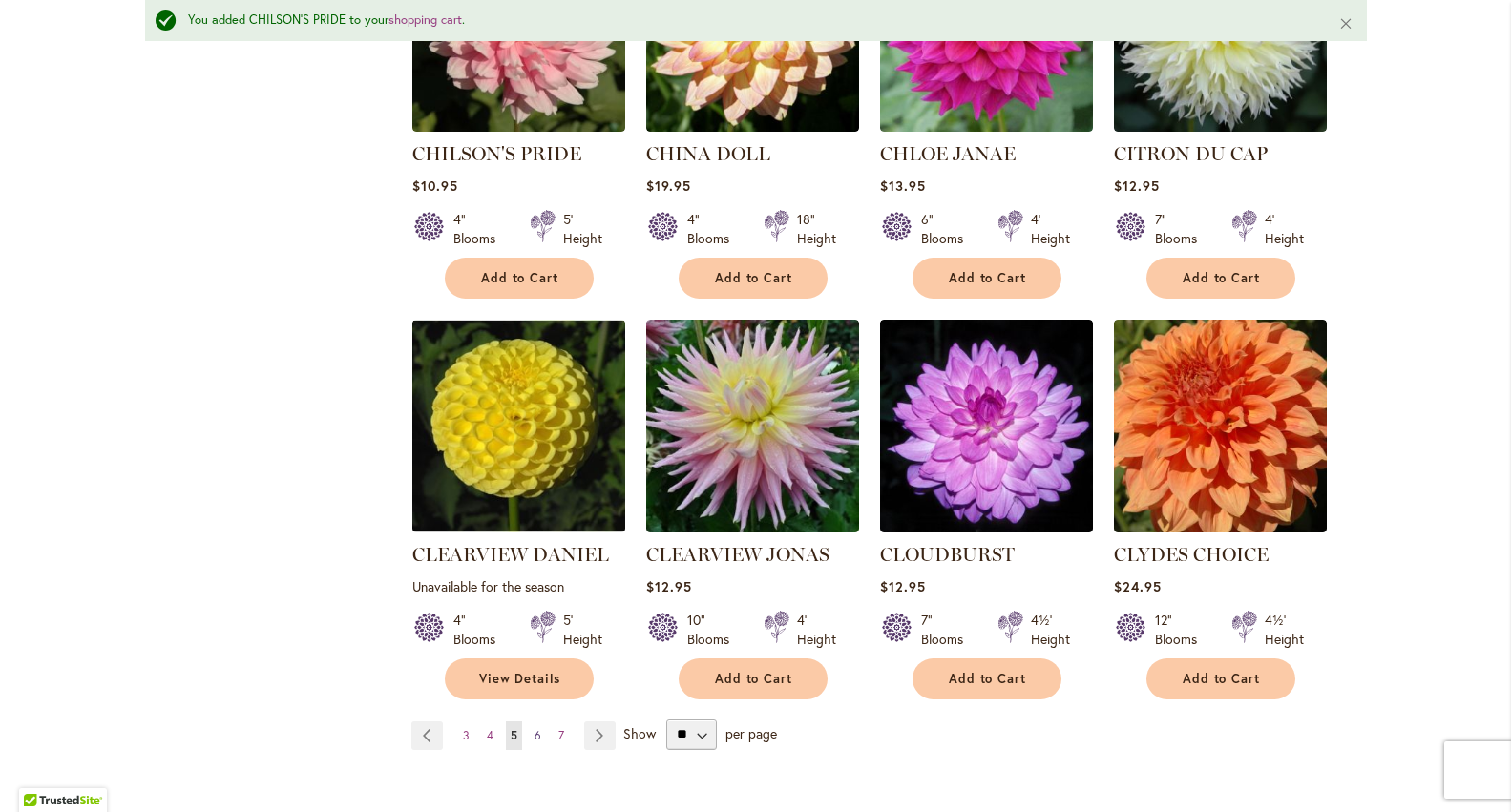 click on "6" at bounding box center [537, 735] 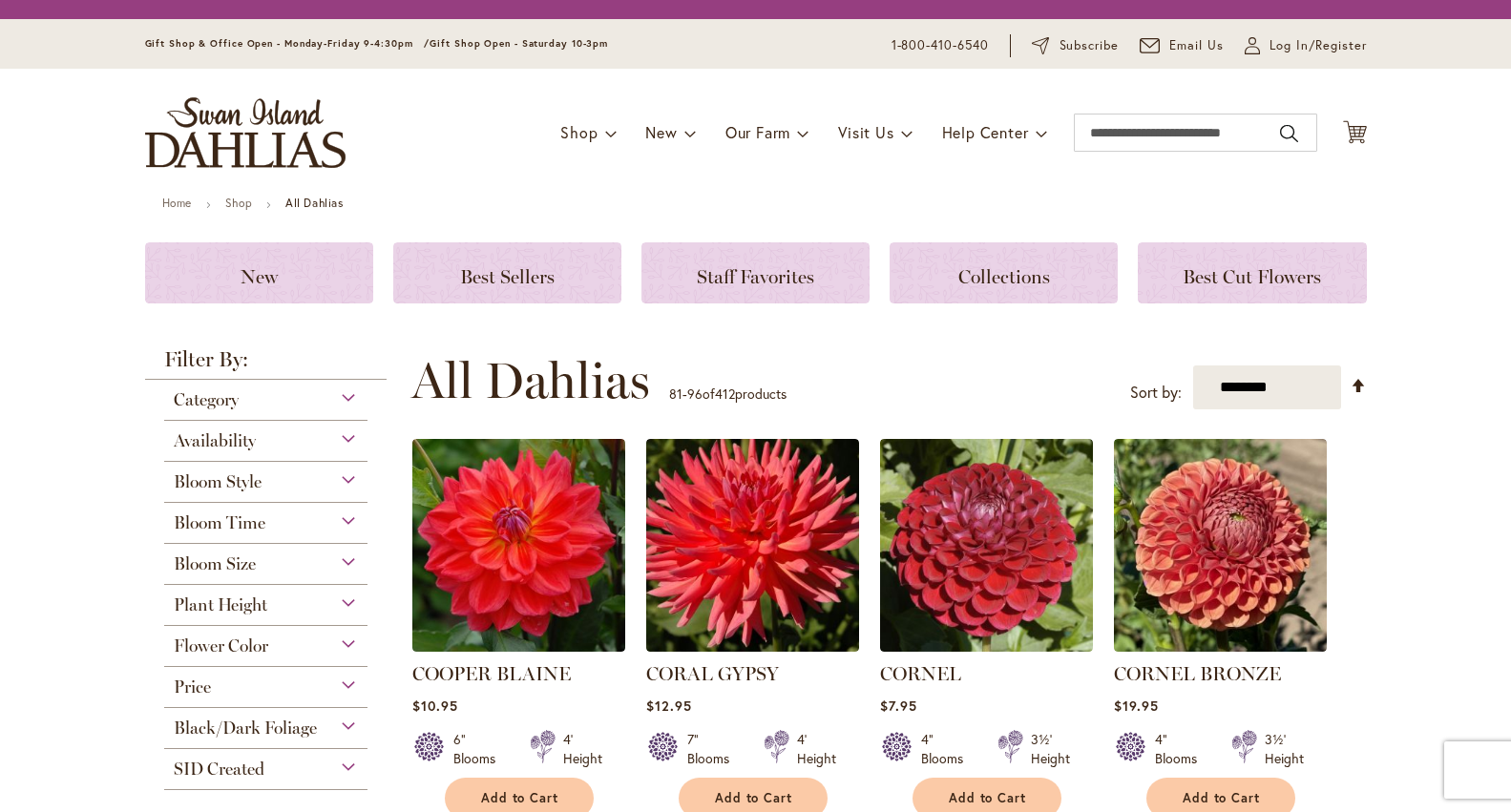 scroll, scrollTop: 0, scrollLeft: 0, axis: both 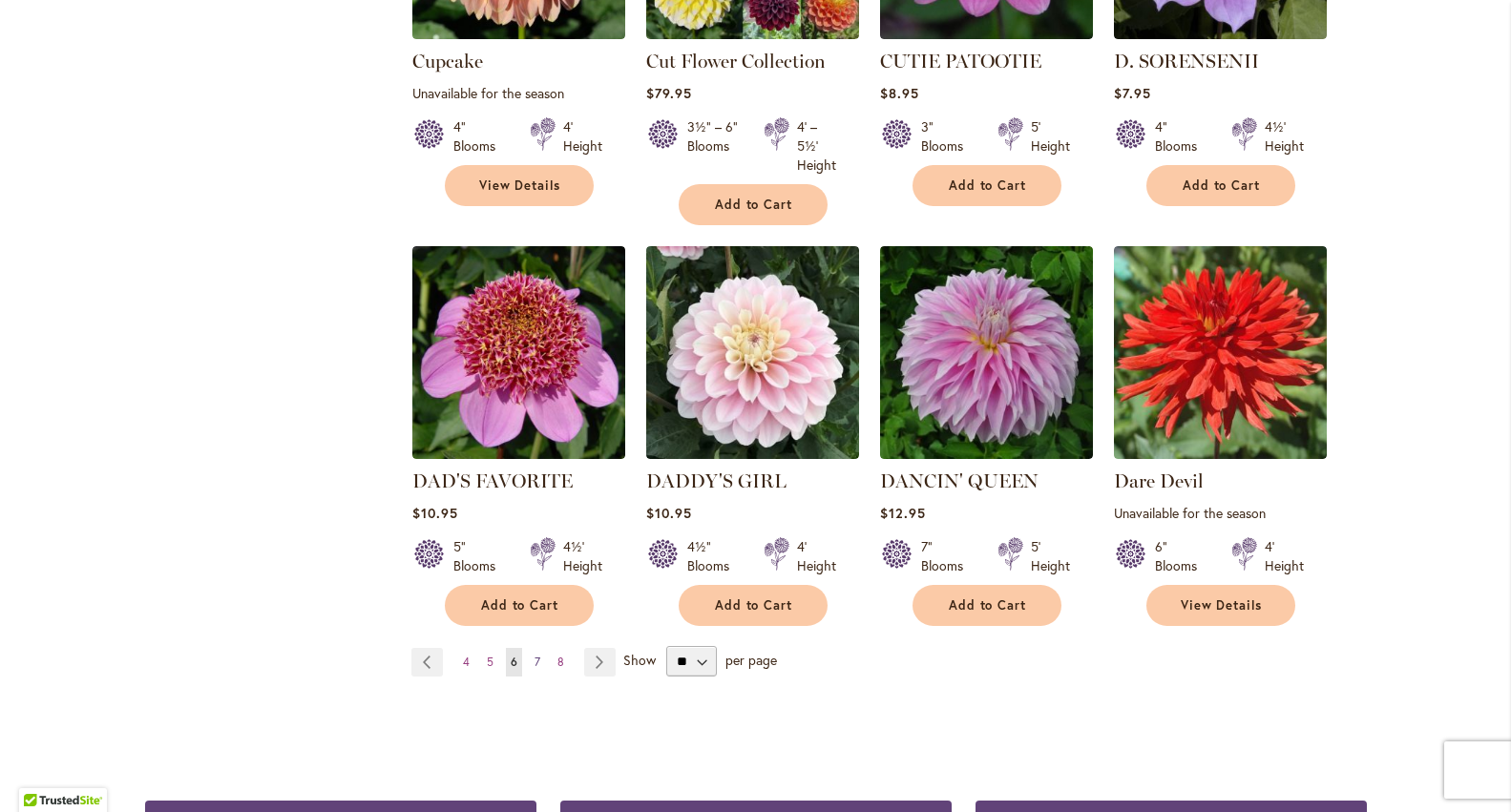 click on "7" at bounding box center (537, 661) 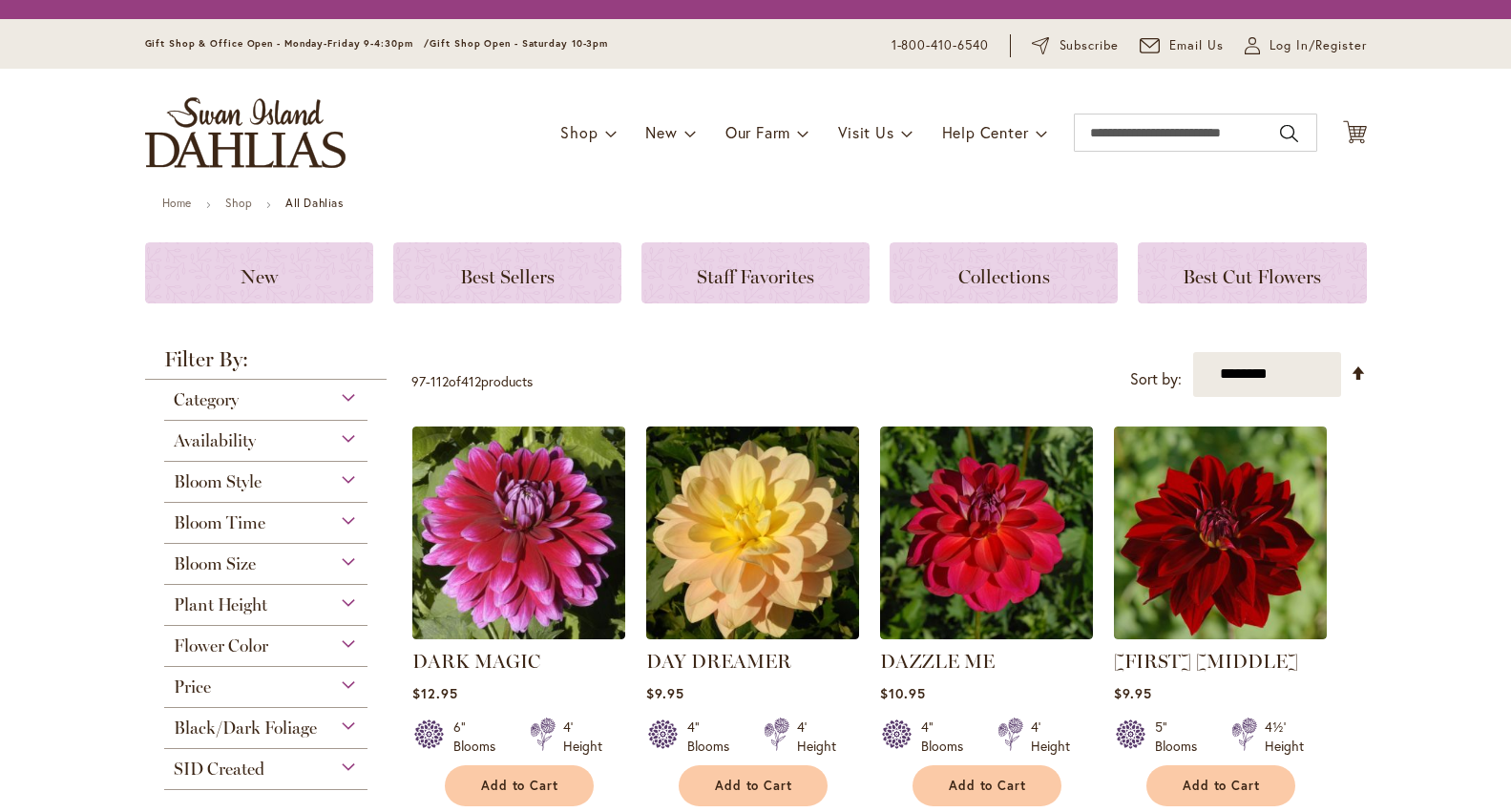 scroll, scrollTop: 0, scrollLeft: 0, axis: both 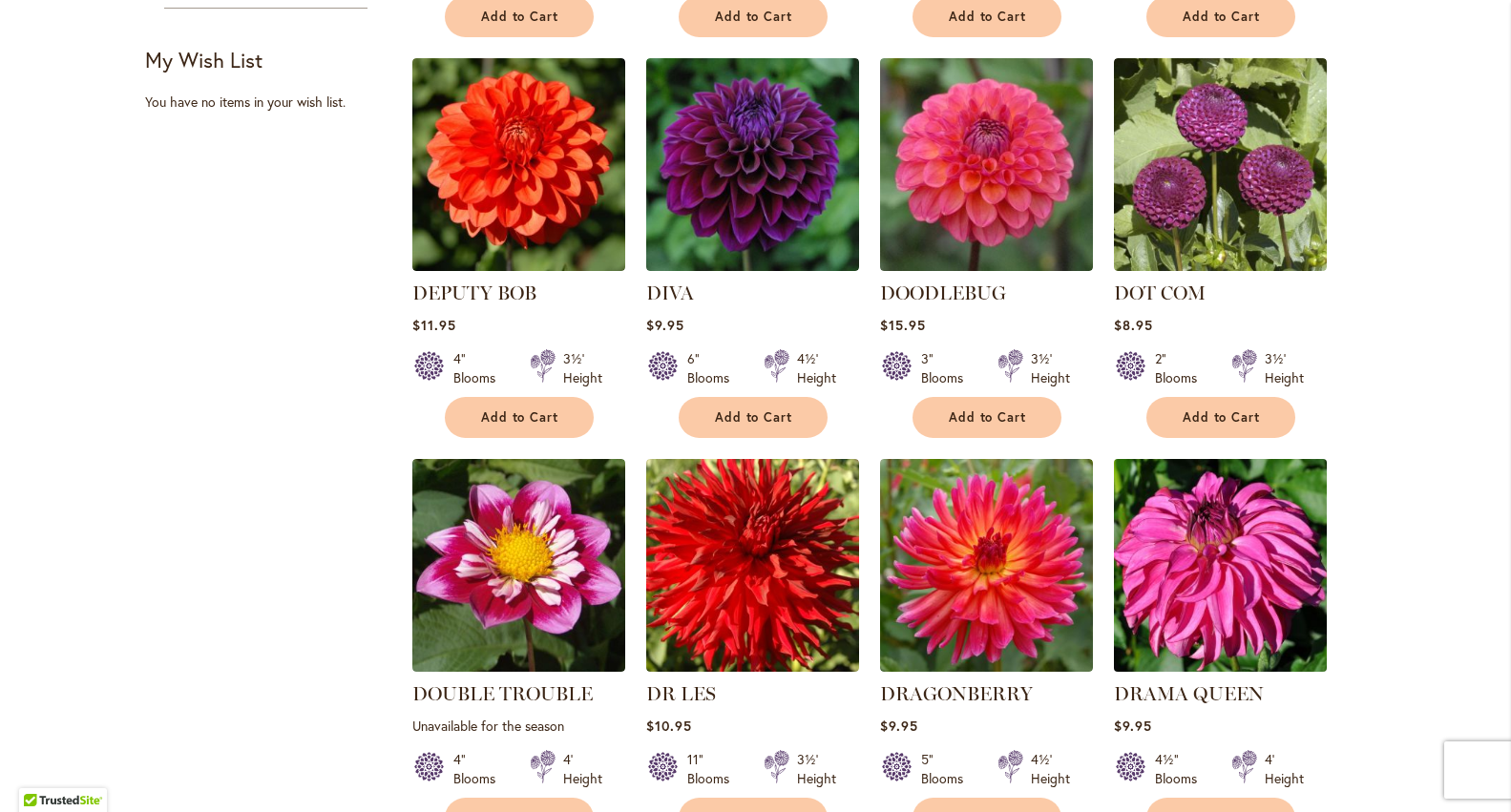 click at bounding box center (1220, 566) 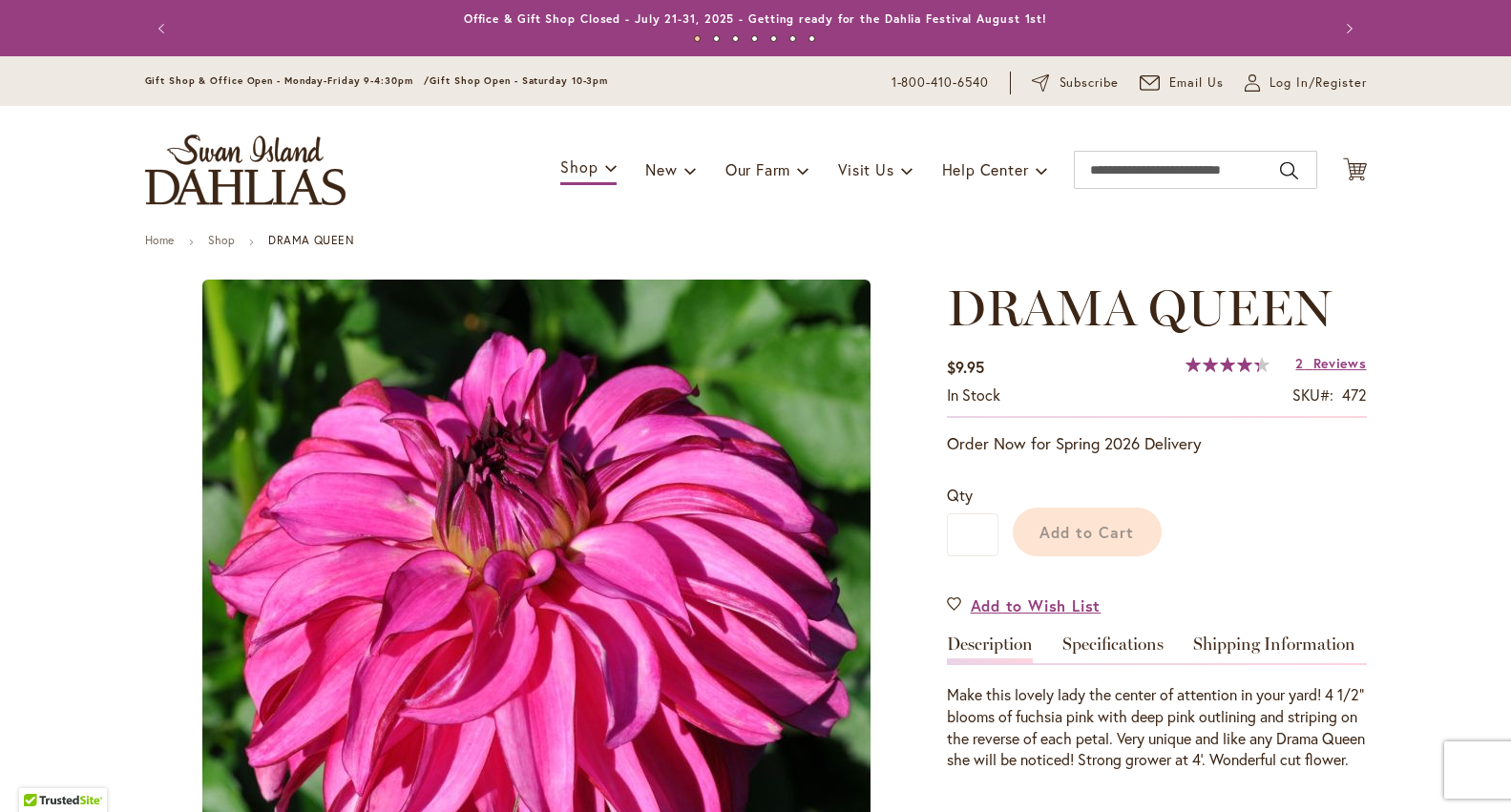 scroll, scrollTop: 0, scrollLeft: 0, axis: both 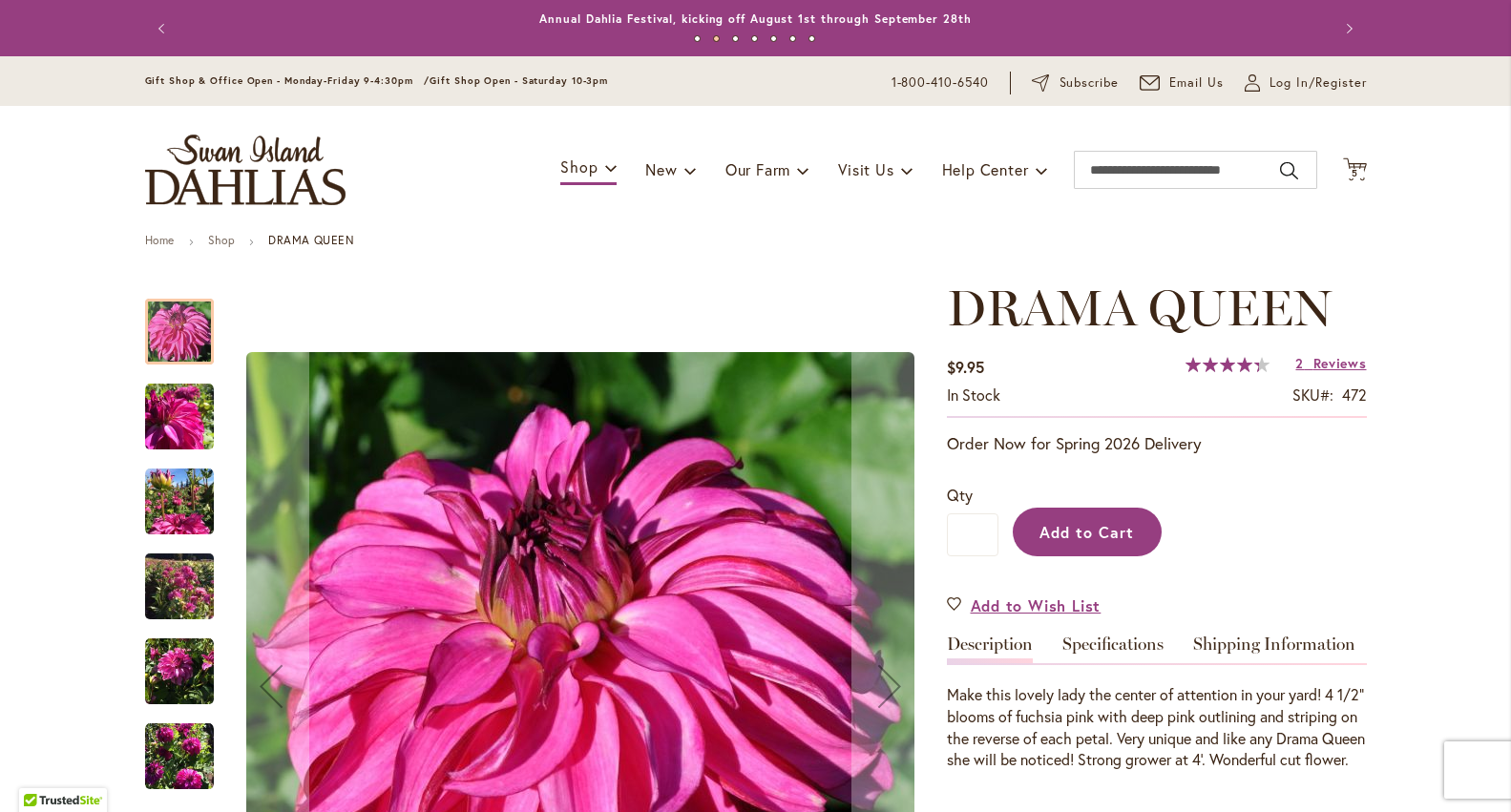click on "Add to Cart" at bounding box center (1086, 531) 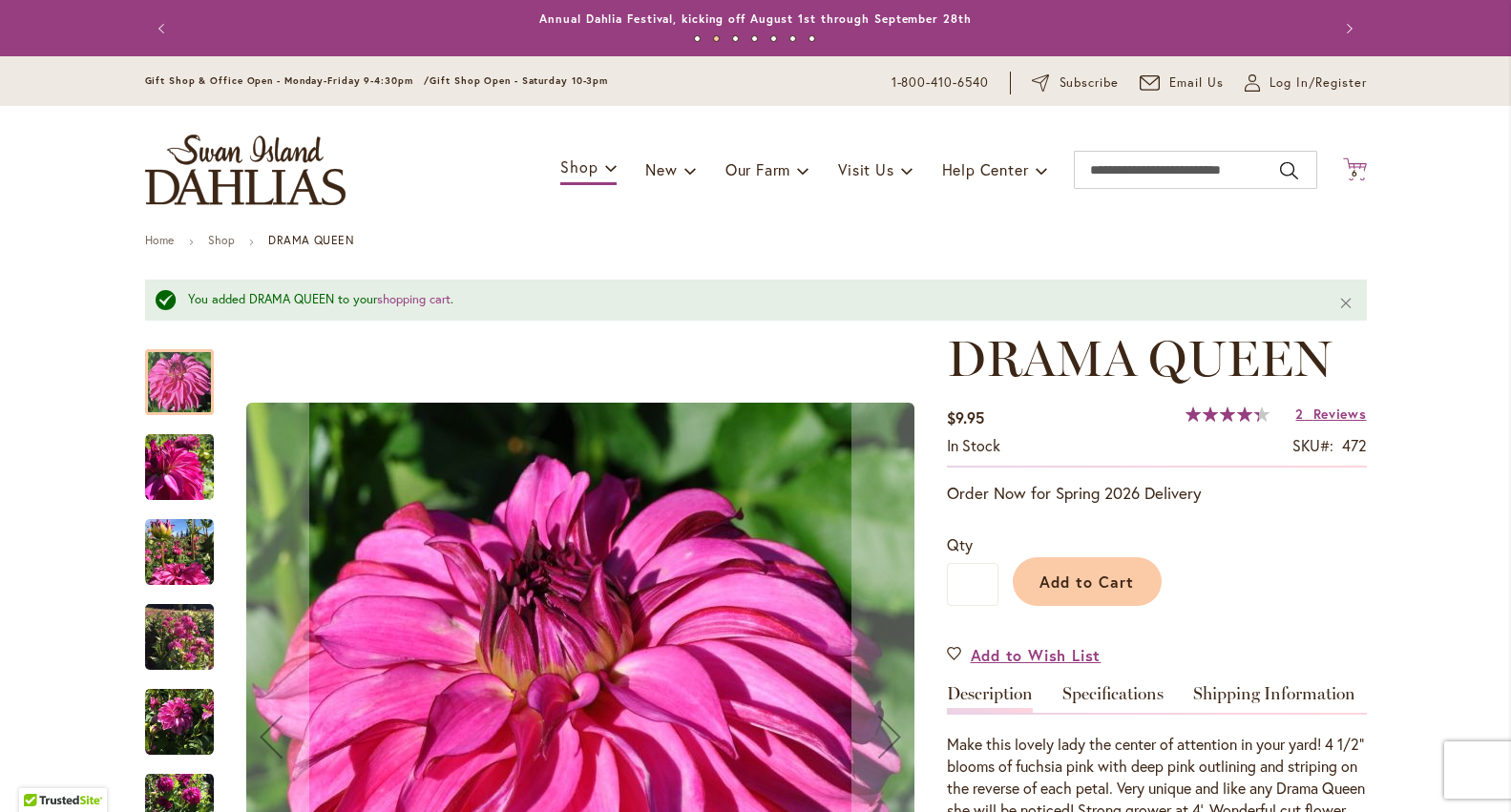click on "Cart
.cls-1 {
fill: #231f20;
}" 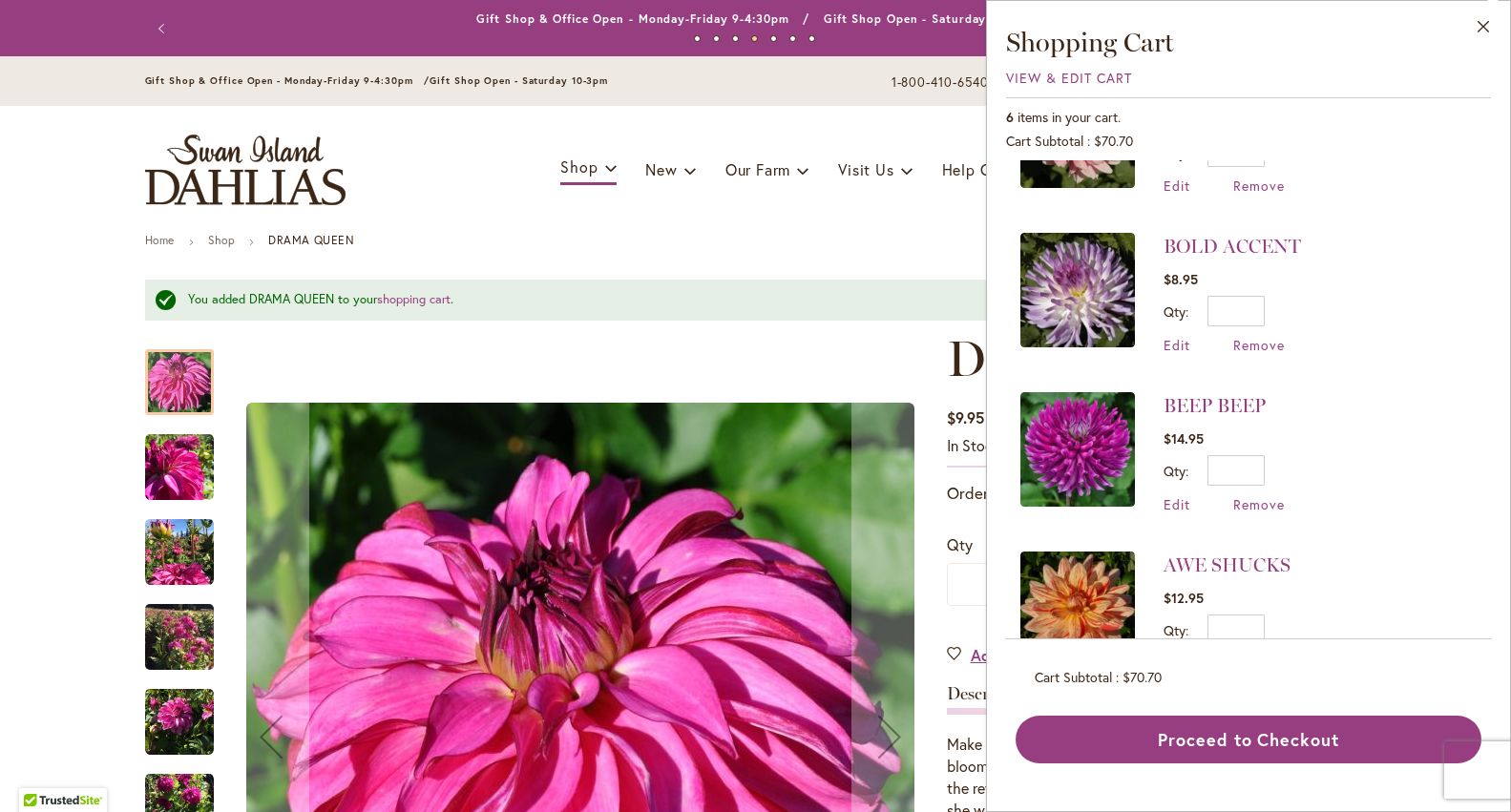 scroll, scrollTop: 262, scrollLeft: 0, axis: vertical 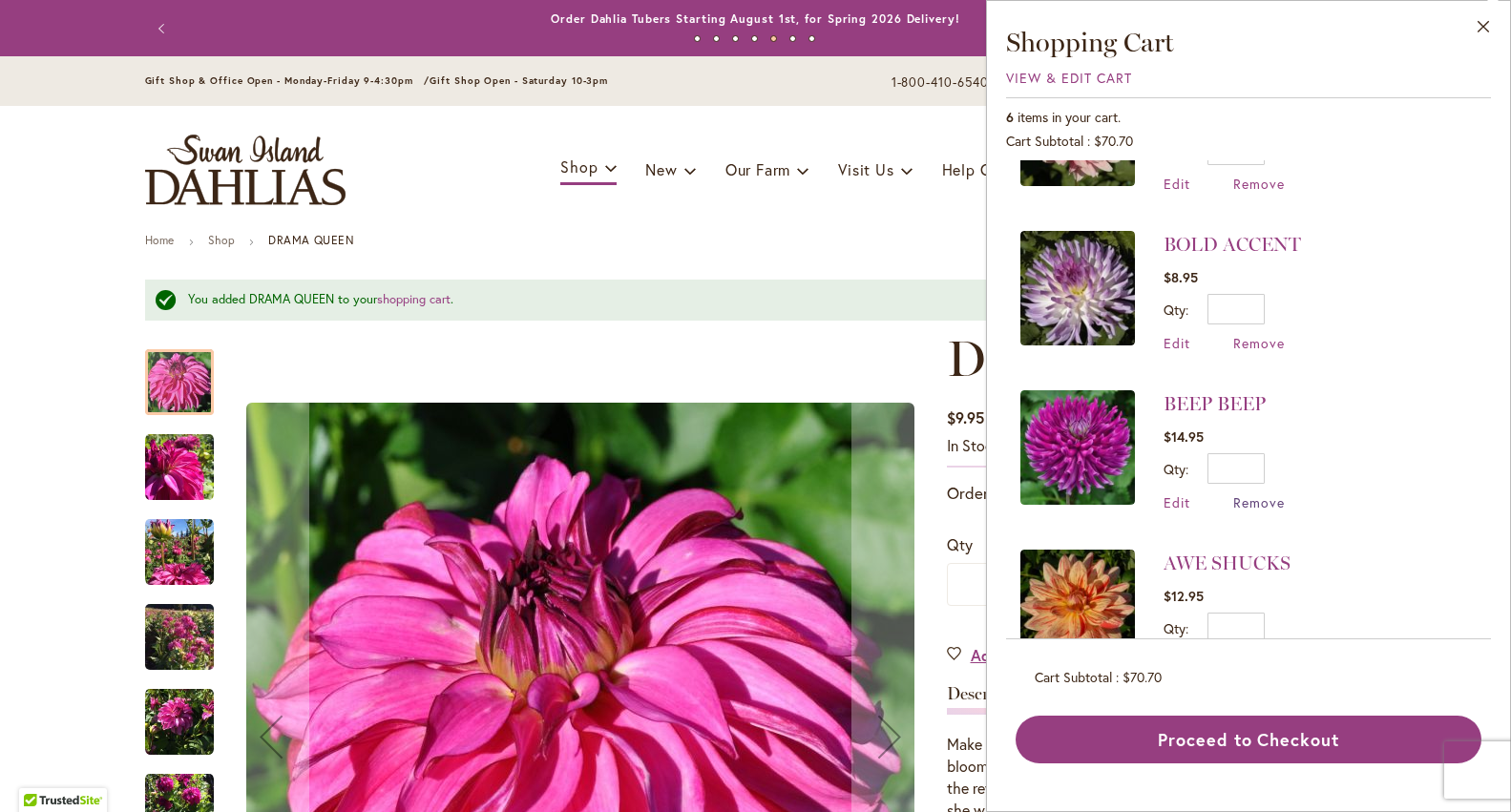 click on "Remove" at bounding box center (1259, 502) 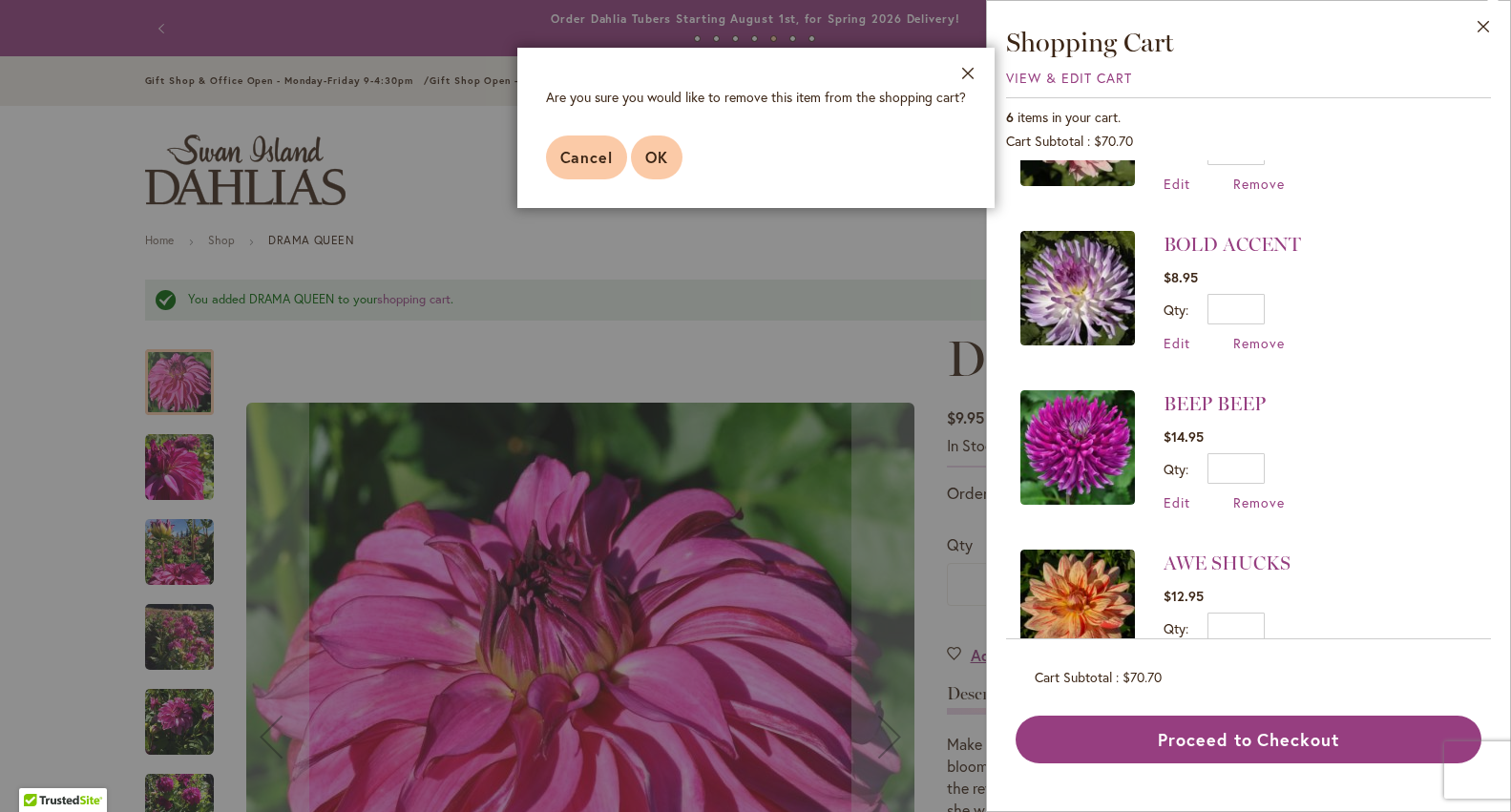 click on "OK" at bounding box center [657, 156] 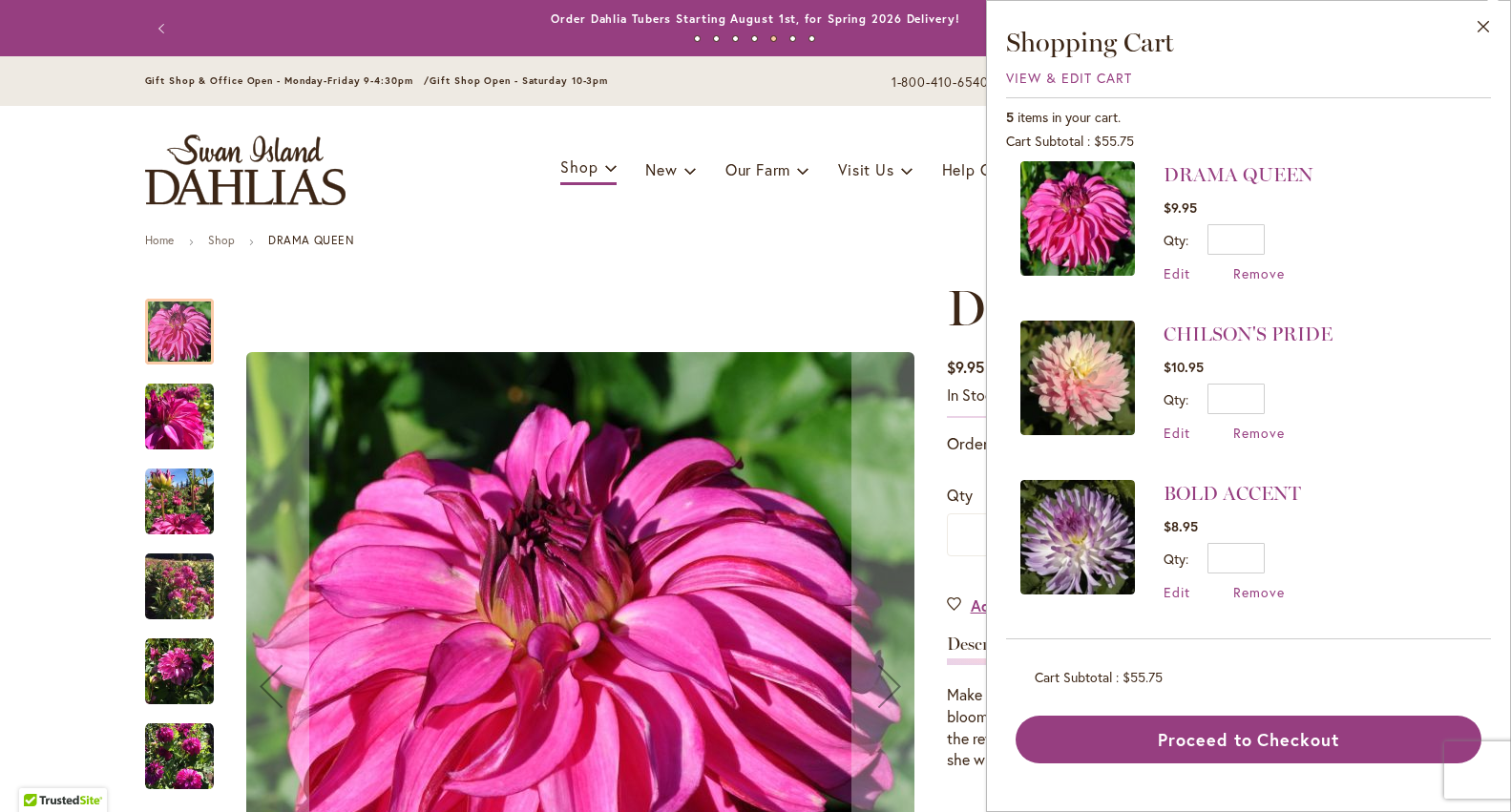 scroll, scrollTop: 0, scrollLeft: 0, axis: both 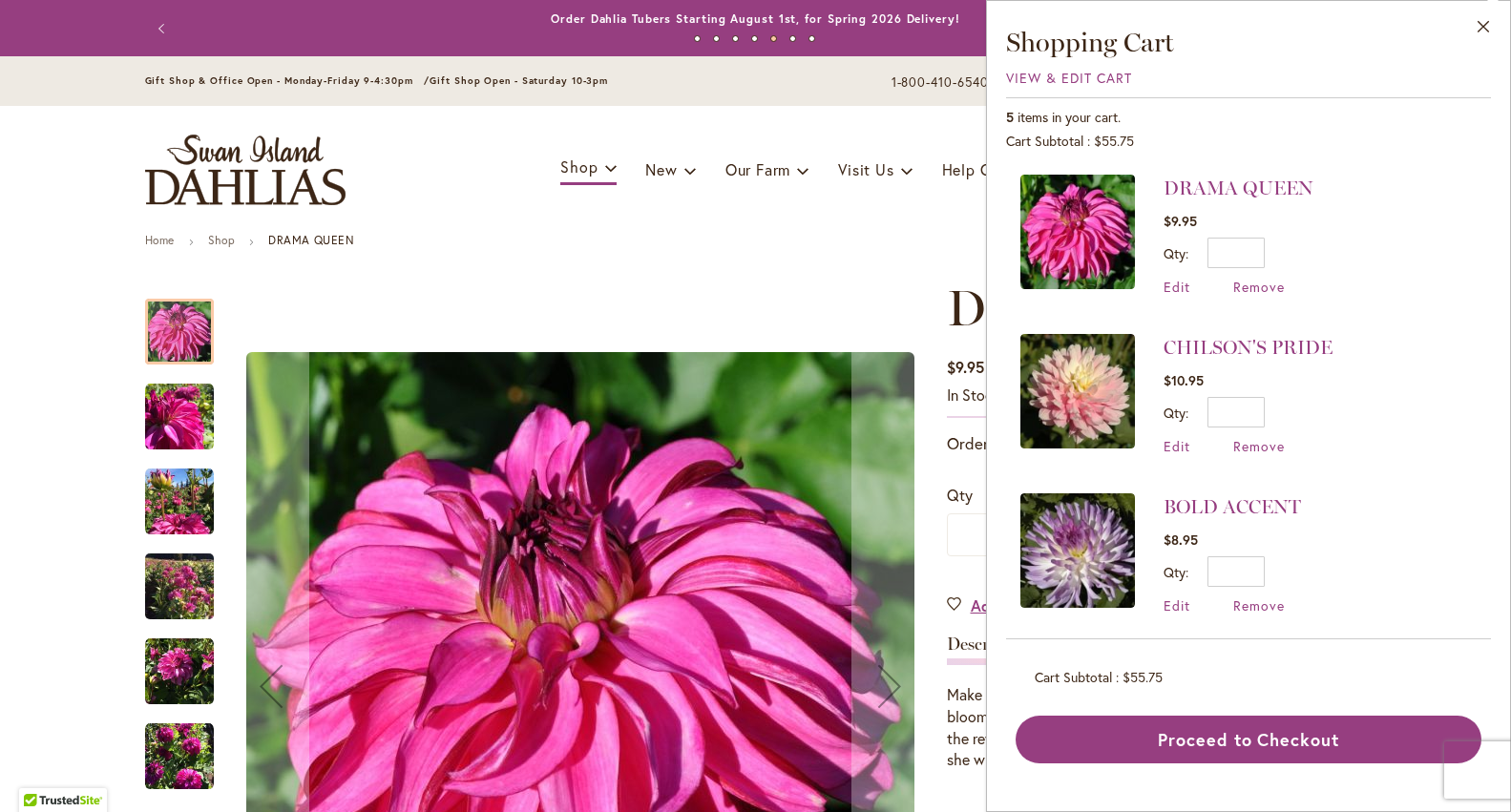 click at bounding box center [1078, 232] 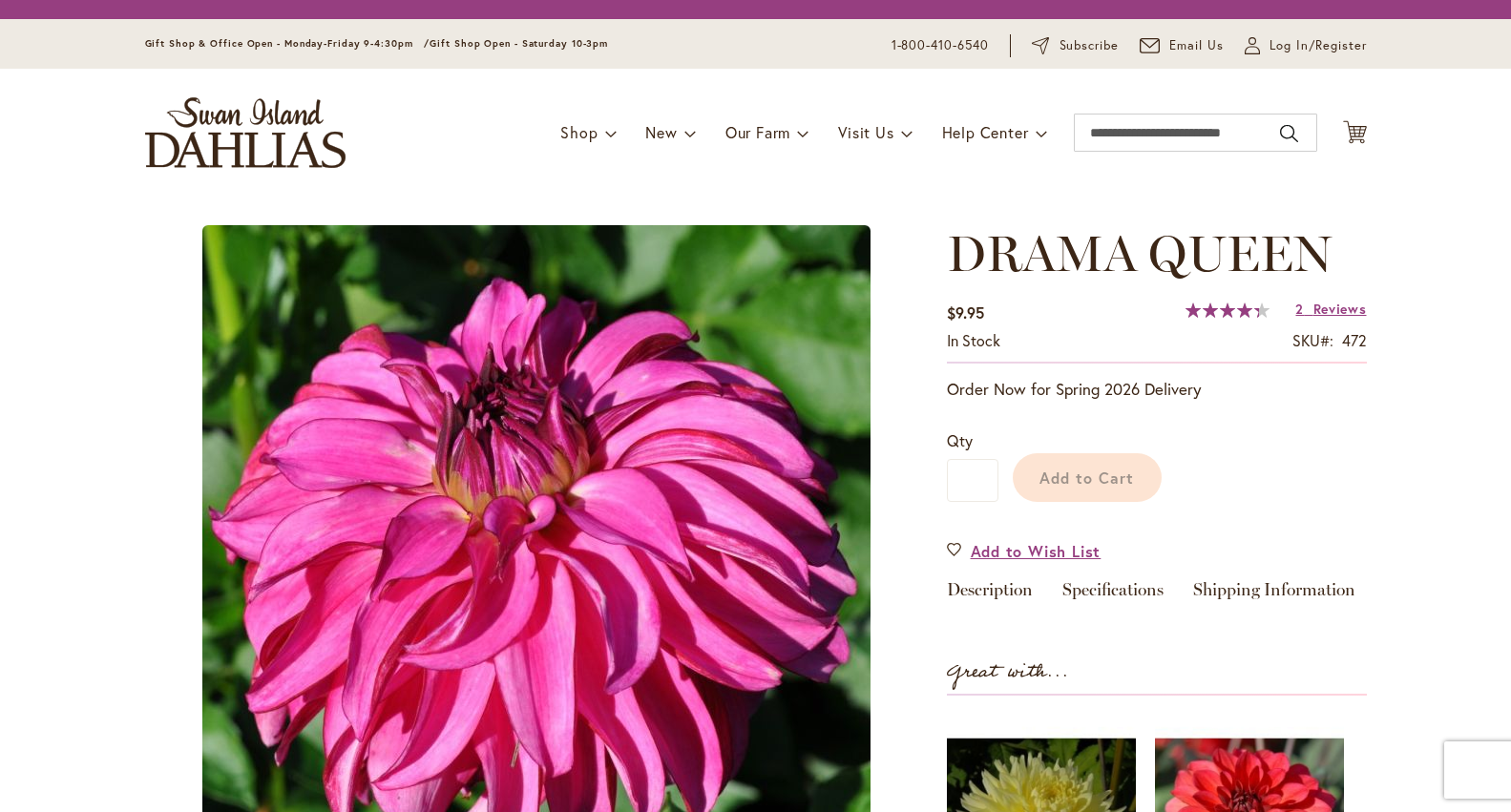 scroll, scrollTop: 0, scrollLeft: 0, axis: both 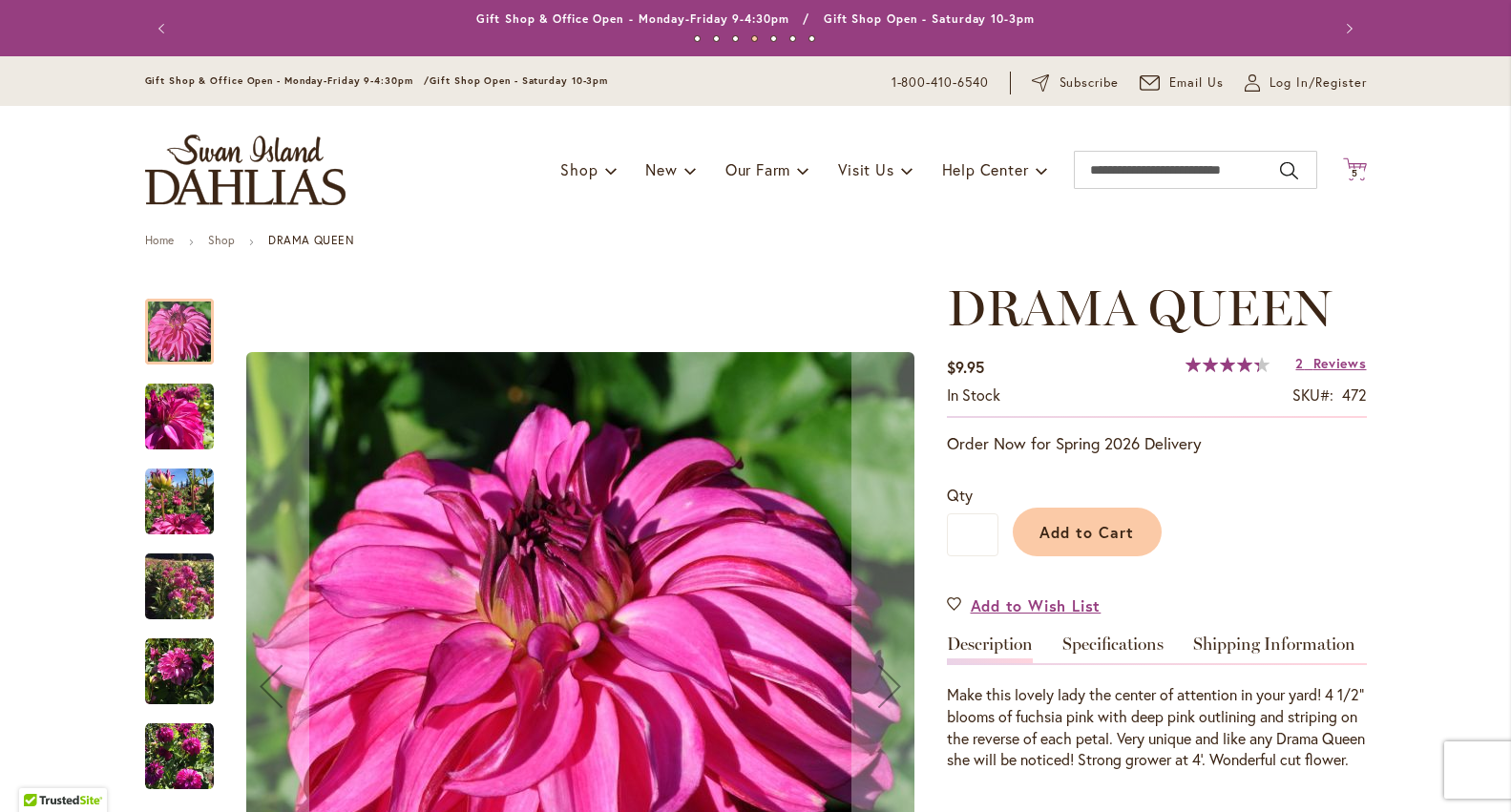 click on "Cart
.cls-1 {
fill: #231f20;
}" 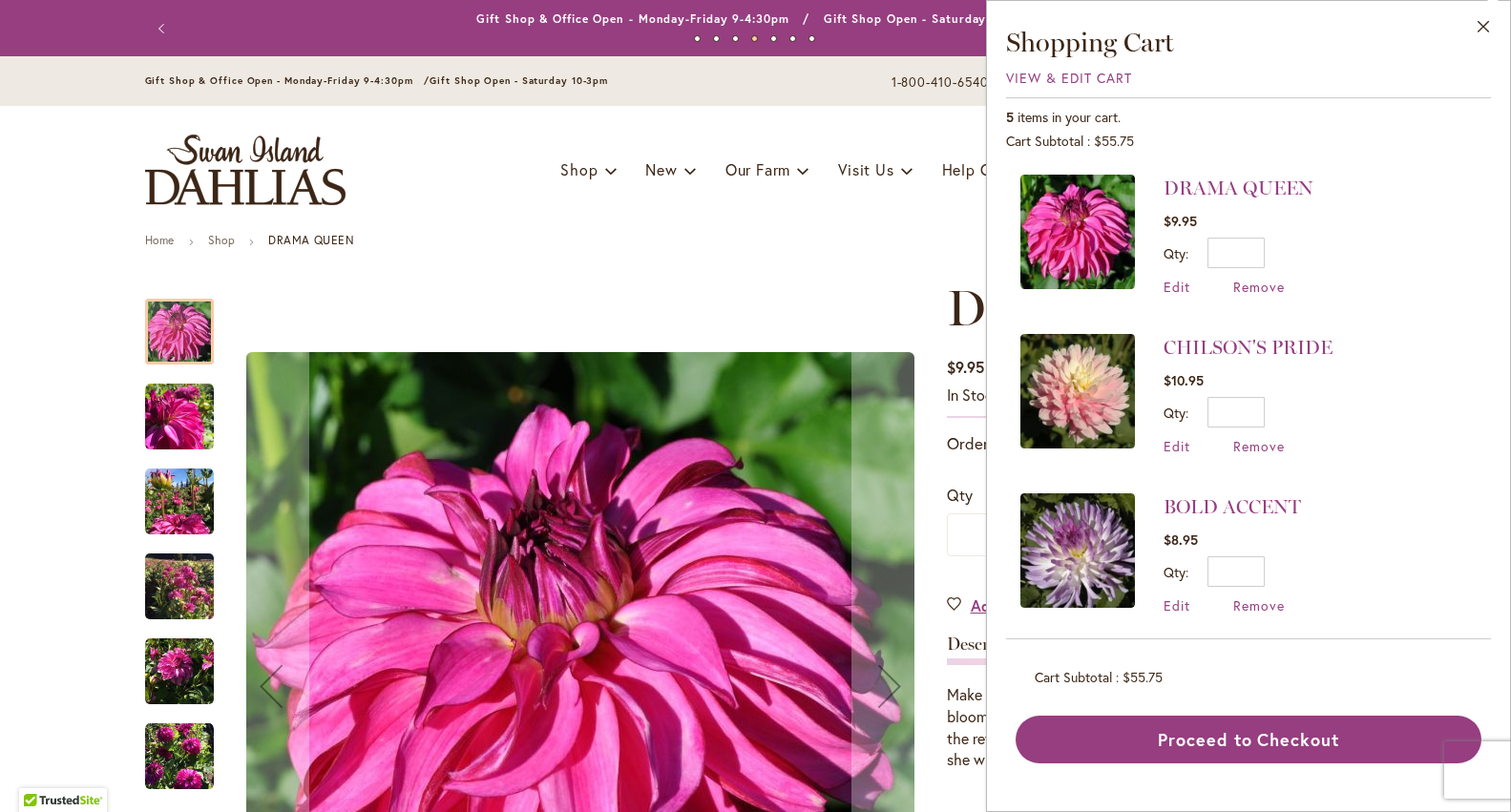 click at bounding box center (1078, 391) 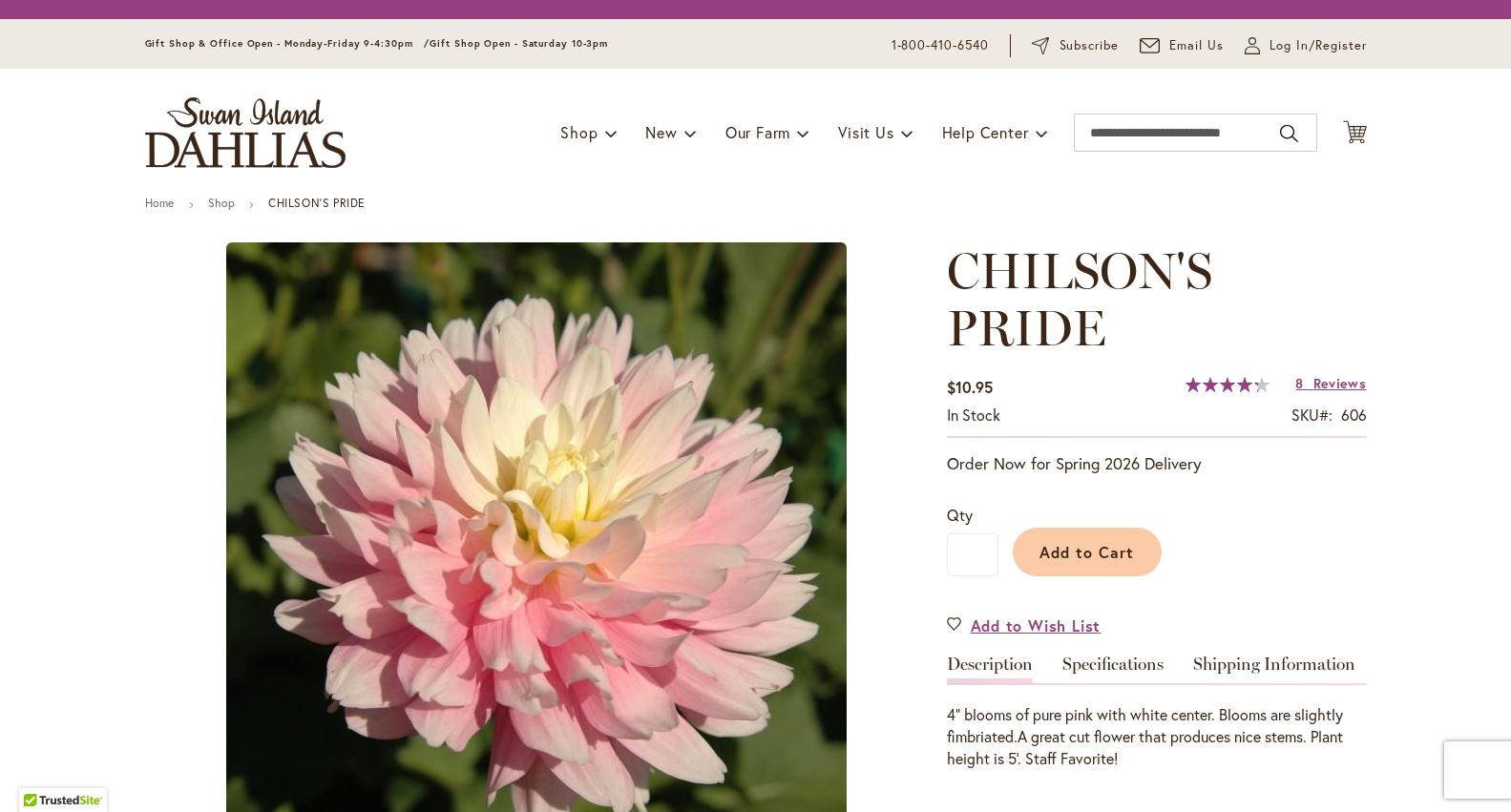 scroll, scrollTop: 0, scrollLeft: 0, axis: both 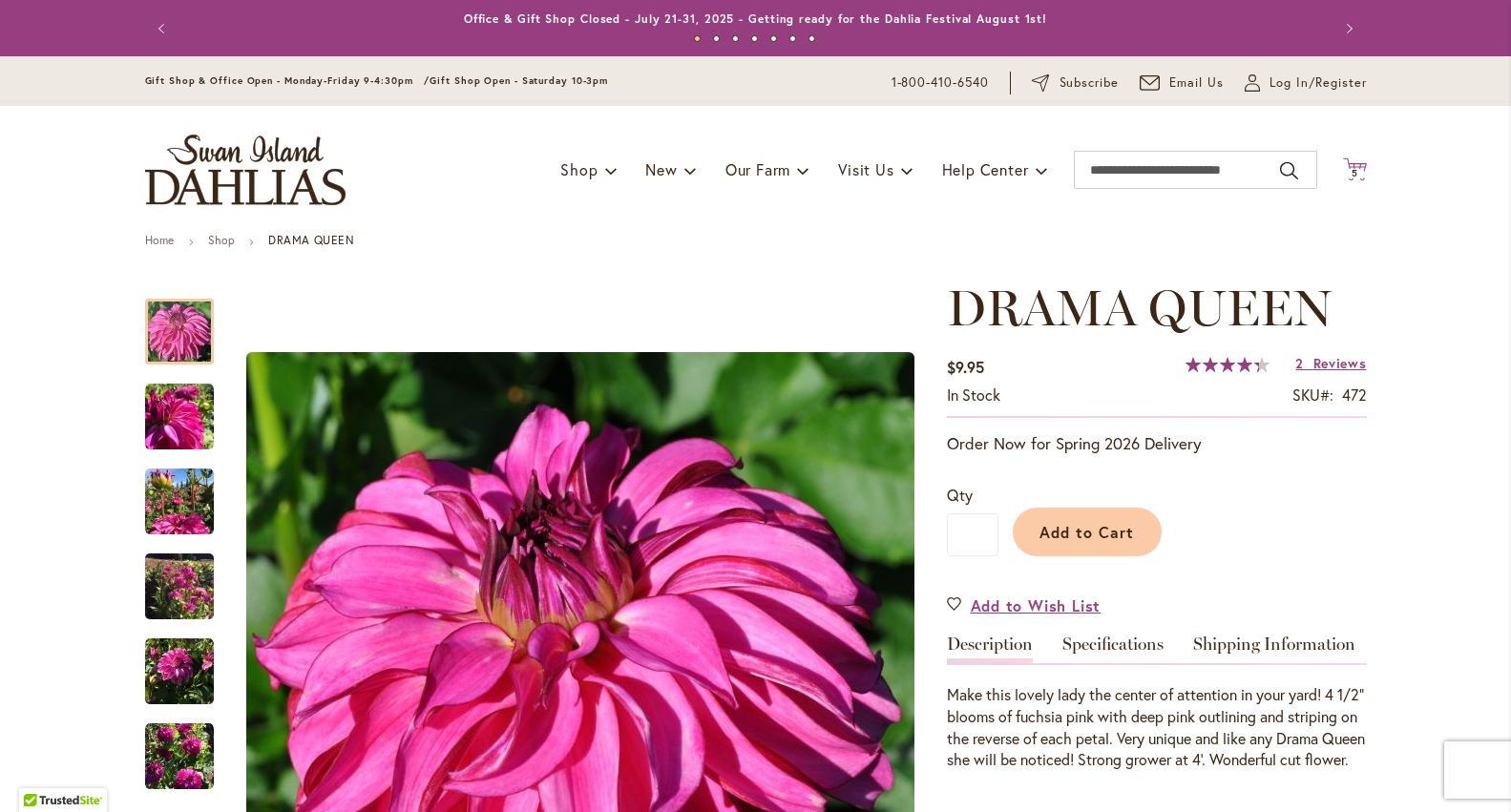 click 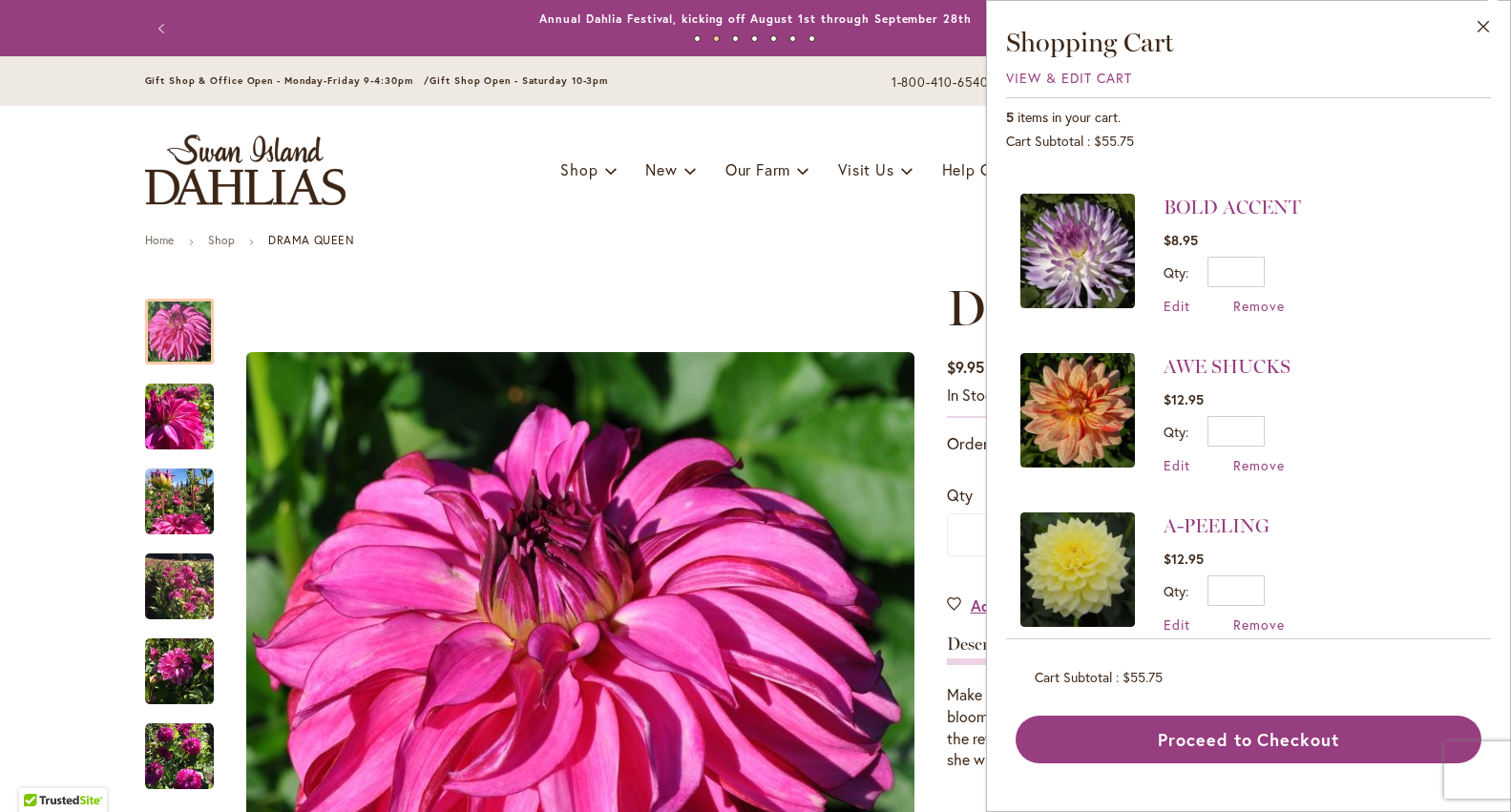 scroll, scrollTop: 321, scrollLeft: 0, axis: vertical 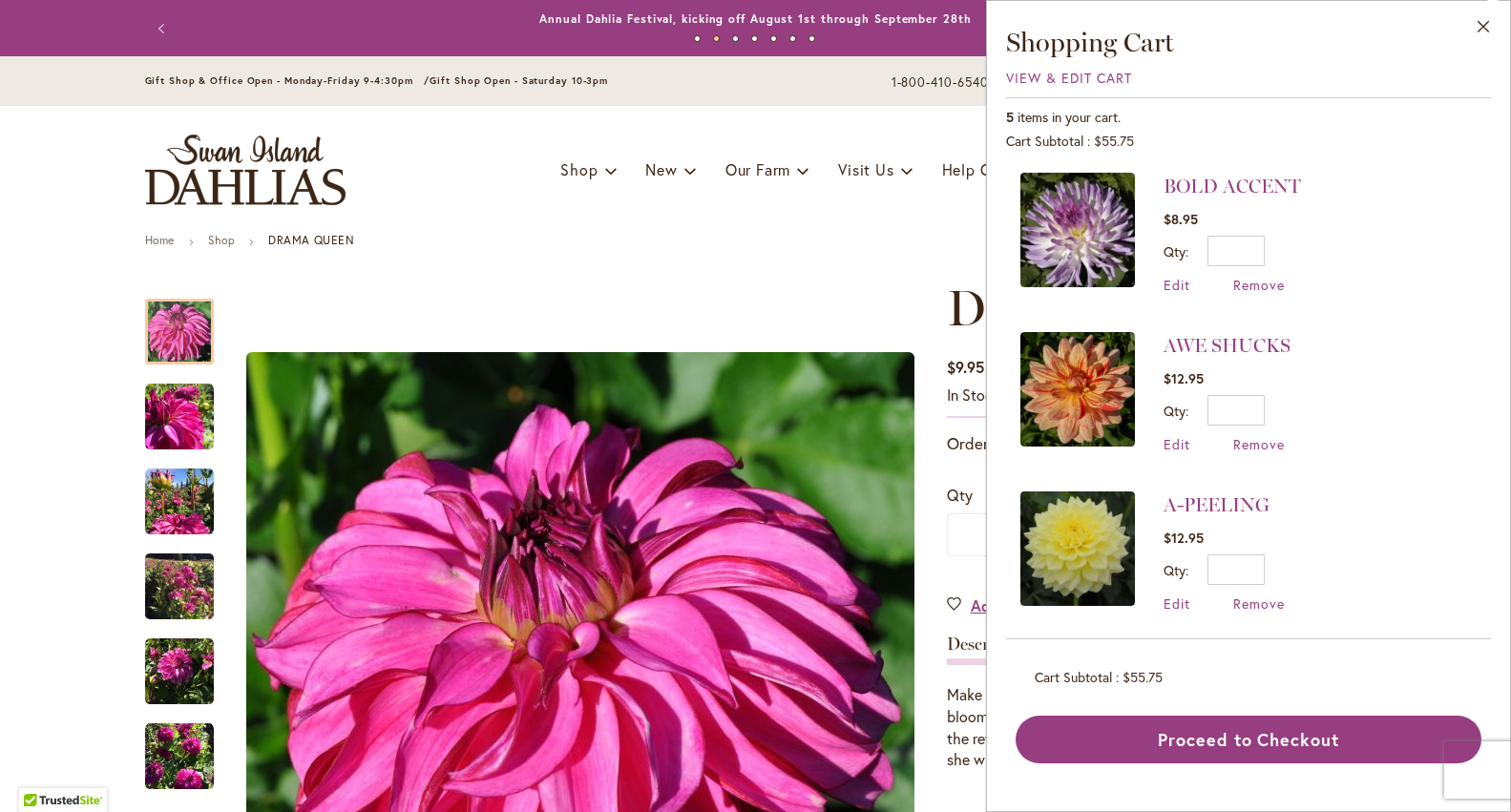 click at bounding box center [1078, 230] 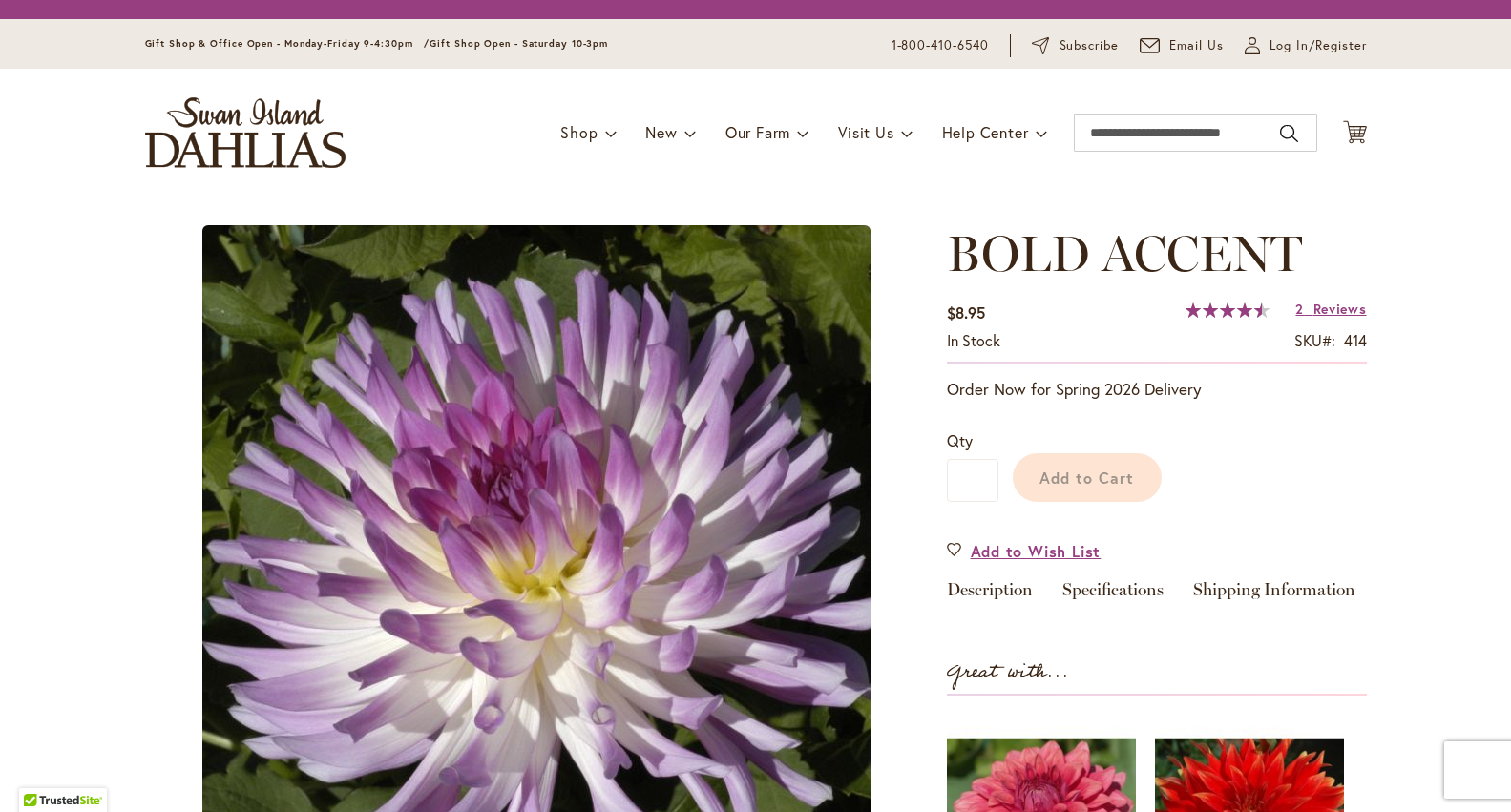 scroll, scrollTop: 0, scrollLeft: 0, axis: both 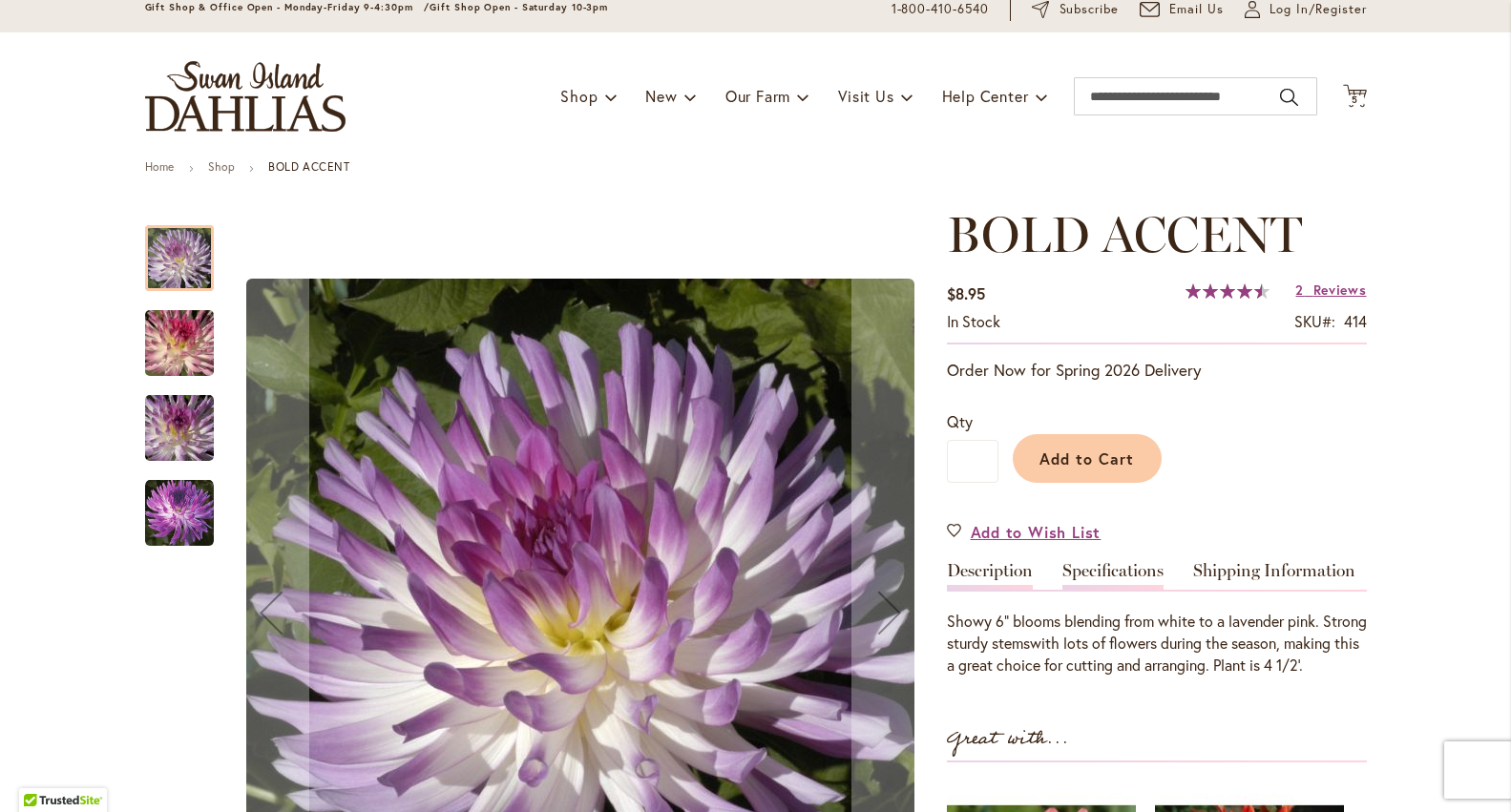 click on "Specifications" at bounding box center (1113, 575) 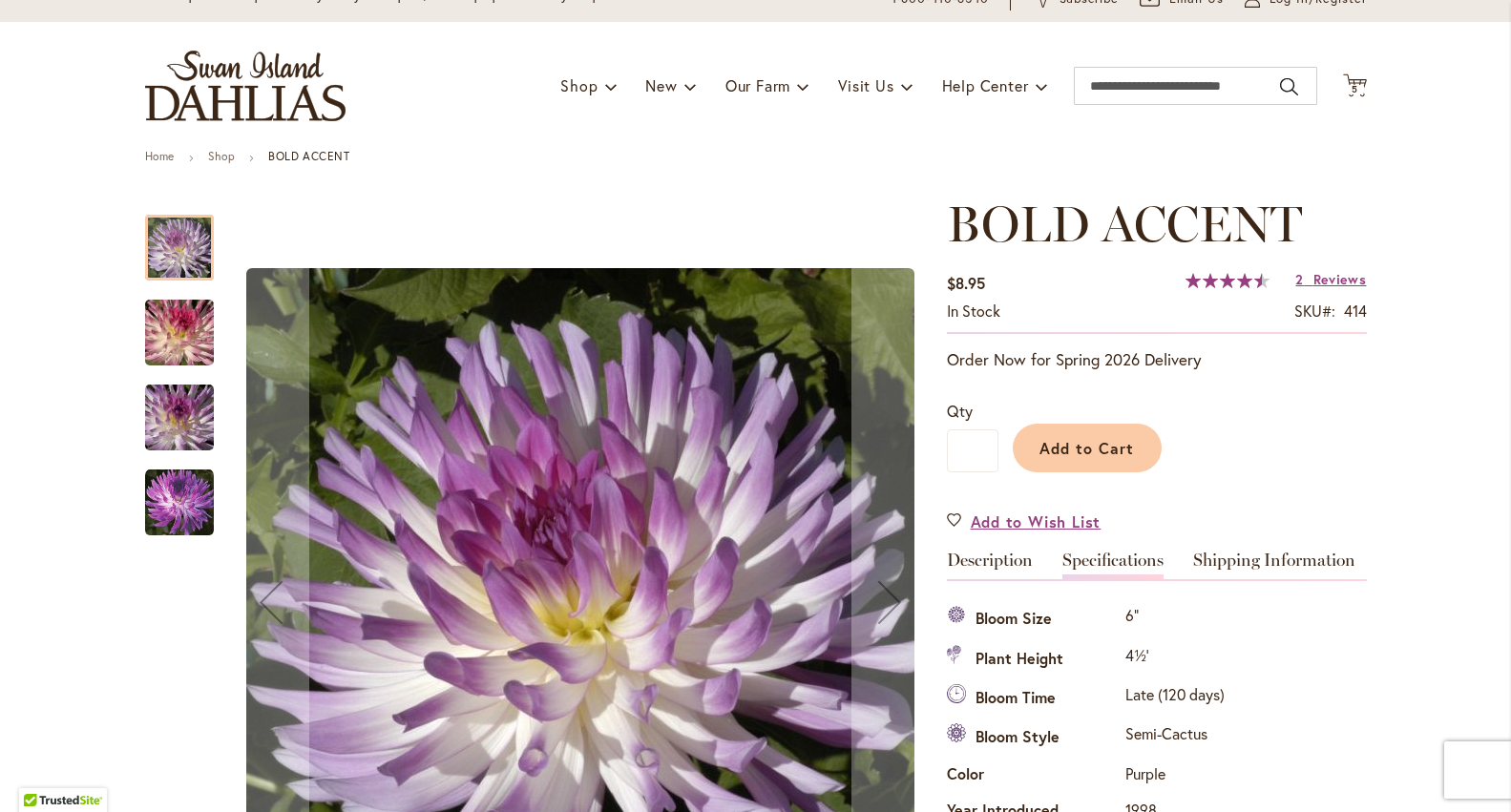 scroll, scrollTop: 83, scrollLeft: 0, axis: vertical 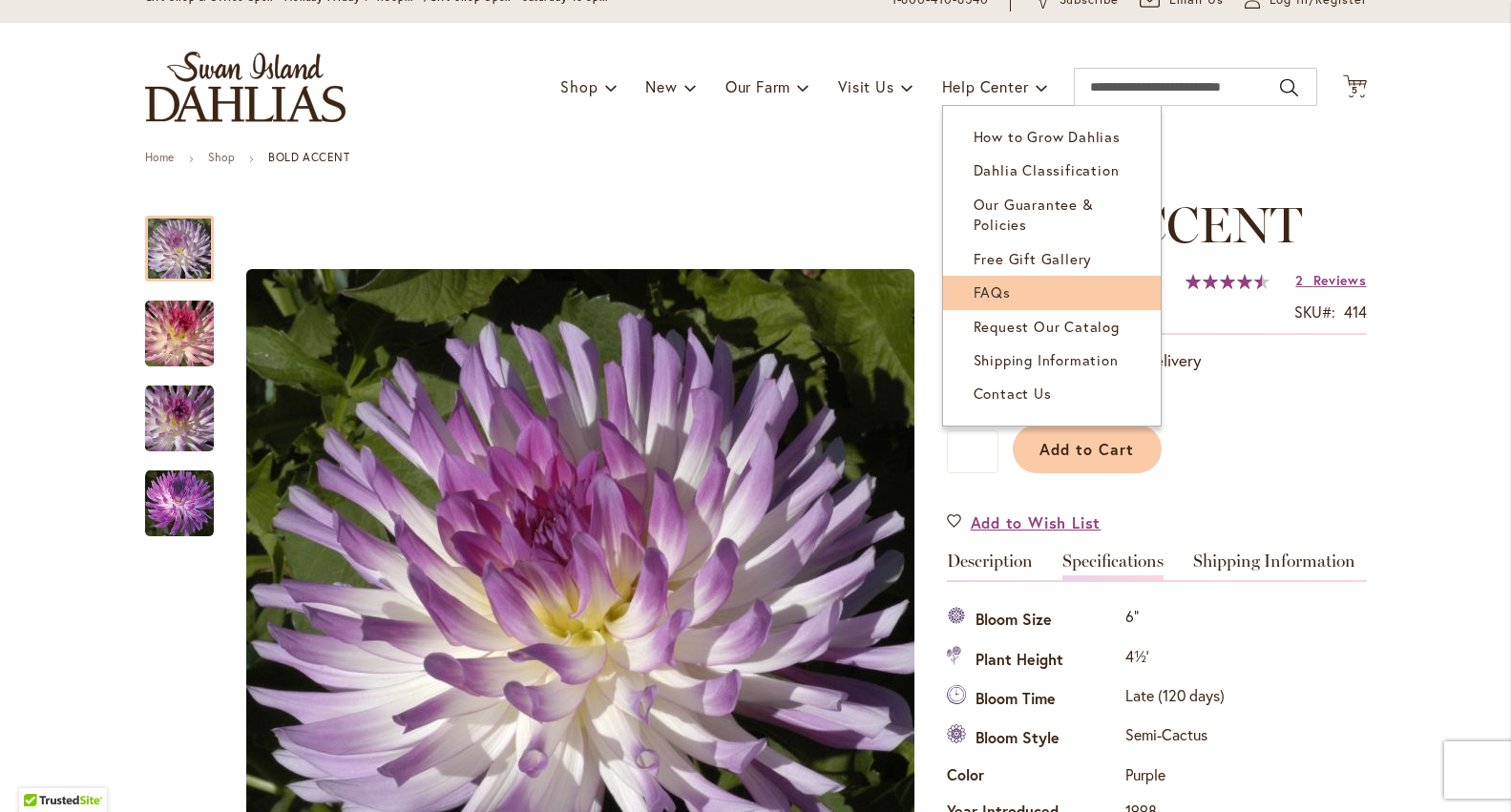 click on "FAQs" at bounding box center [992, 292] 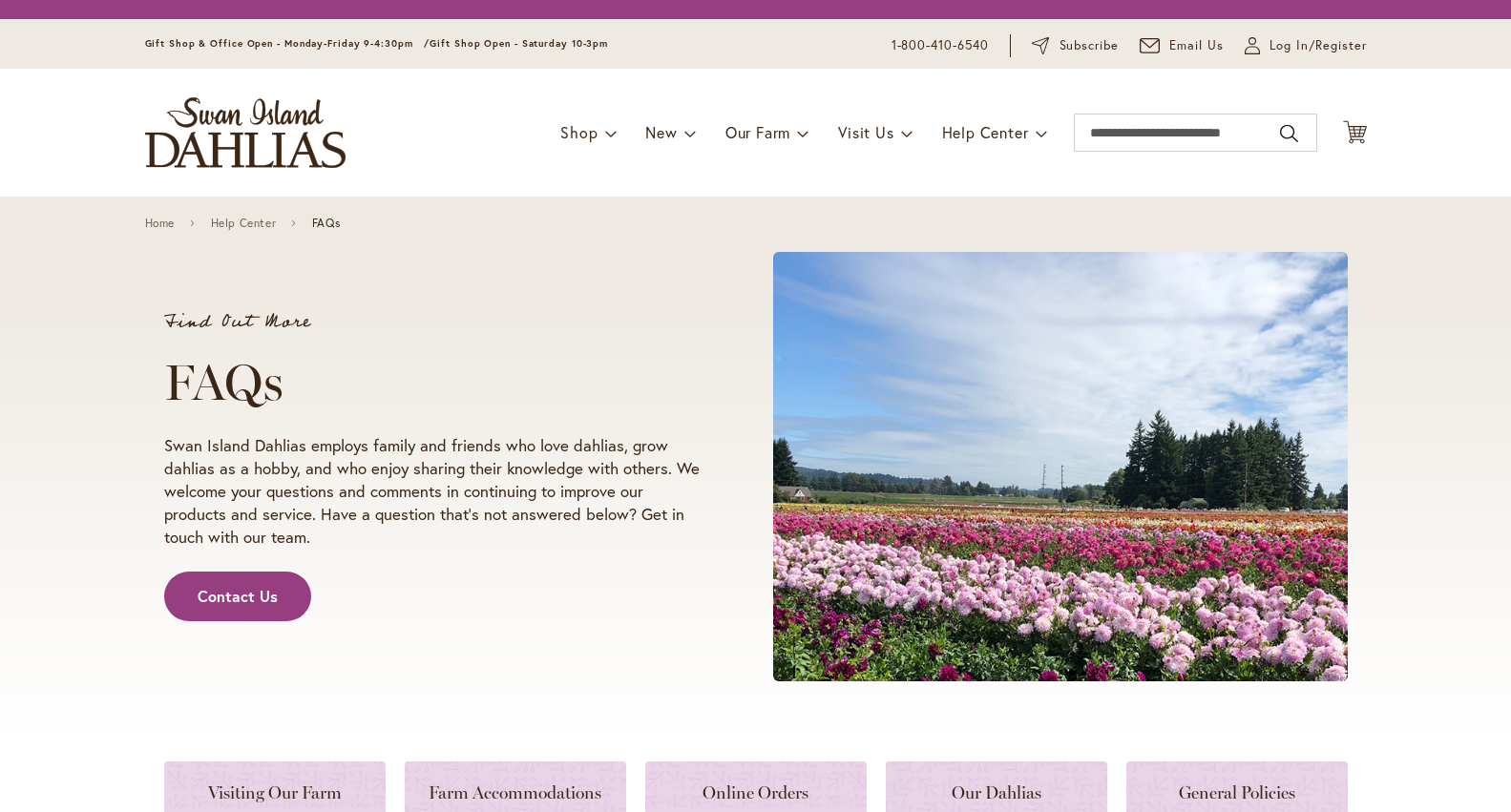 scroll, scrollTop: 0, scrollLeft: 0, axis: both 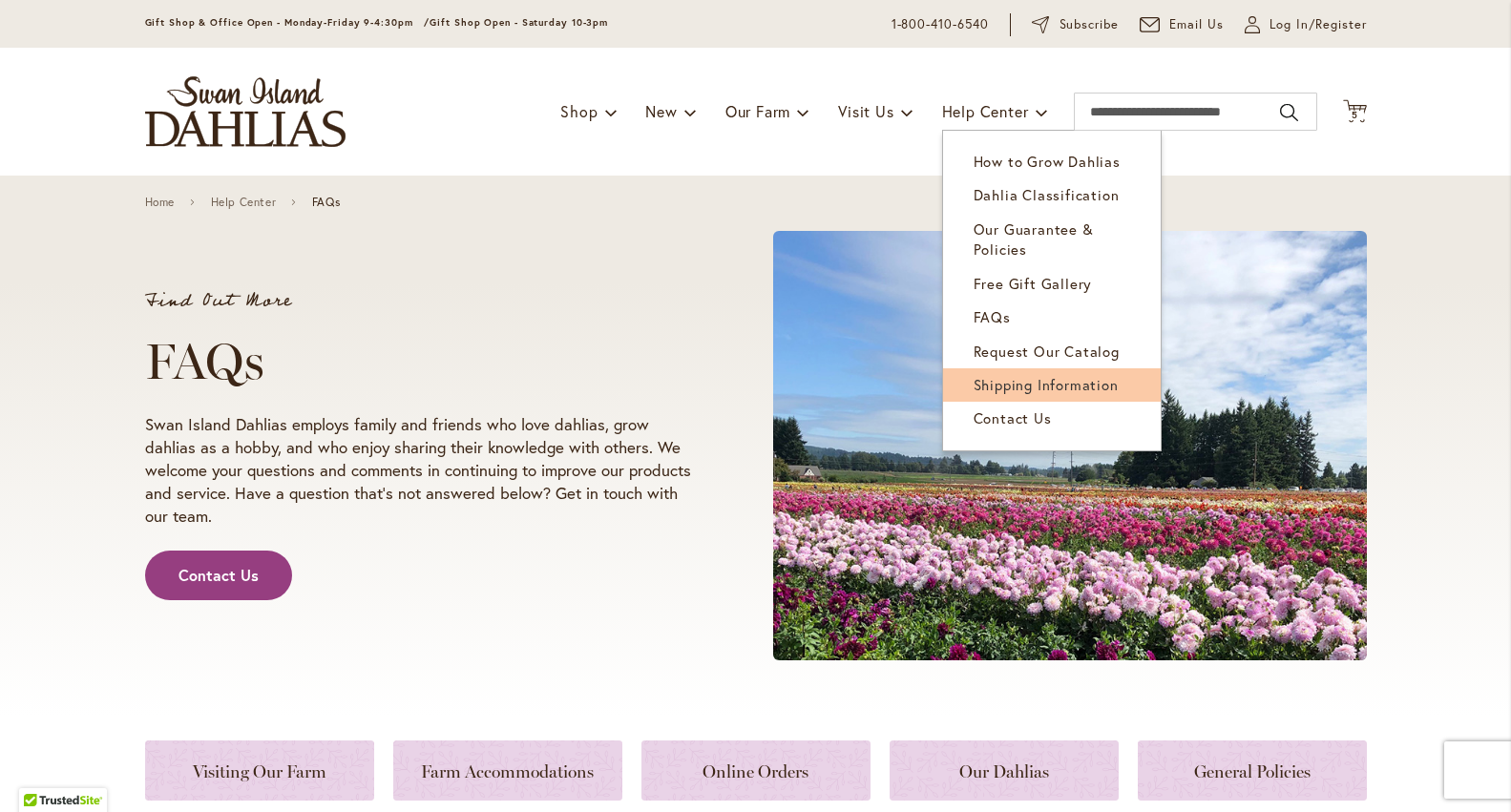 click on "Shipping Information" at bounding box center [1046, 385] 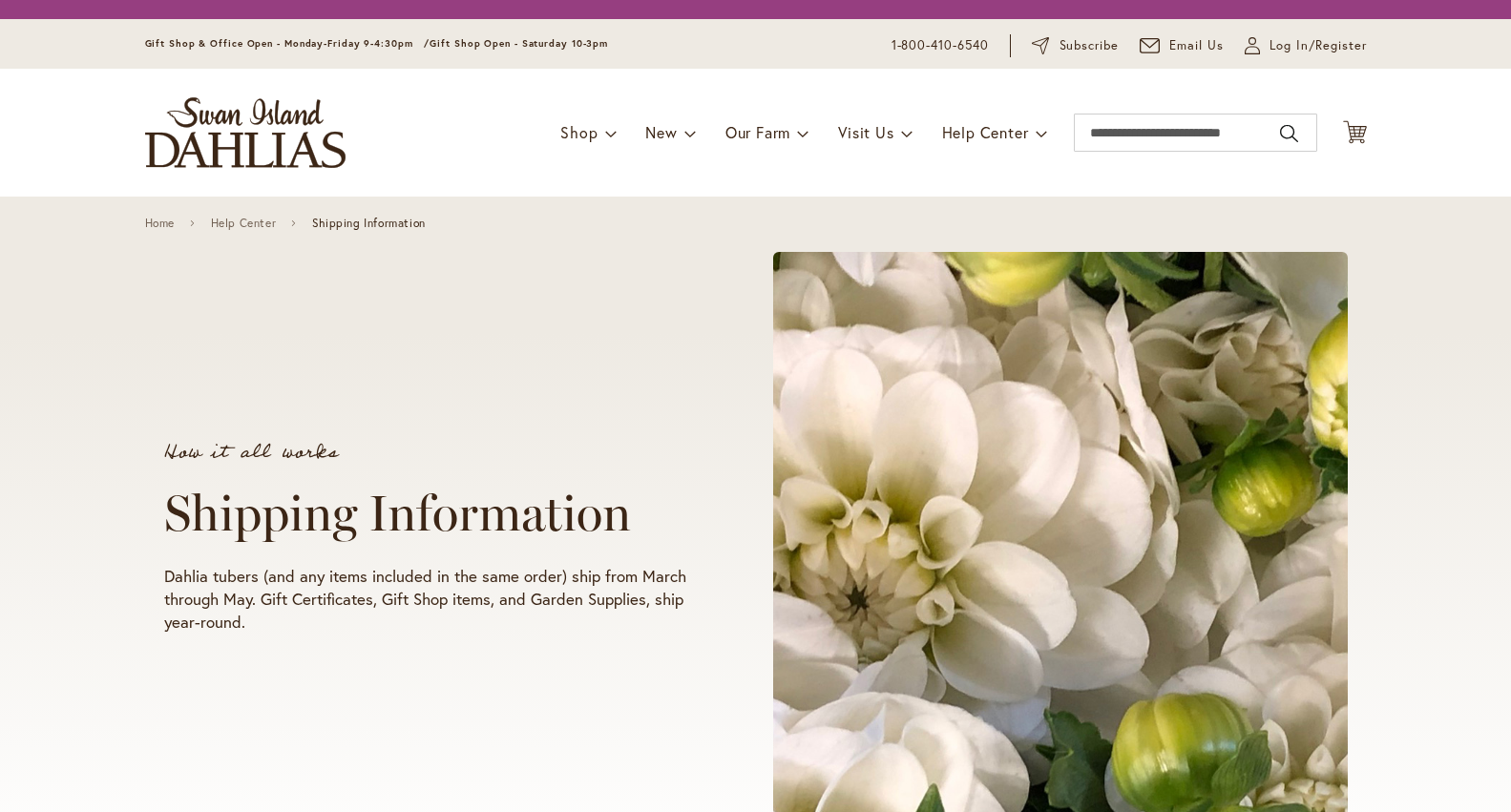 scroll, scrollTop: 0, scrollLeft: 0, axis: both 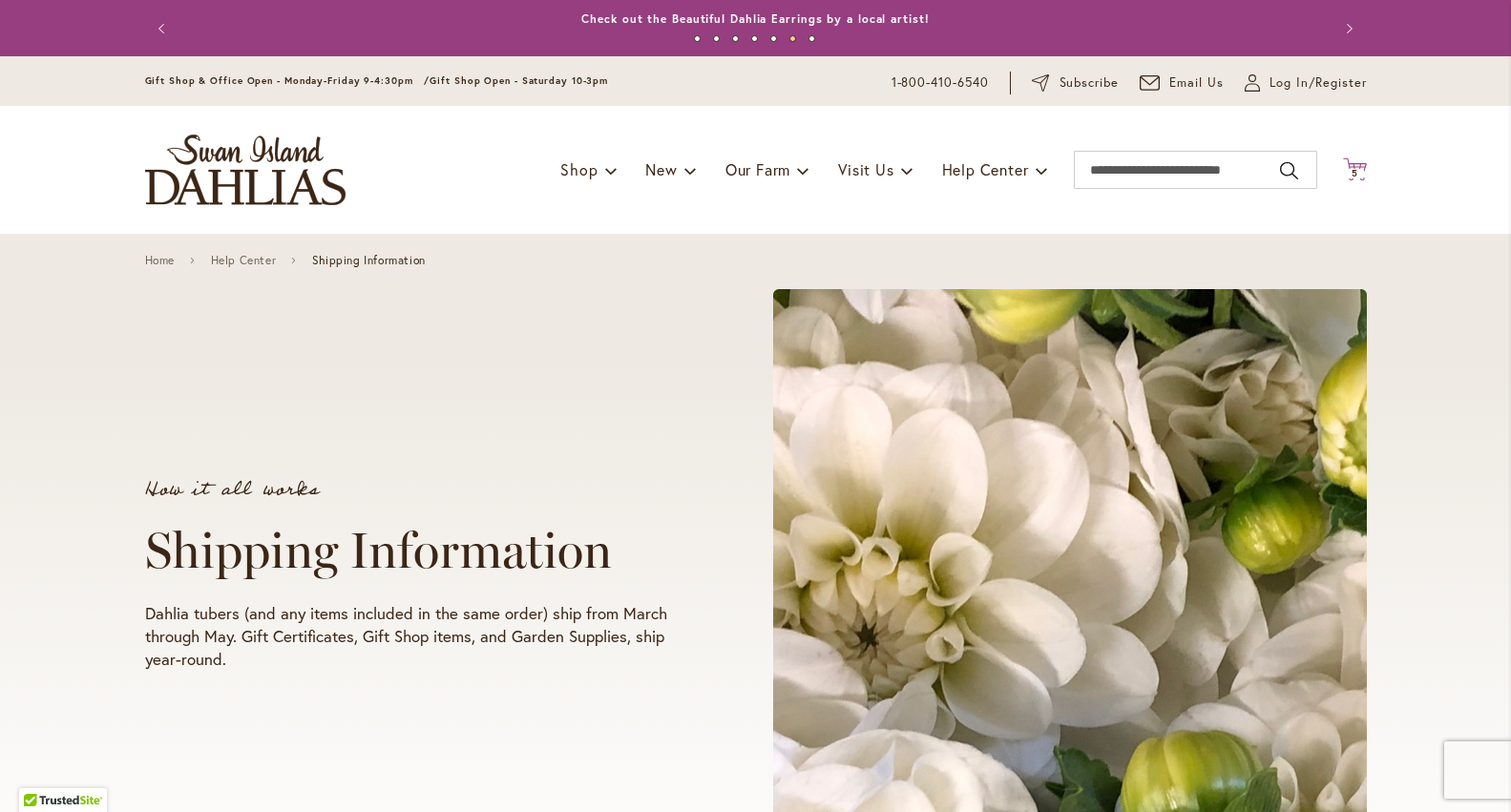 click on "Cart
.cls-1 {
fill: #231f20;
}" 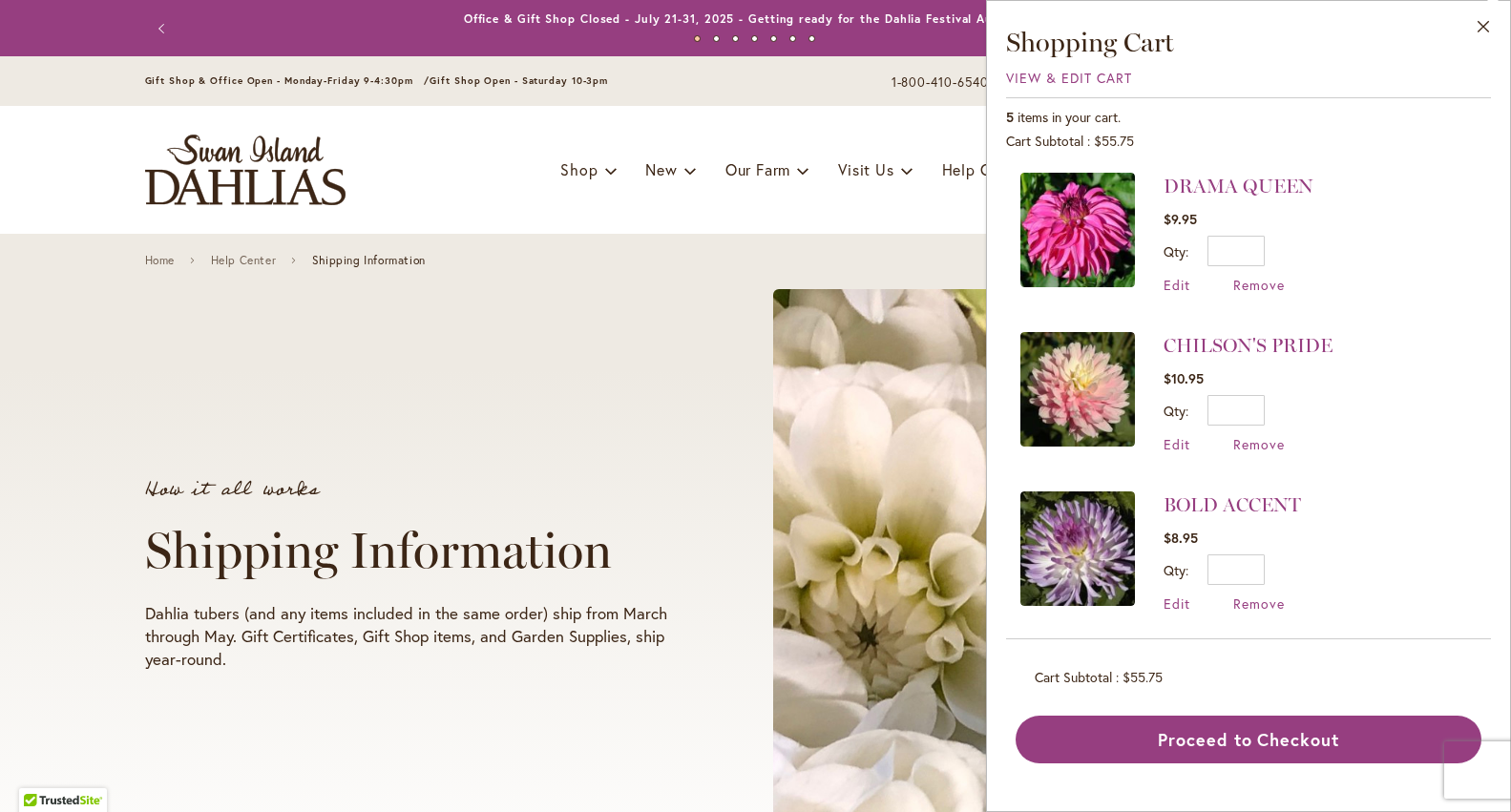 scroll, scrollTop: 0, scrollLeft: 0, axis: both 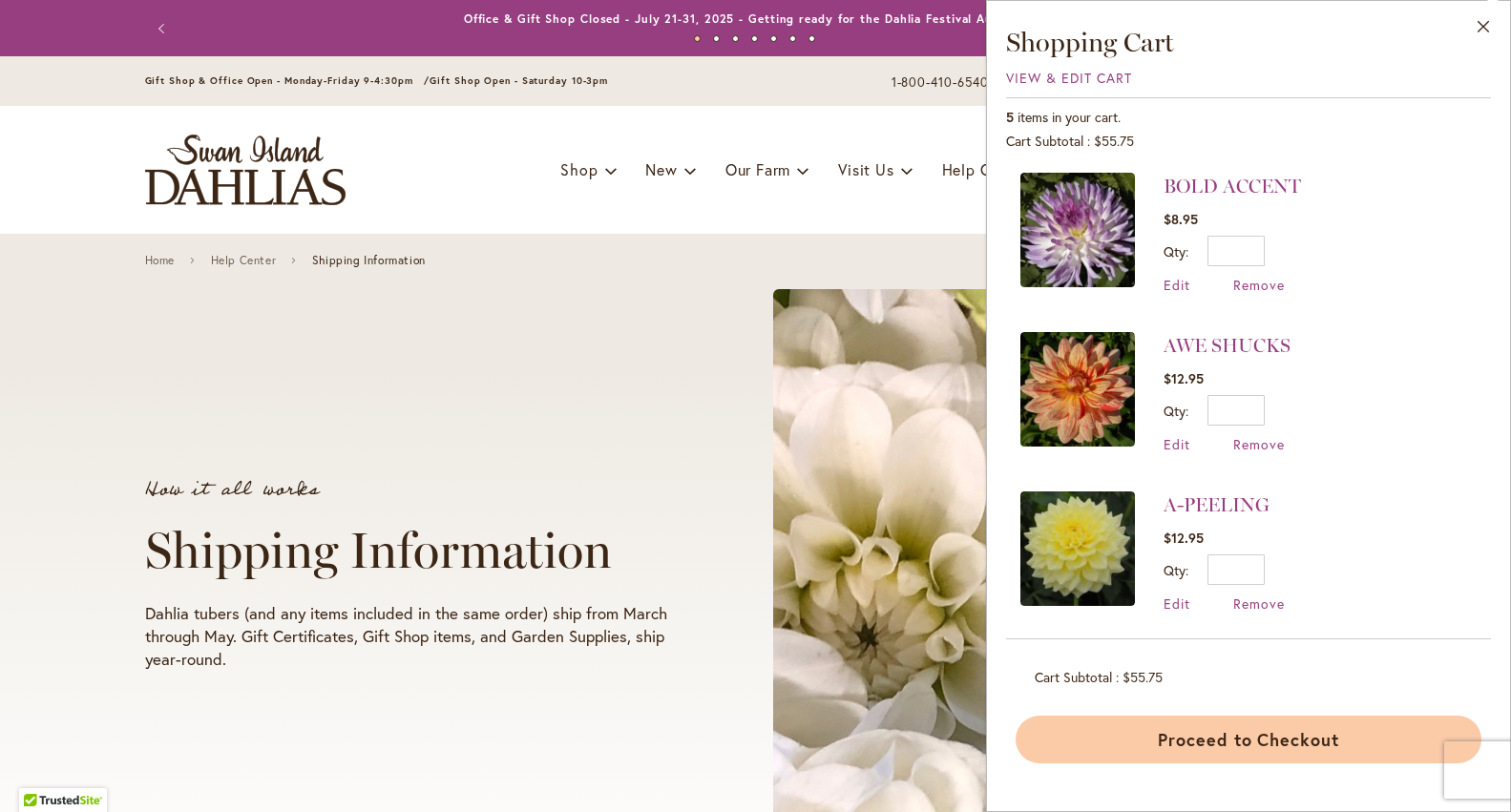 click on "Proceed to Checkout" at bounding box center [1249, 739] 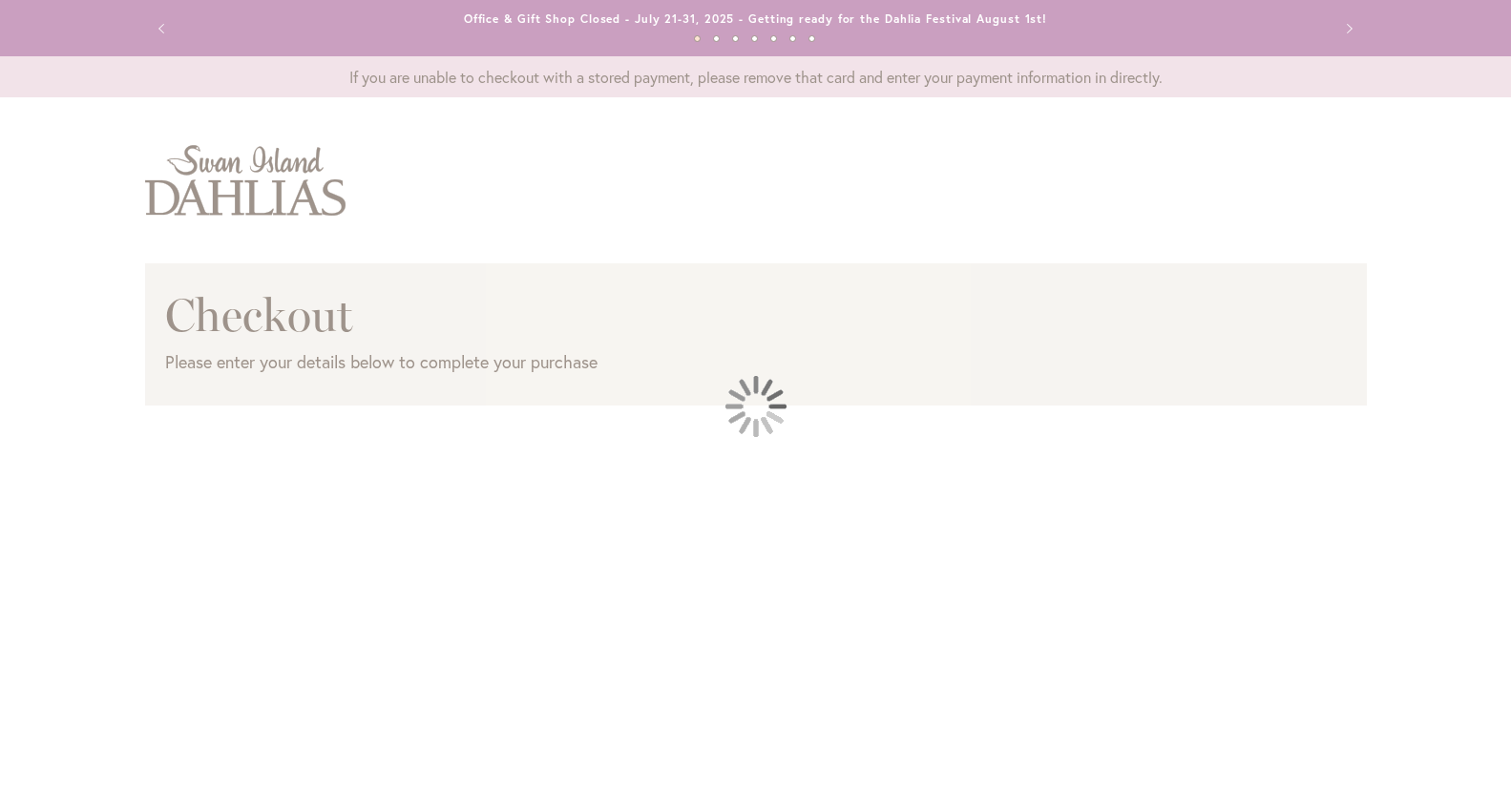 scroll, scrollTop: 0, scrollLeft: 0, axis: both 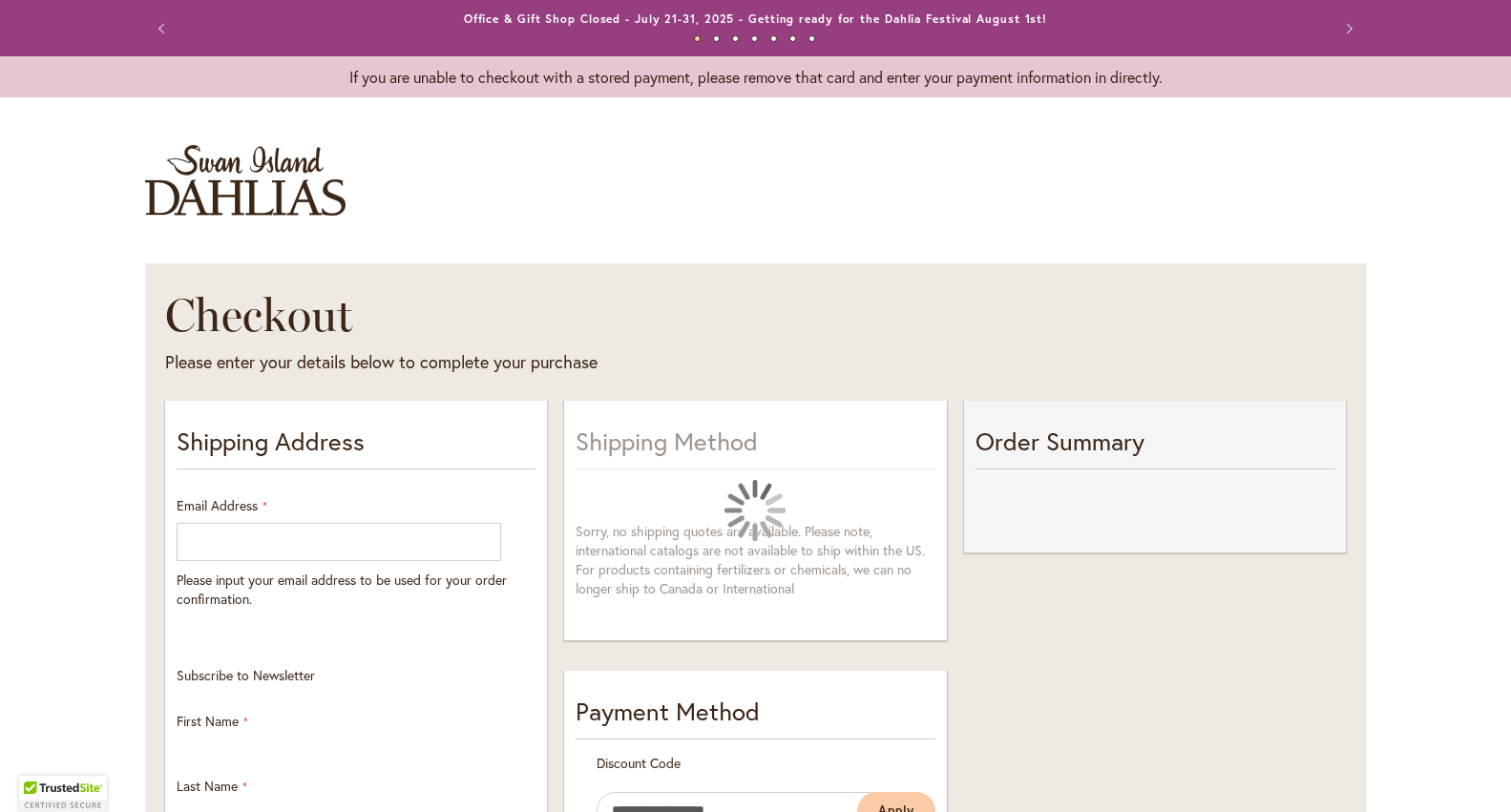 select on "**" 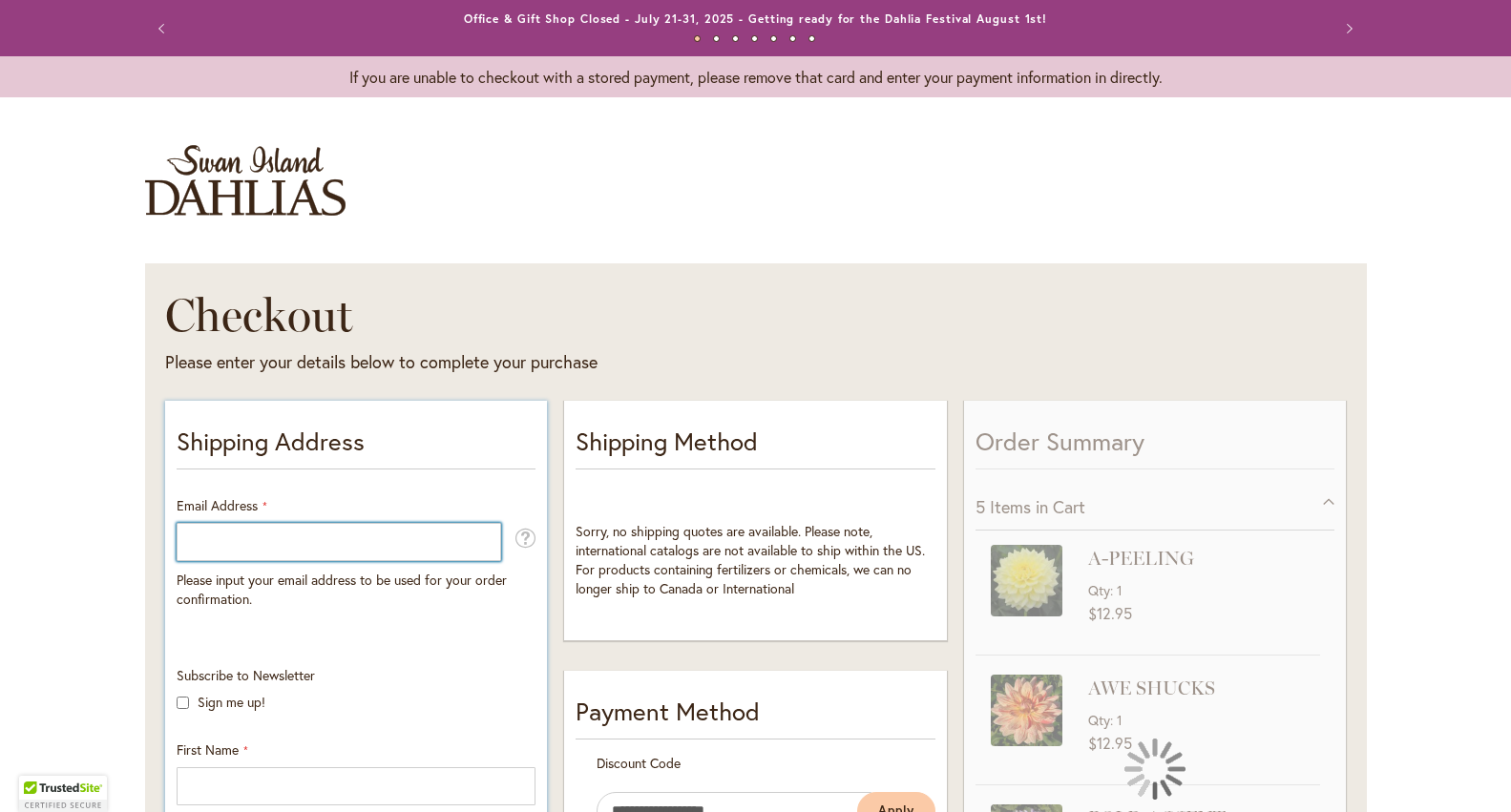 click on "Email Address" at bounding box center (339, 542) 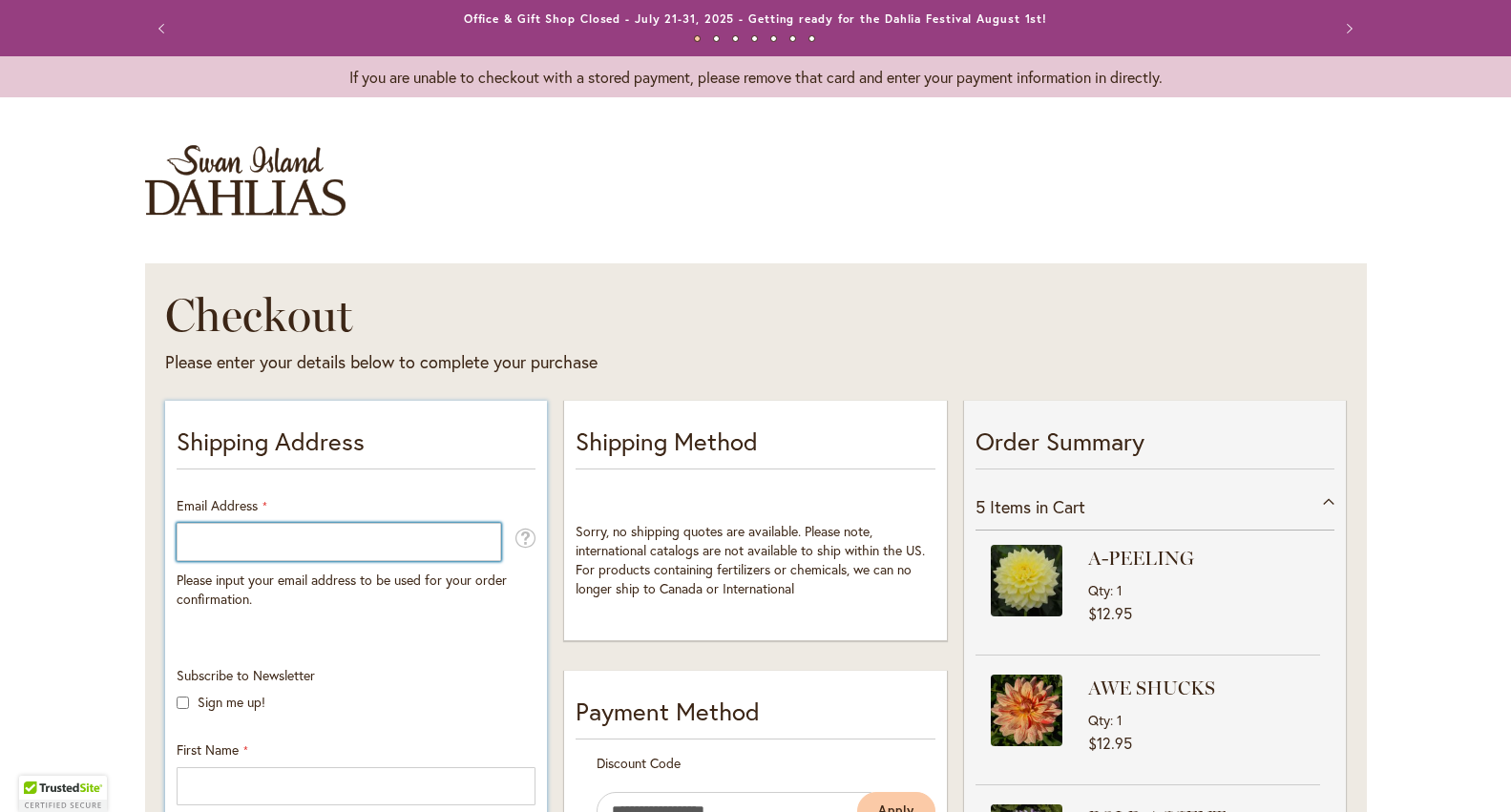 type on "**********" 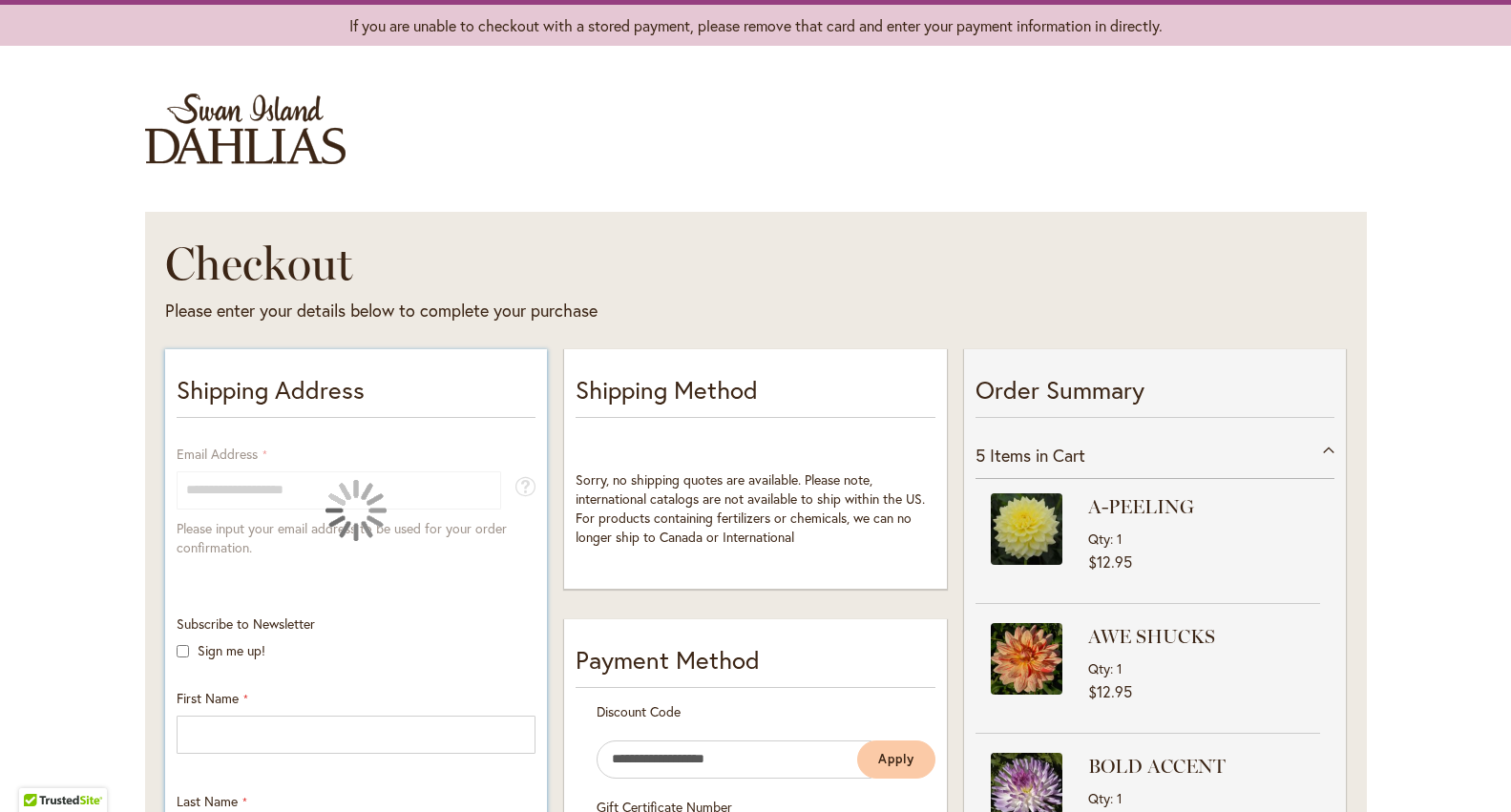 scroll, scrollTop: 57, scrollLeft: 0, axis: vertical 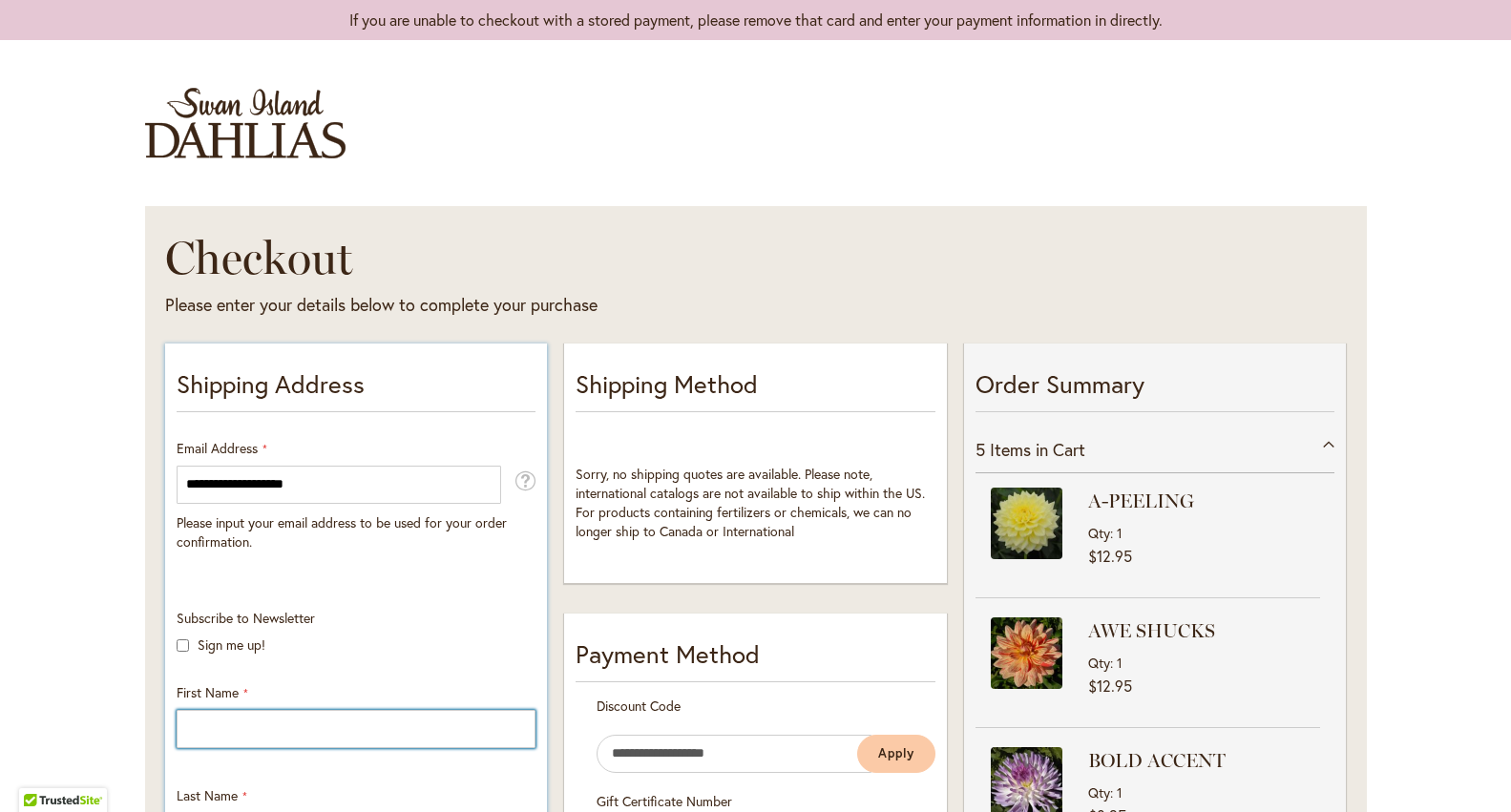 click on "First Name" at bounding box center [356, 729] 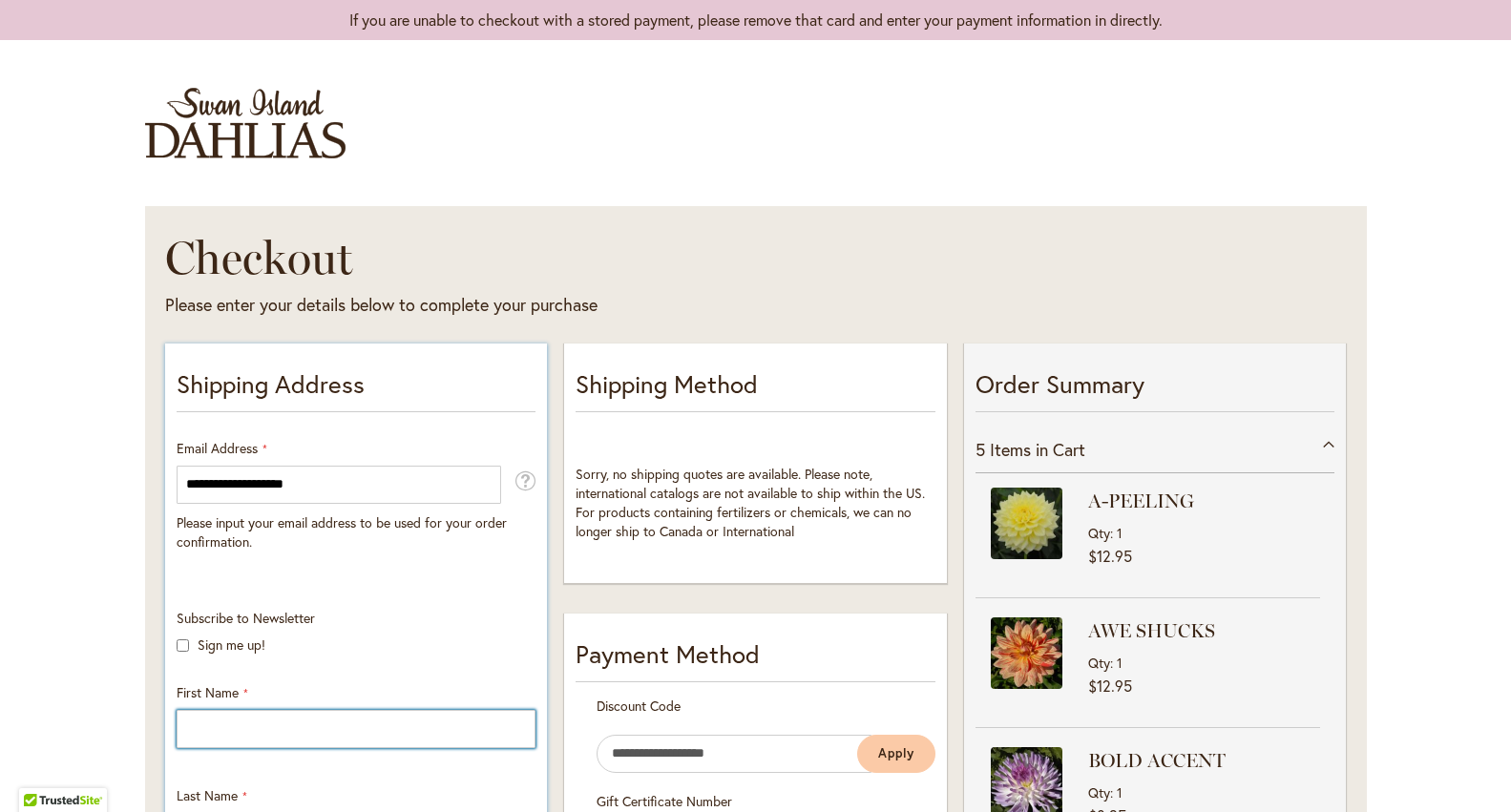 type on "*****" 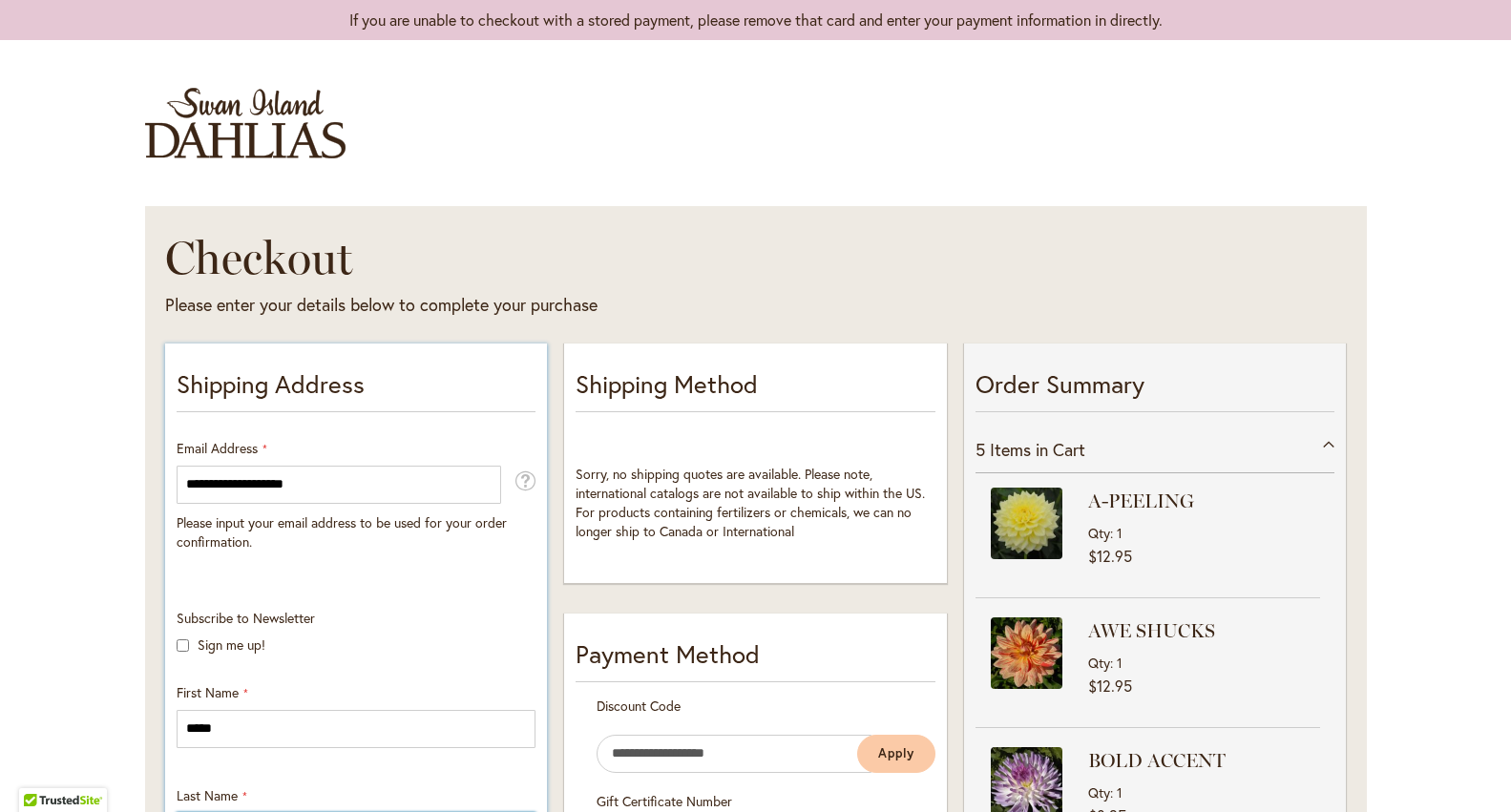 type on "****" 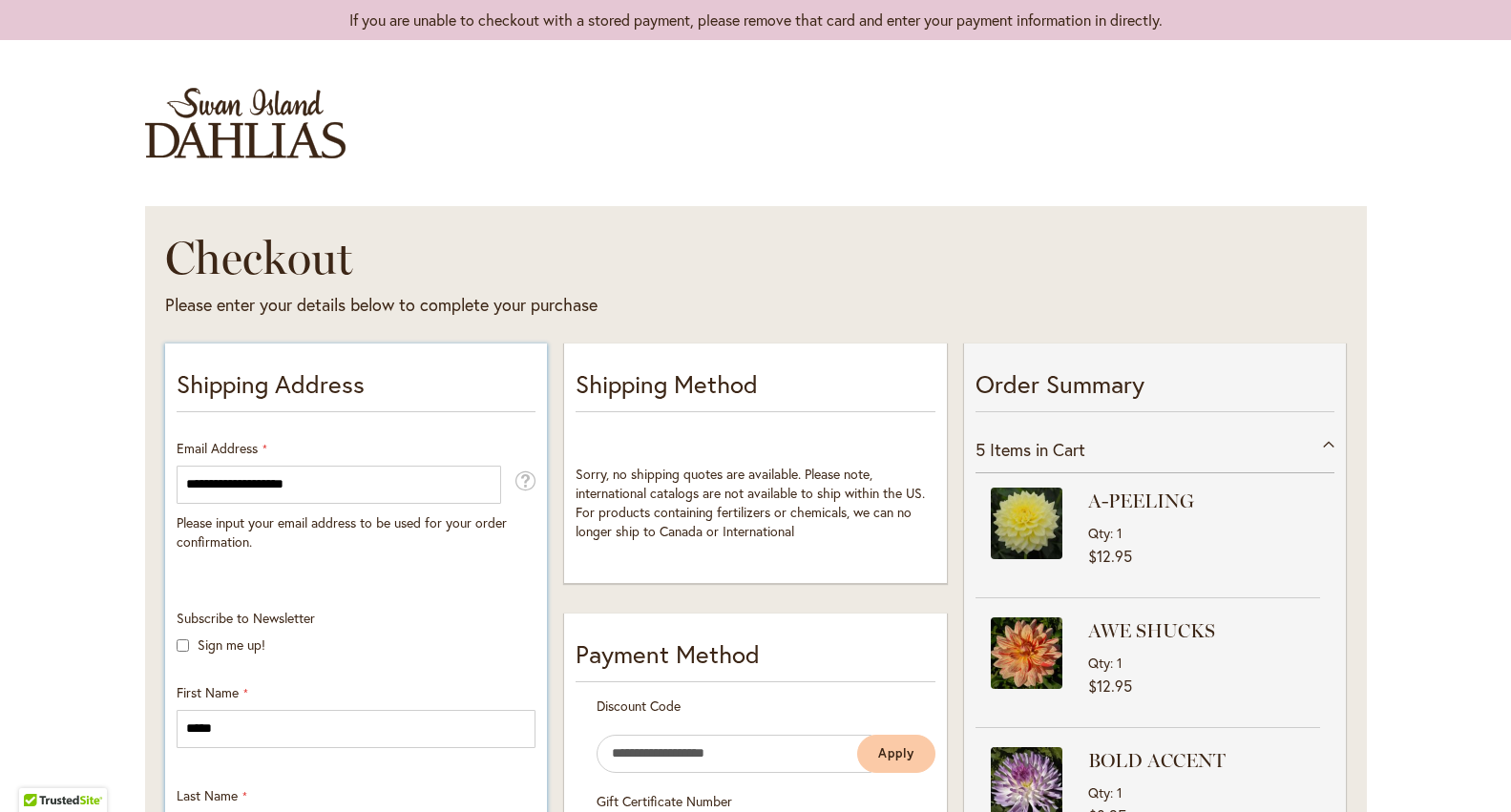 select on "**" 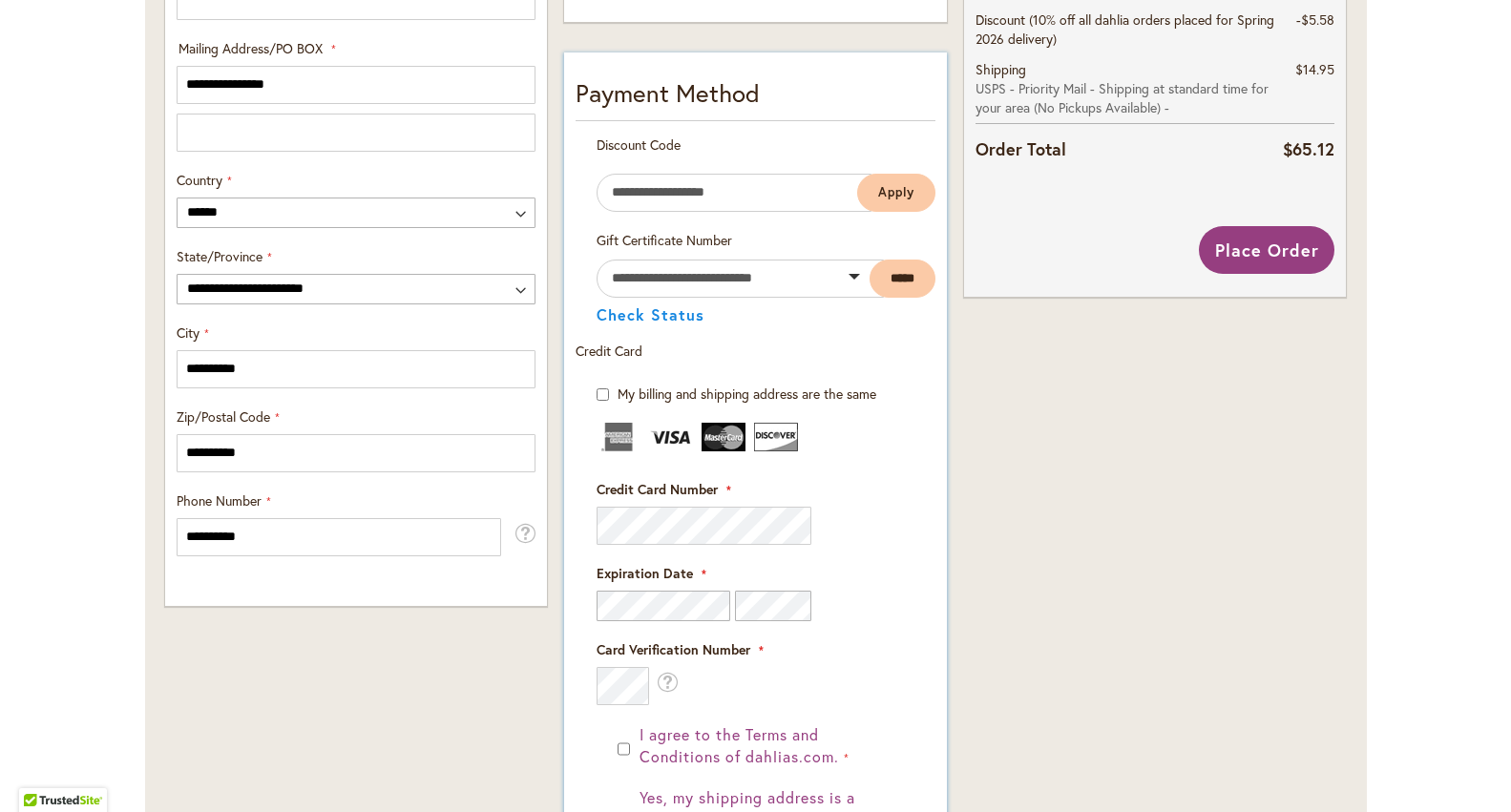 scroll, scrollTop: 968, scrollLeft: 0, axis: vertical 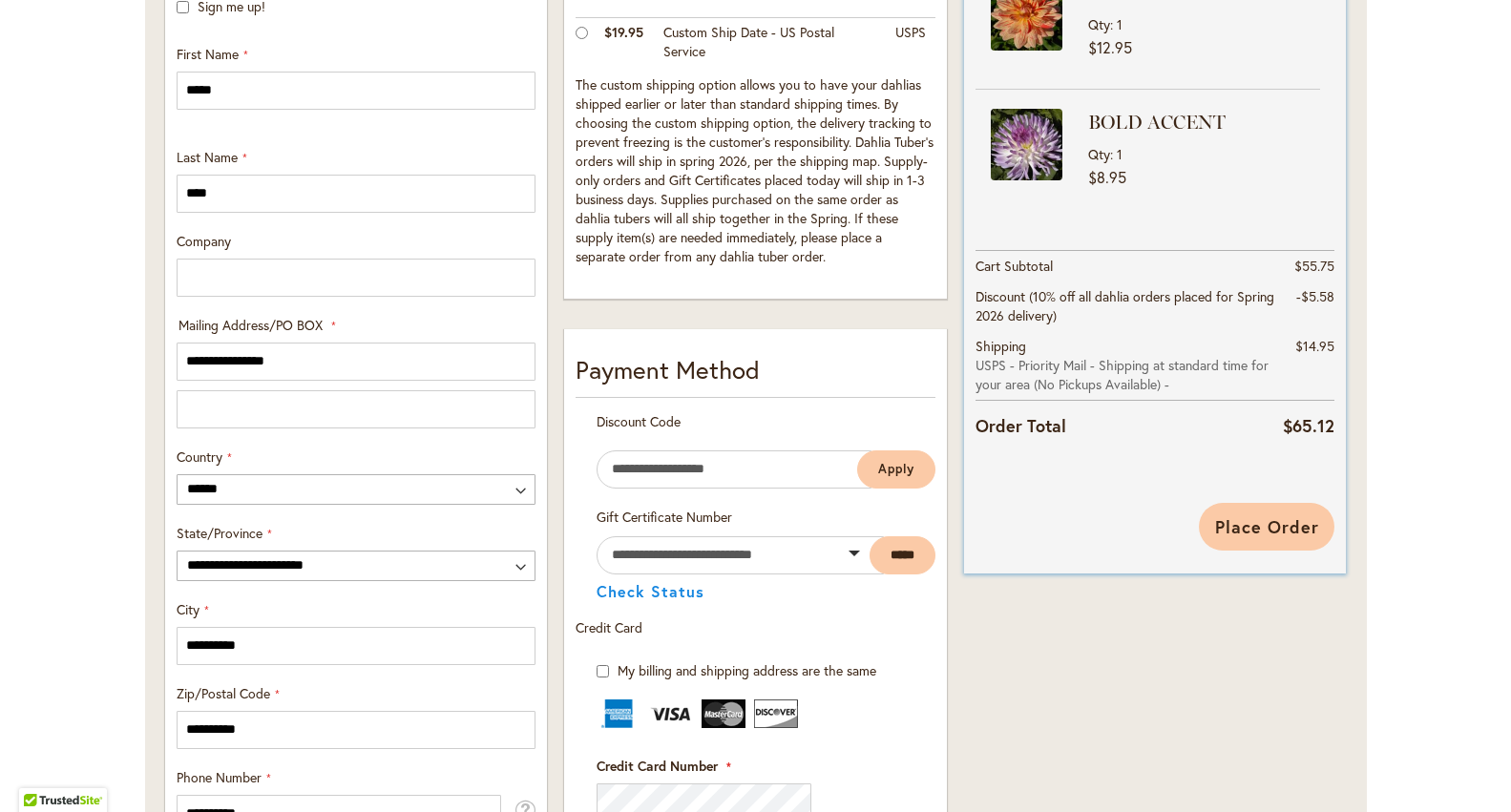 click on "Place Order" at bounding box center (1267, 527) 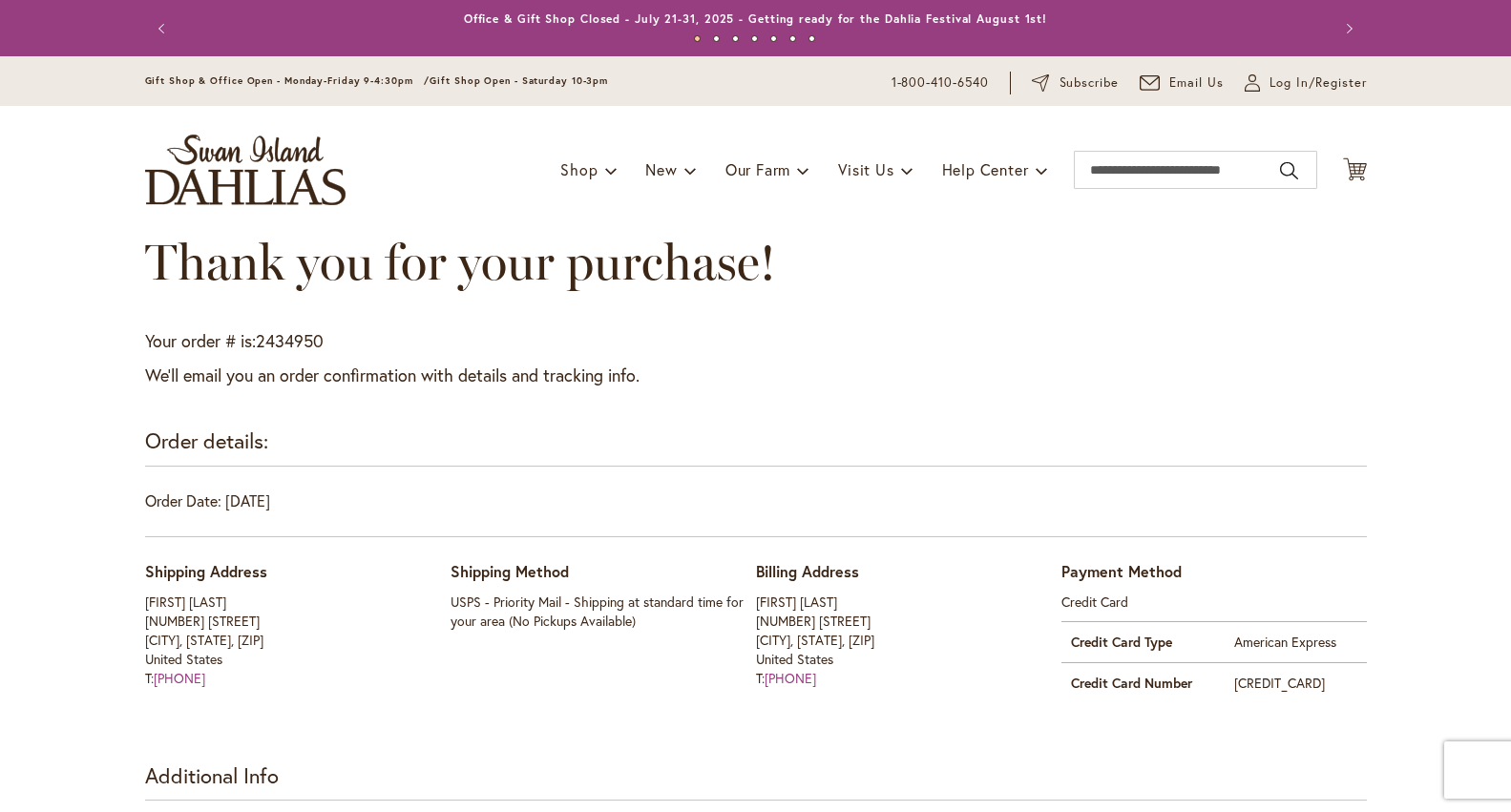 scroll, scrollTop: 0, scrollLeft: 0, axis: both 